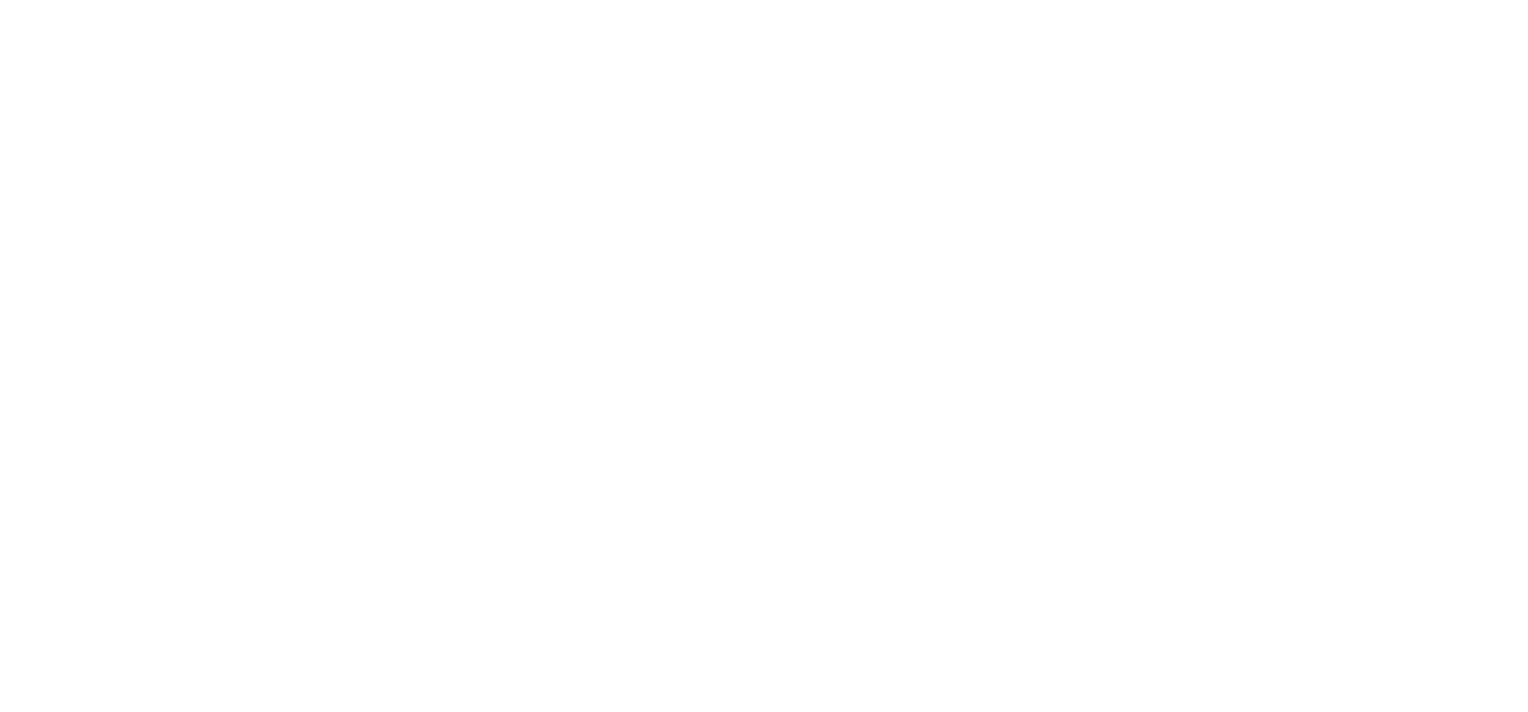 scroll, scrollTop: 0, scrollLeft: 0, axis: both 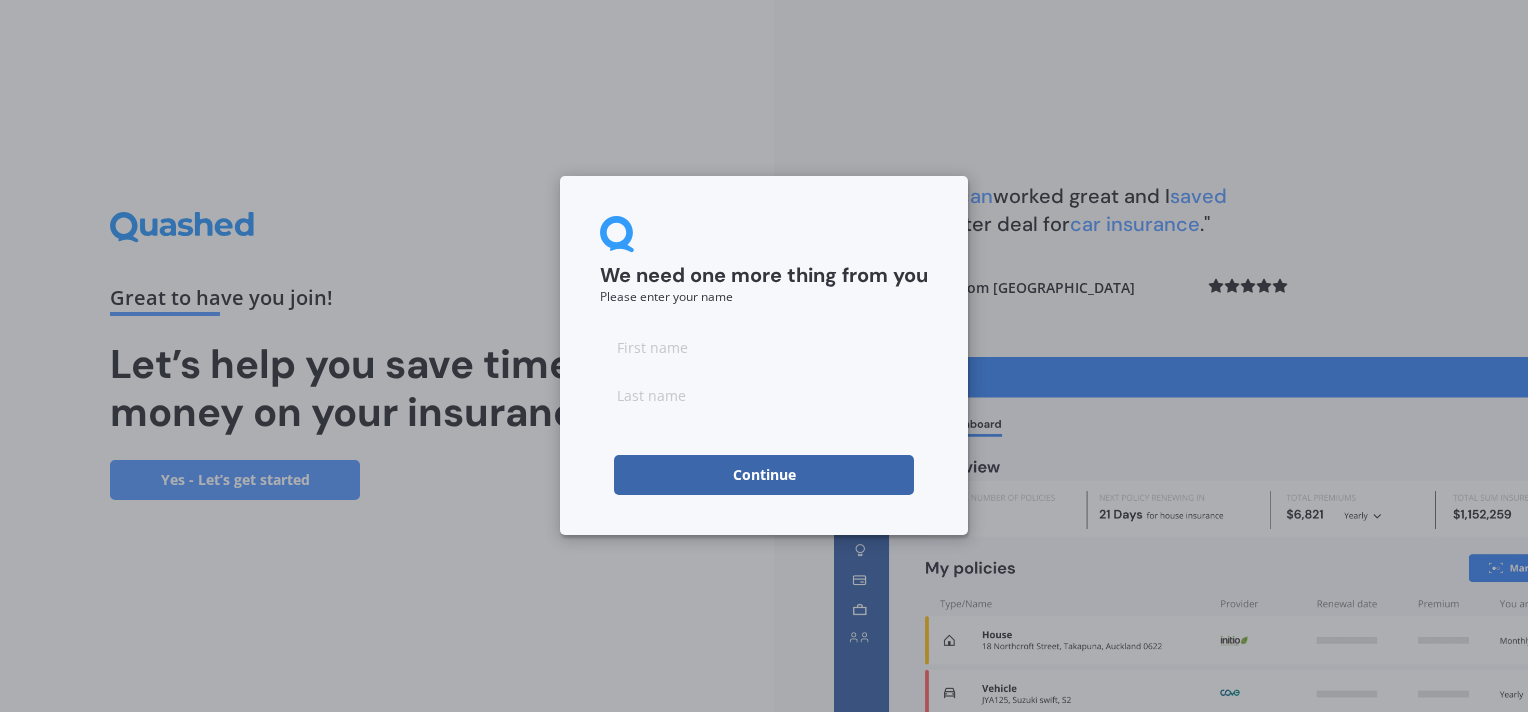 click at bounding box center [764, 347] 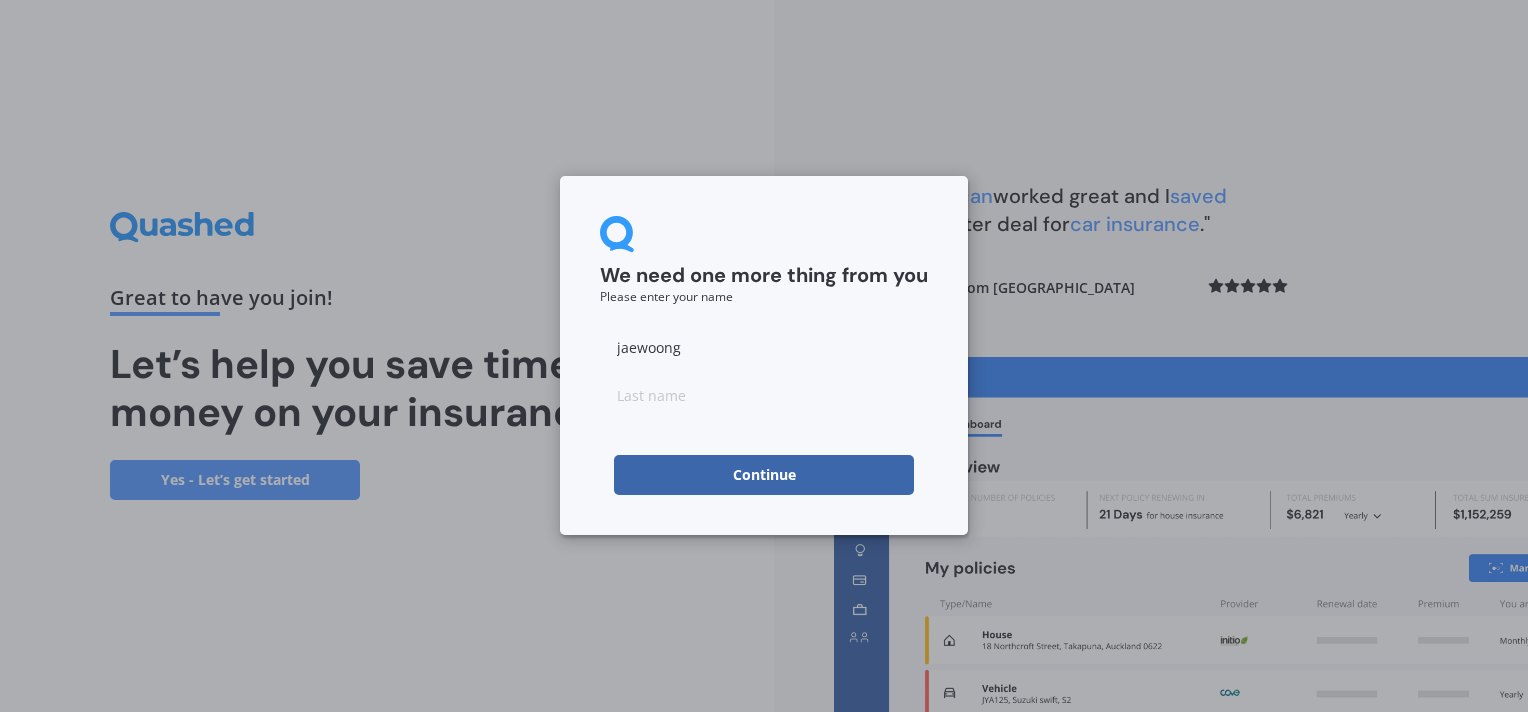 type on "jaewoong" 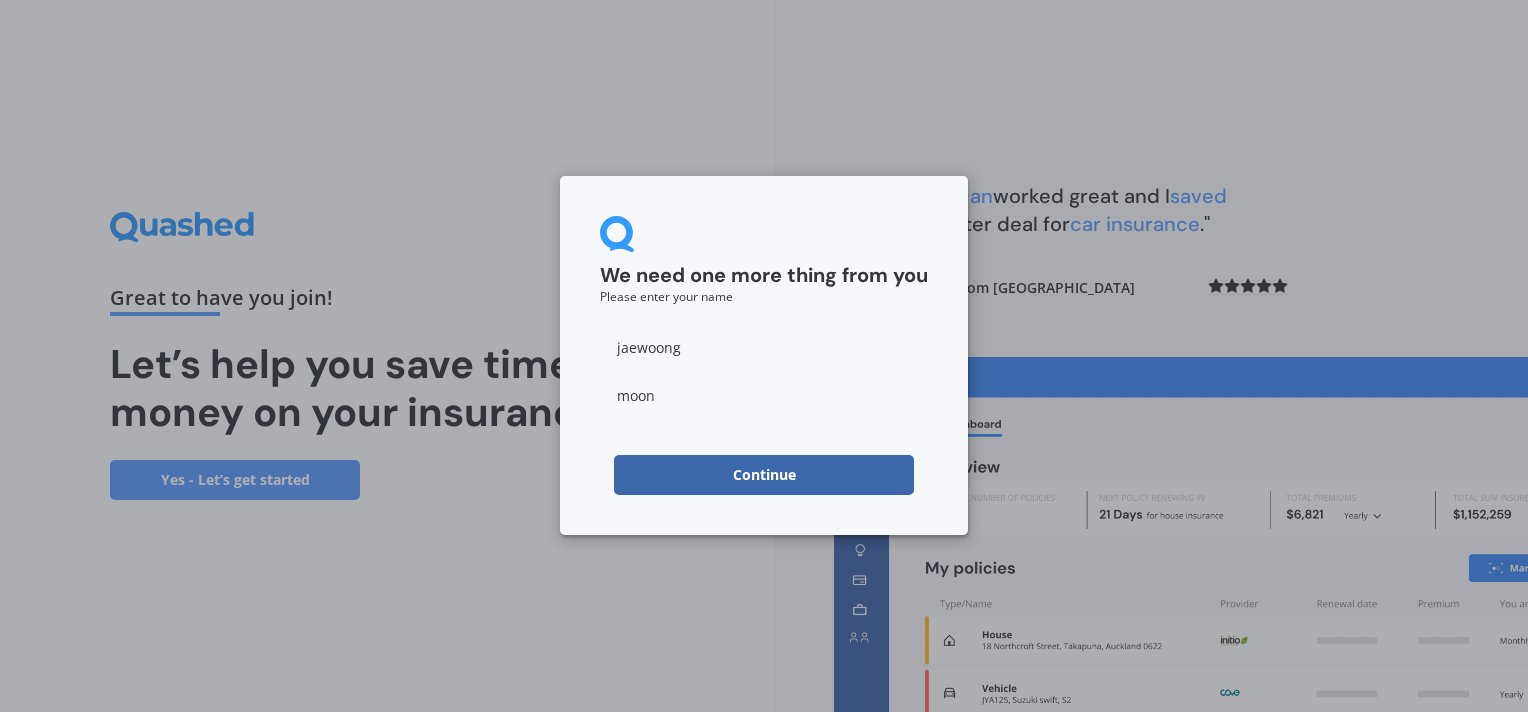 type on "moon" 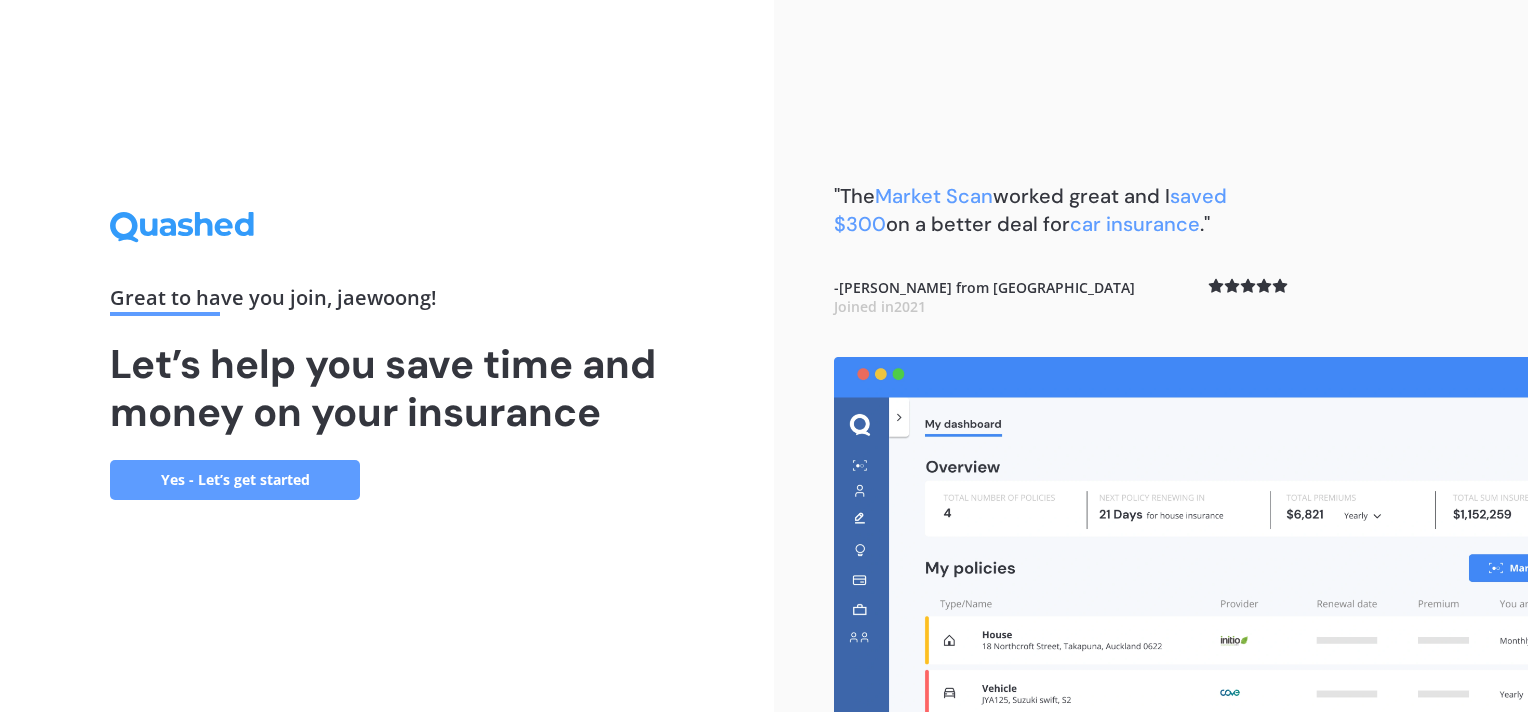 click on "Yes - Let’s get started" at bounding box center [235, 480] 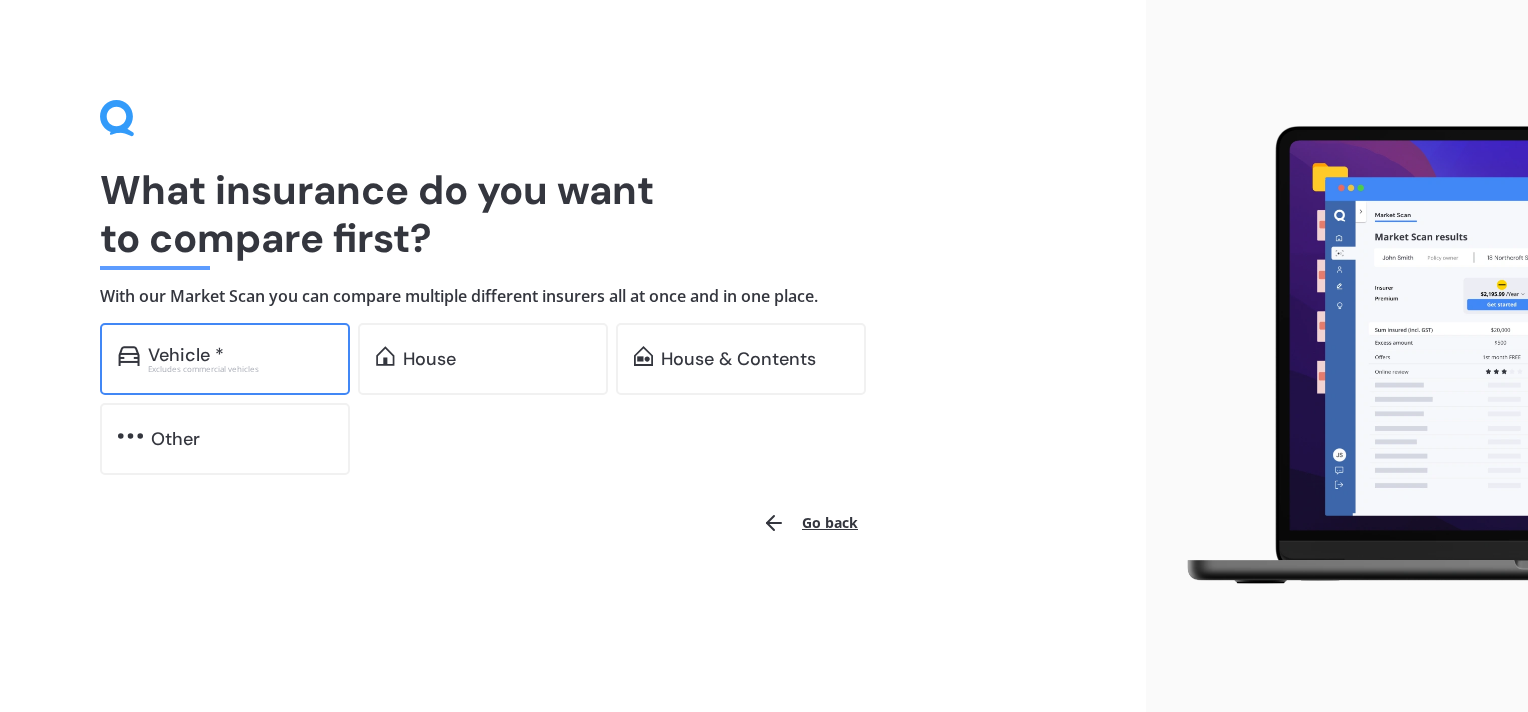 click on "Vehicle *" at bounding box center (240, 355) 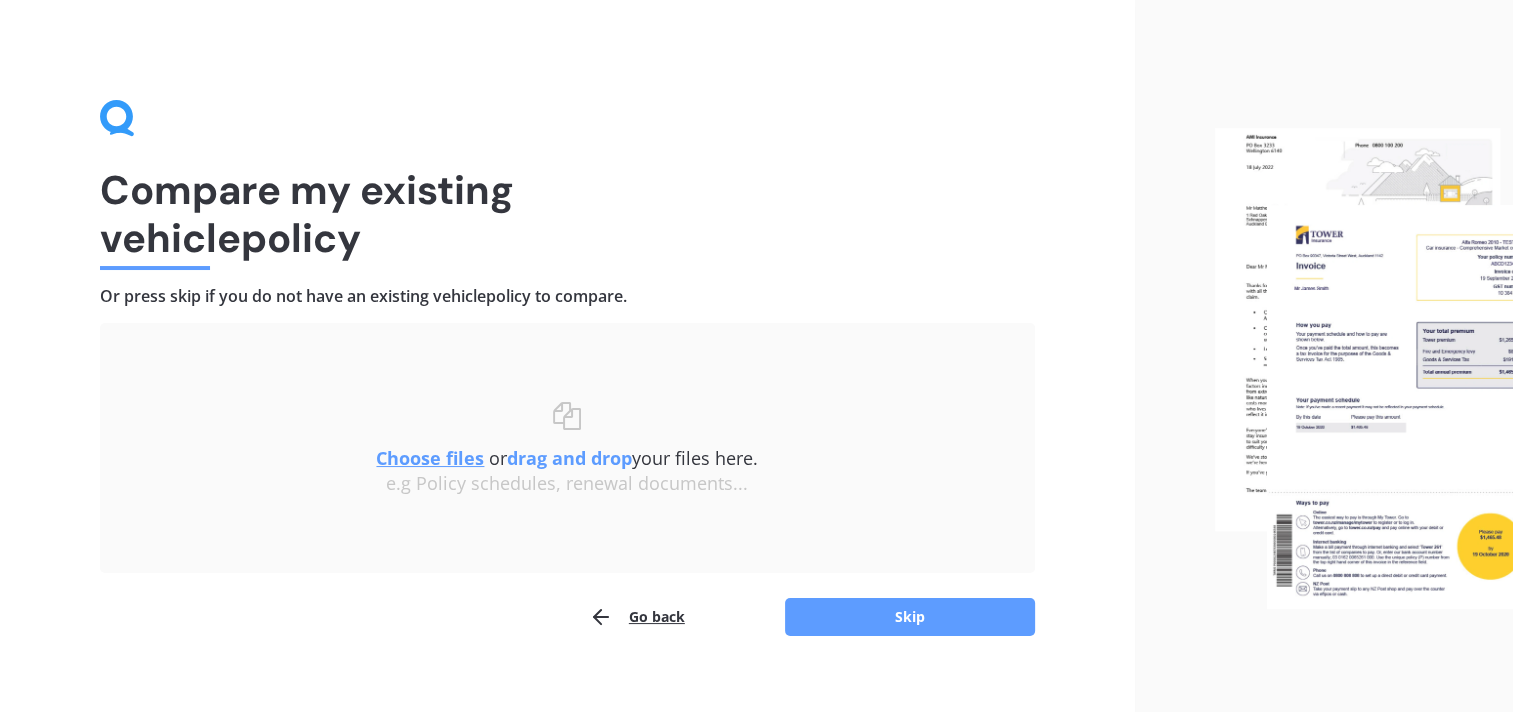 click on "Uploading Choose files   or  drag and drop  your files here. Choose files or photos e.g Policy schedules, renewal documents... The file name   already exists, would you like to replace it? Confirm Cancel" at bounding box center (567, 448) 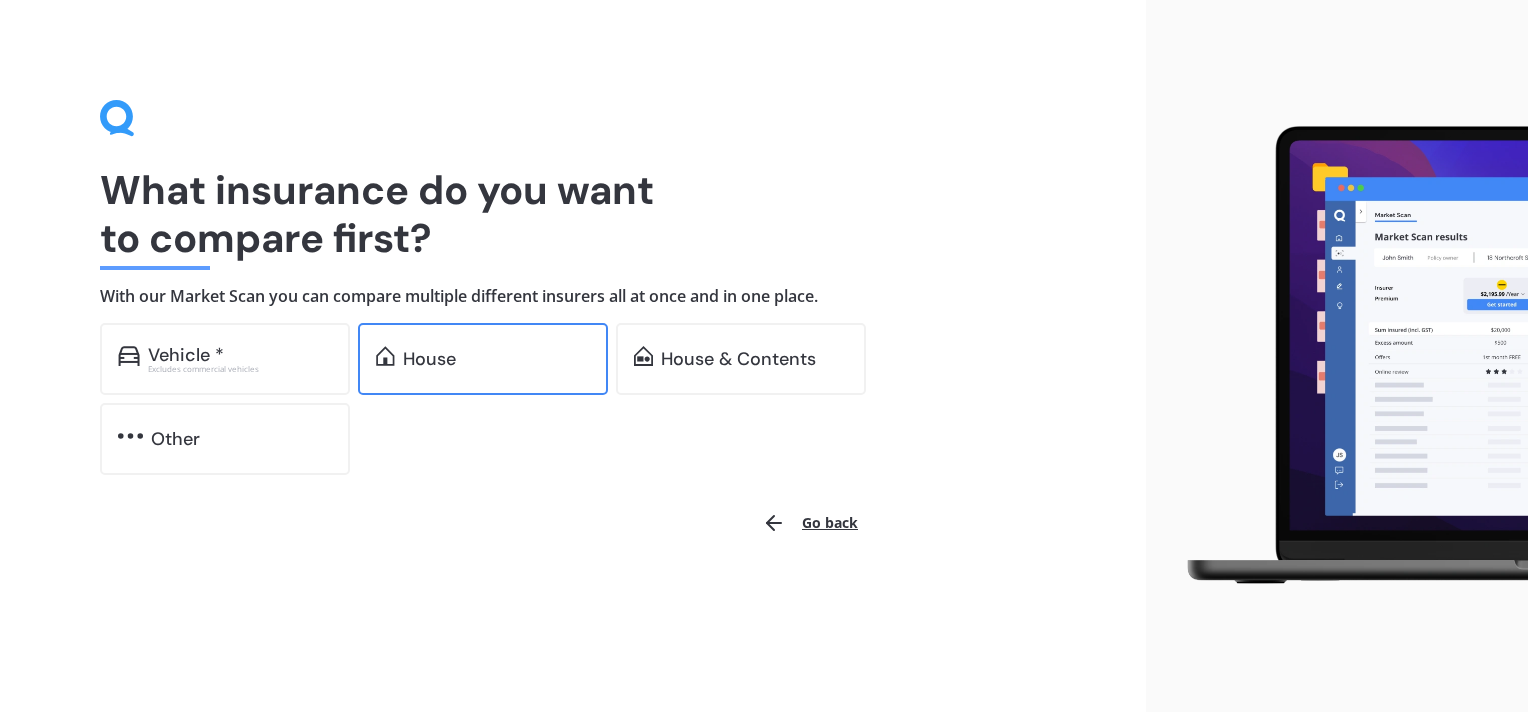 click on "House" at bounding box center [429, 359] 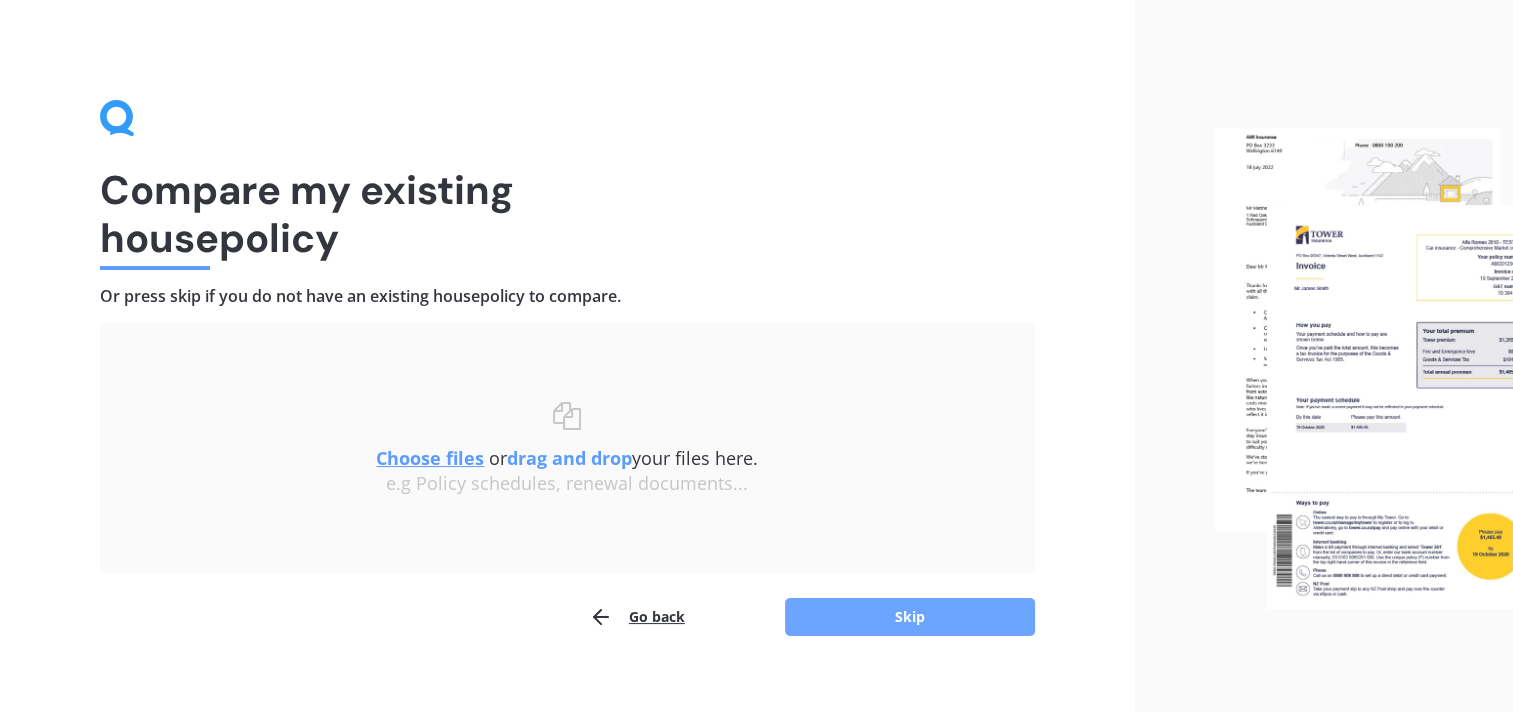 click on "Skip" at bounding box center (910, 617) 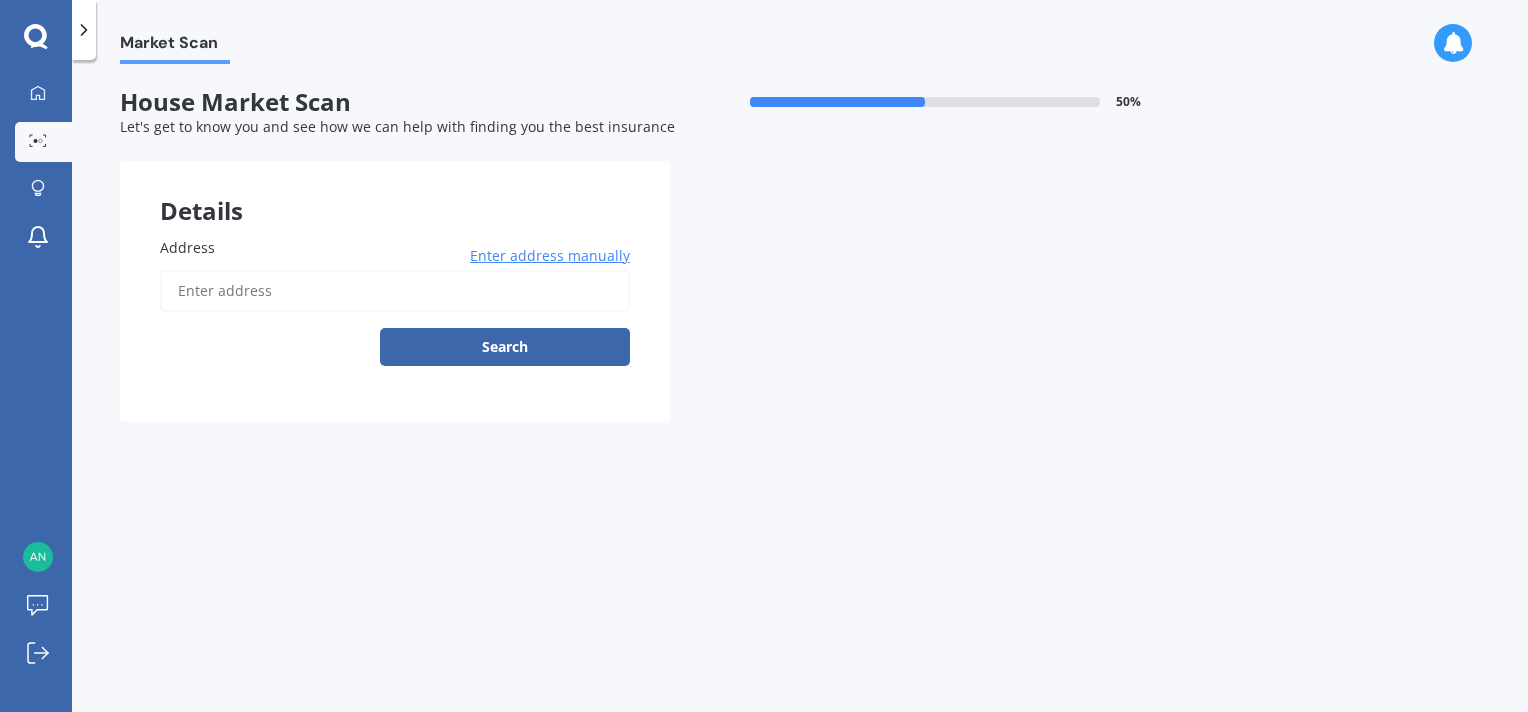 click on "Address" at bounding box center [395, 291] 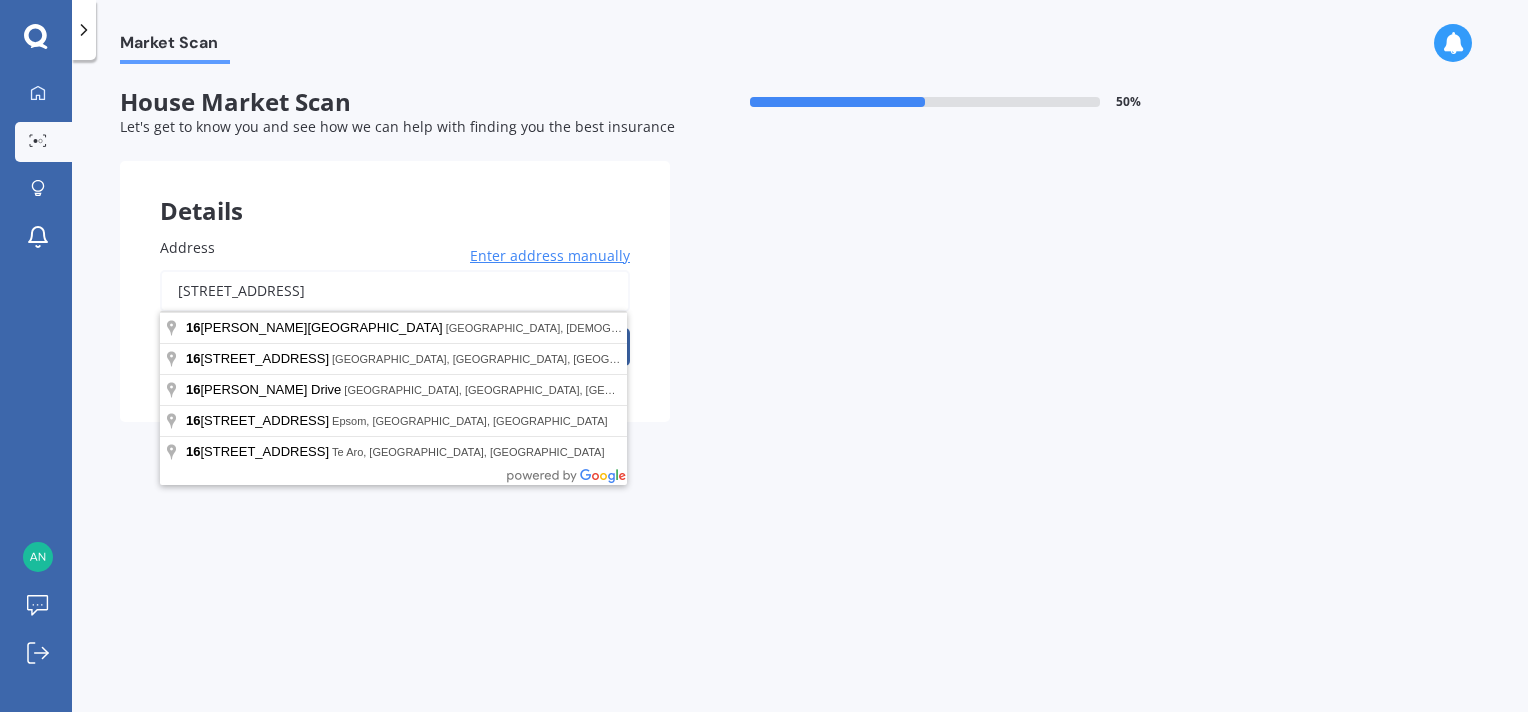 click on "Details Address 16 Tetekura Street, Takanini 2110 Enter address manually Search Previous Next" at bounding box center [670, 291] 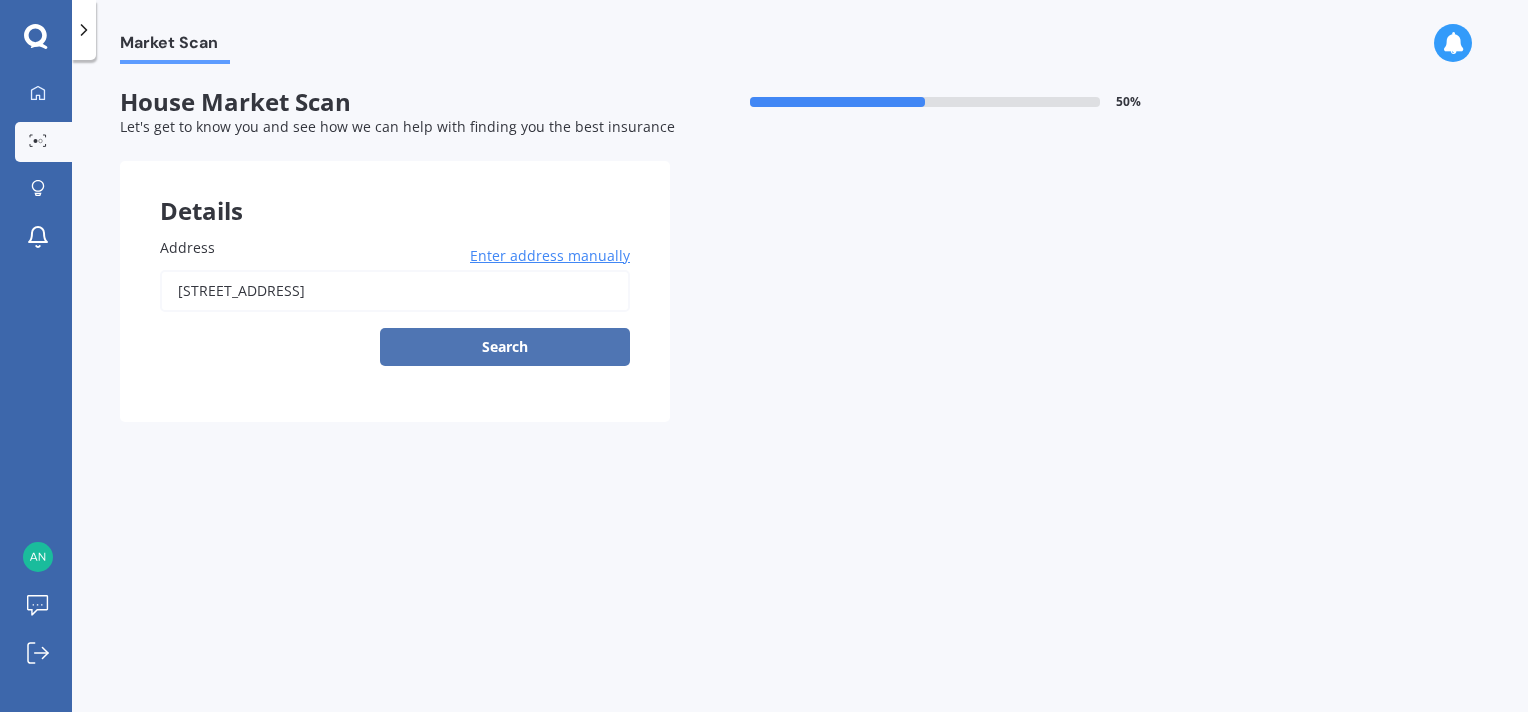 click on "Search" at bounding box center [505, 347] 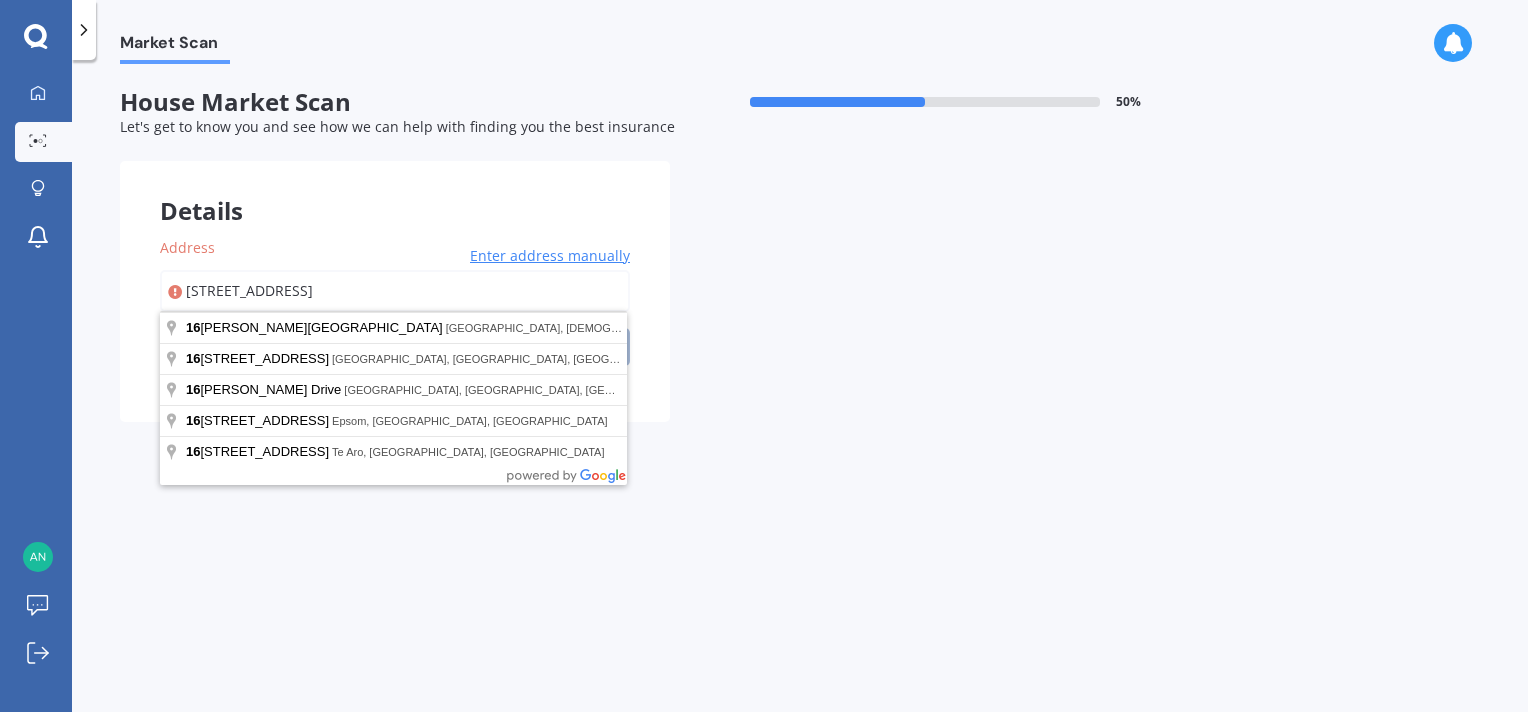 click on "16 Tetekura Street, Takanini 2110" at bounding box center (395, 291) 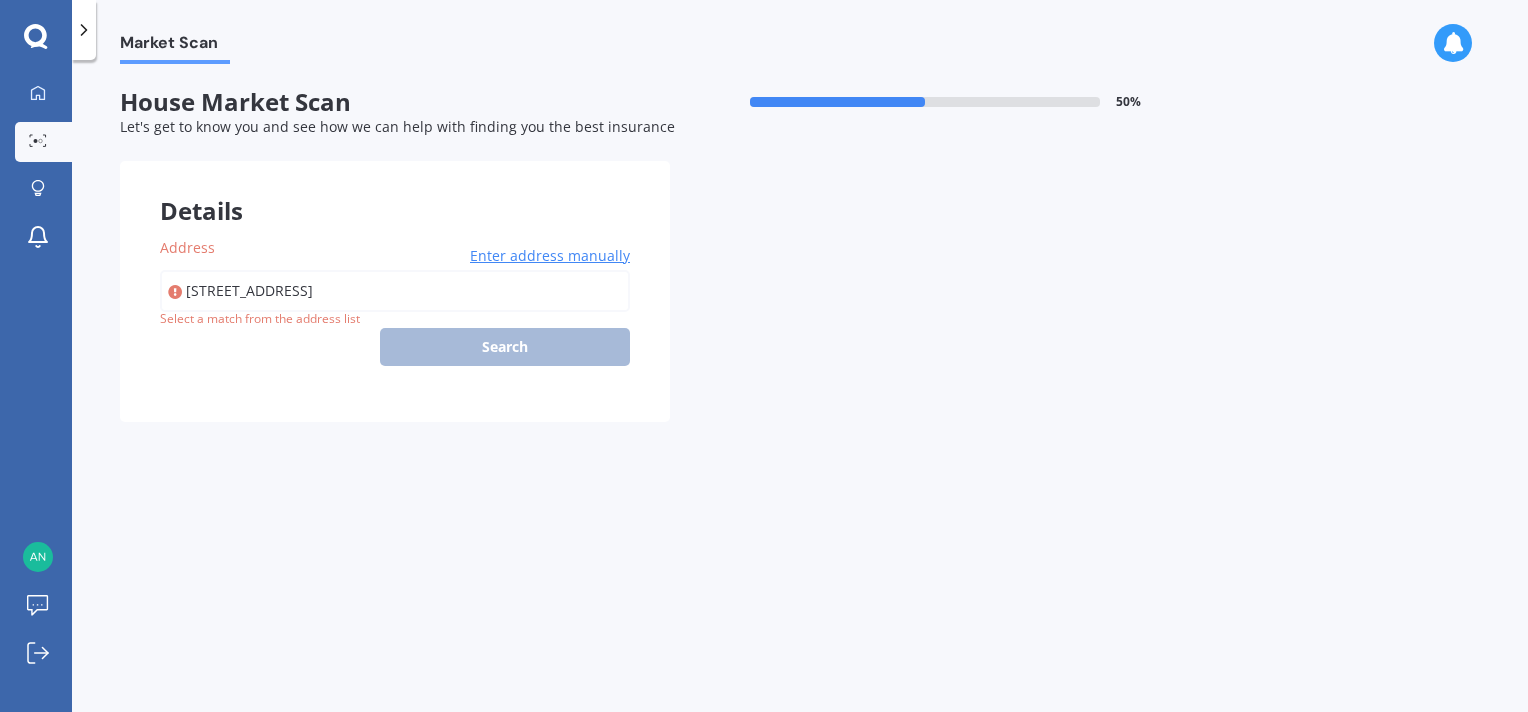 type on "16 Tetekura Street, Takanini, Auckland 2110" 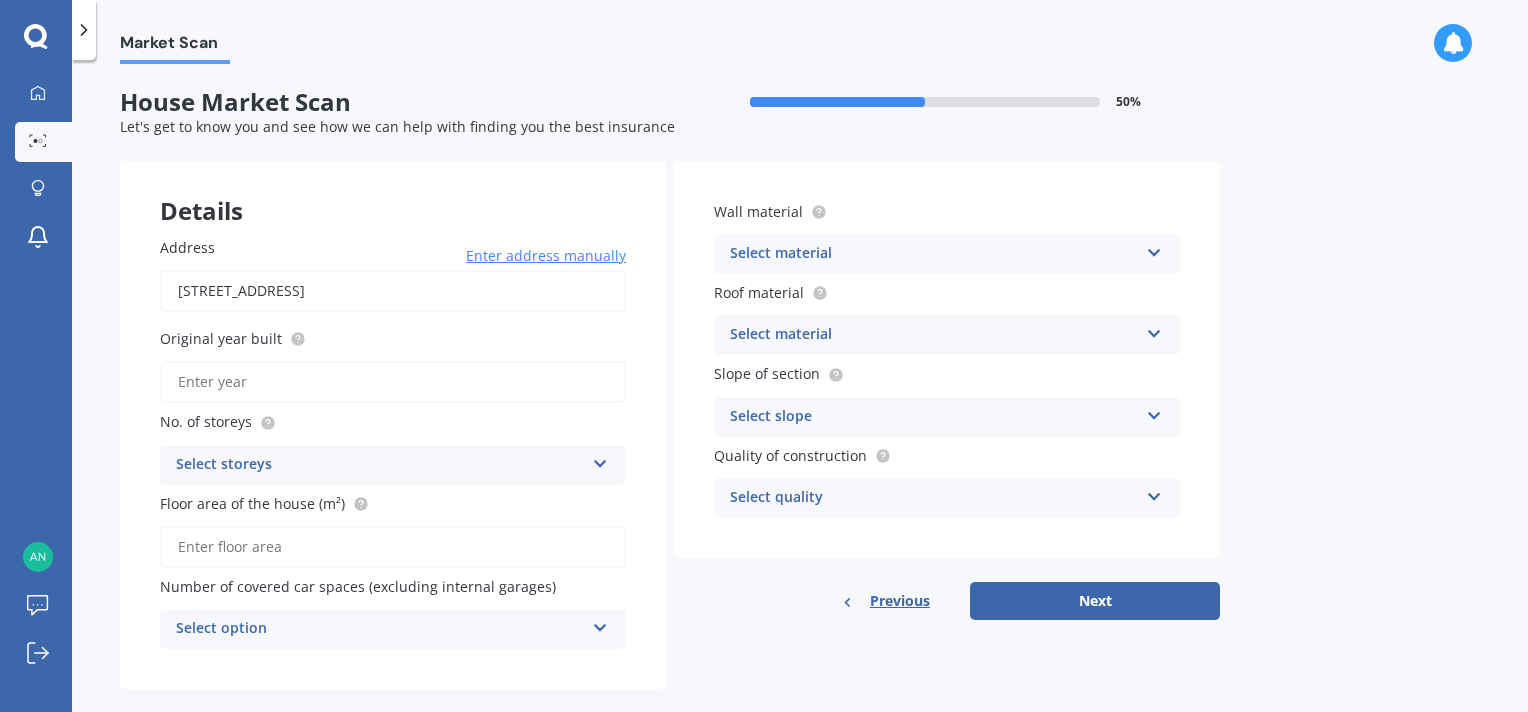 click on "Original year built" at bounding box center (393, 382) 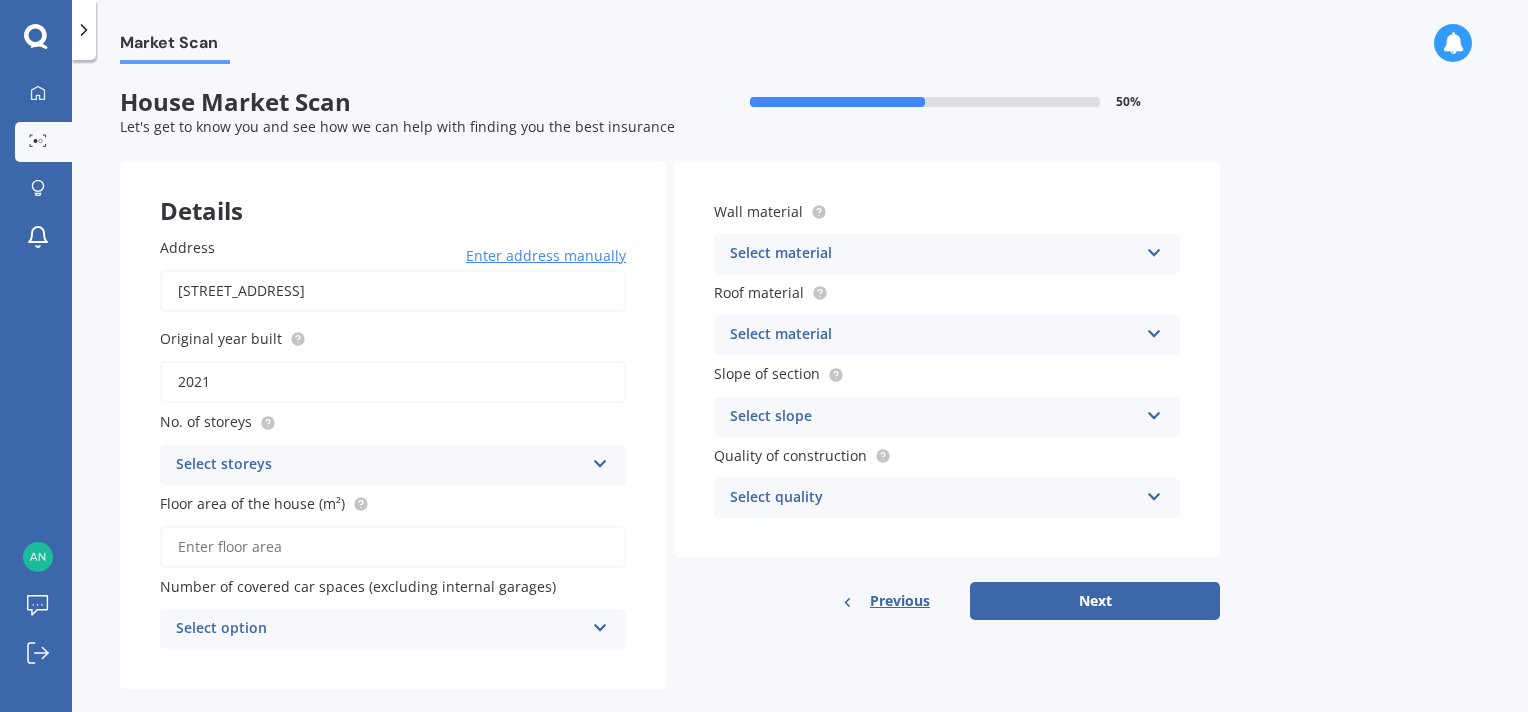 type on "2021" 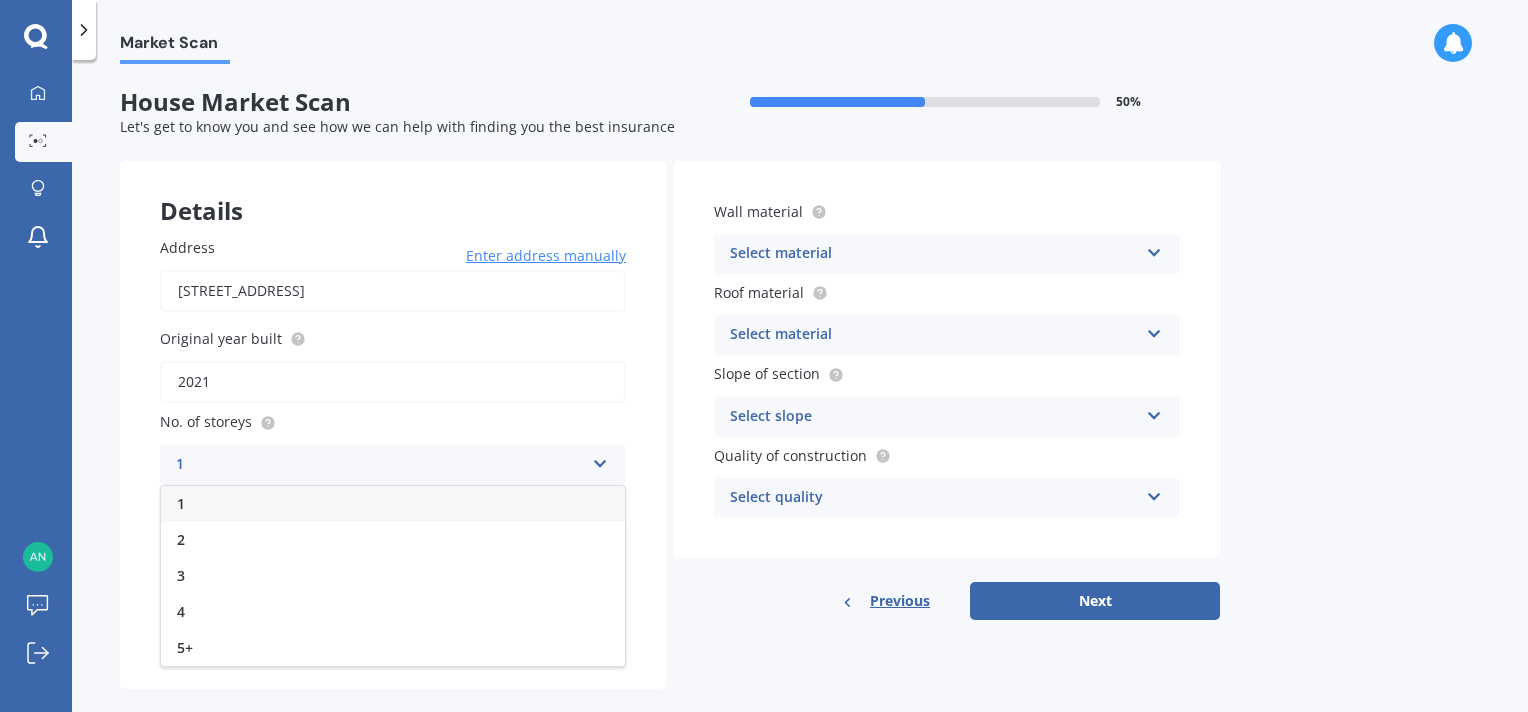 click on "1" at bounding box center [393, 504] 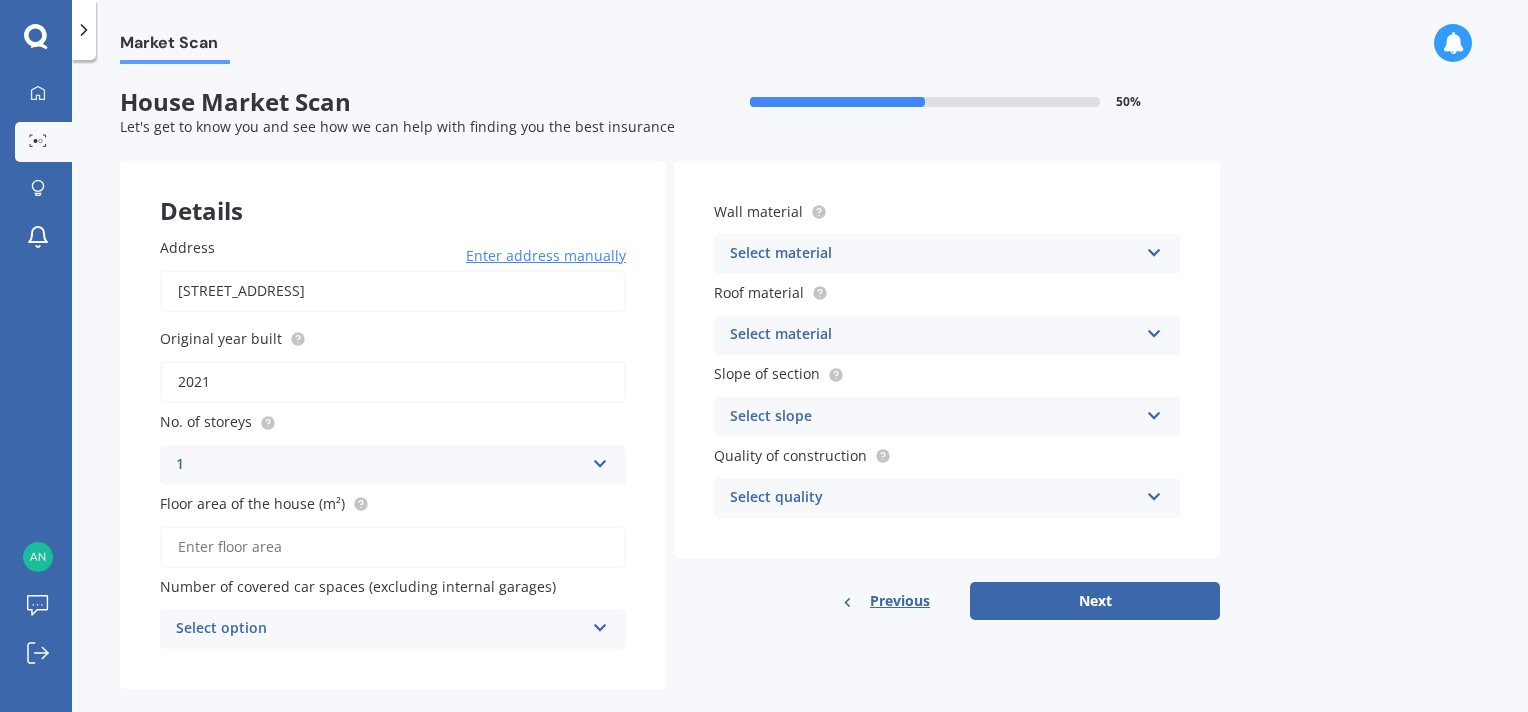 click on "Floor area of the house (m²)" at bounding box center [393, 547] 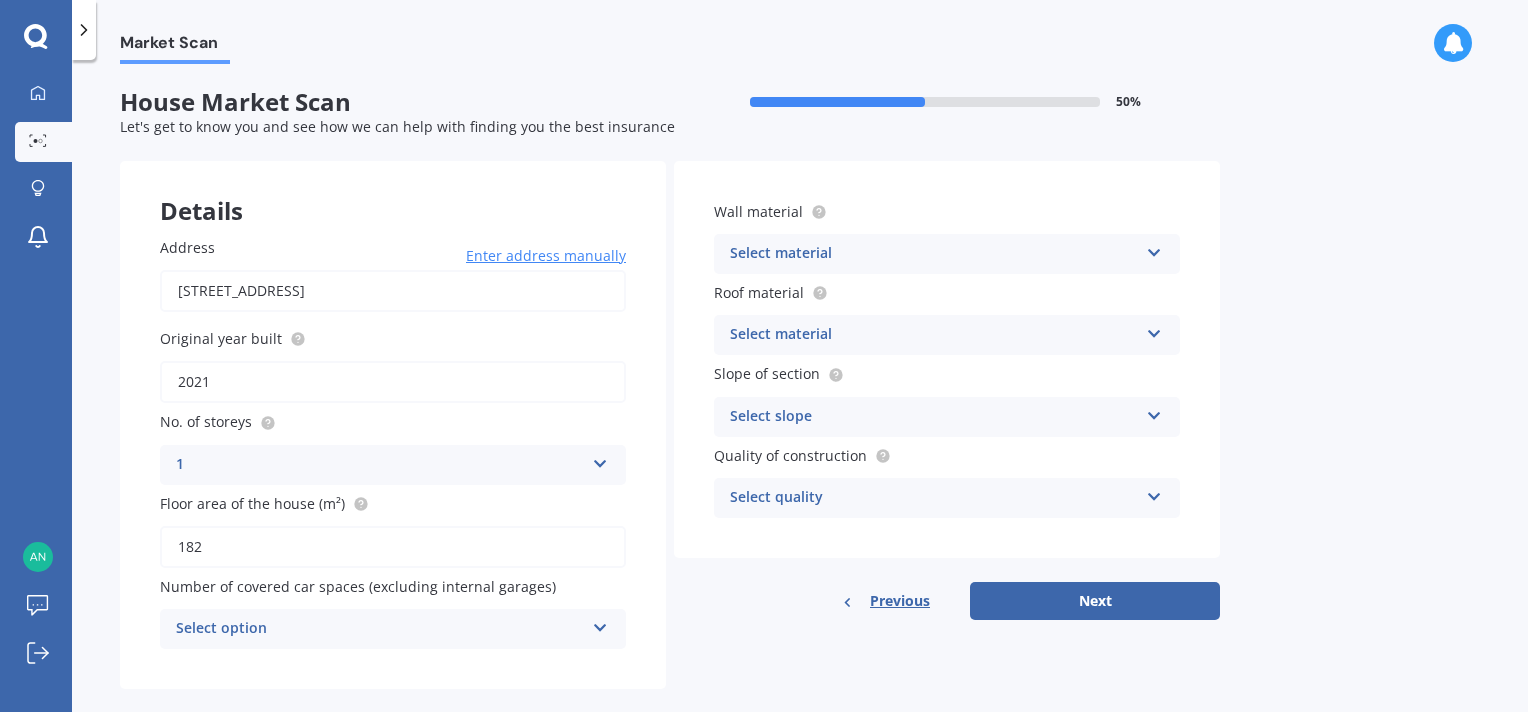type on "182" 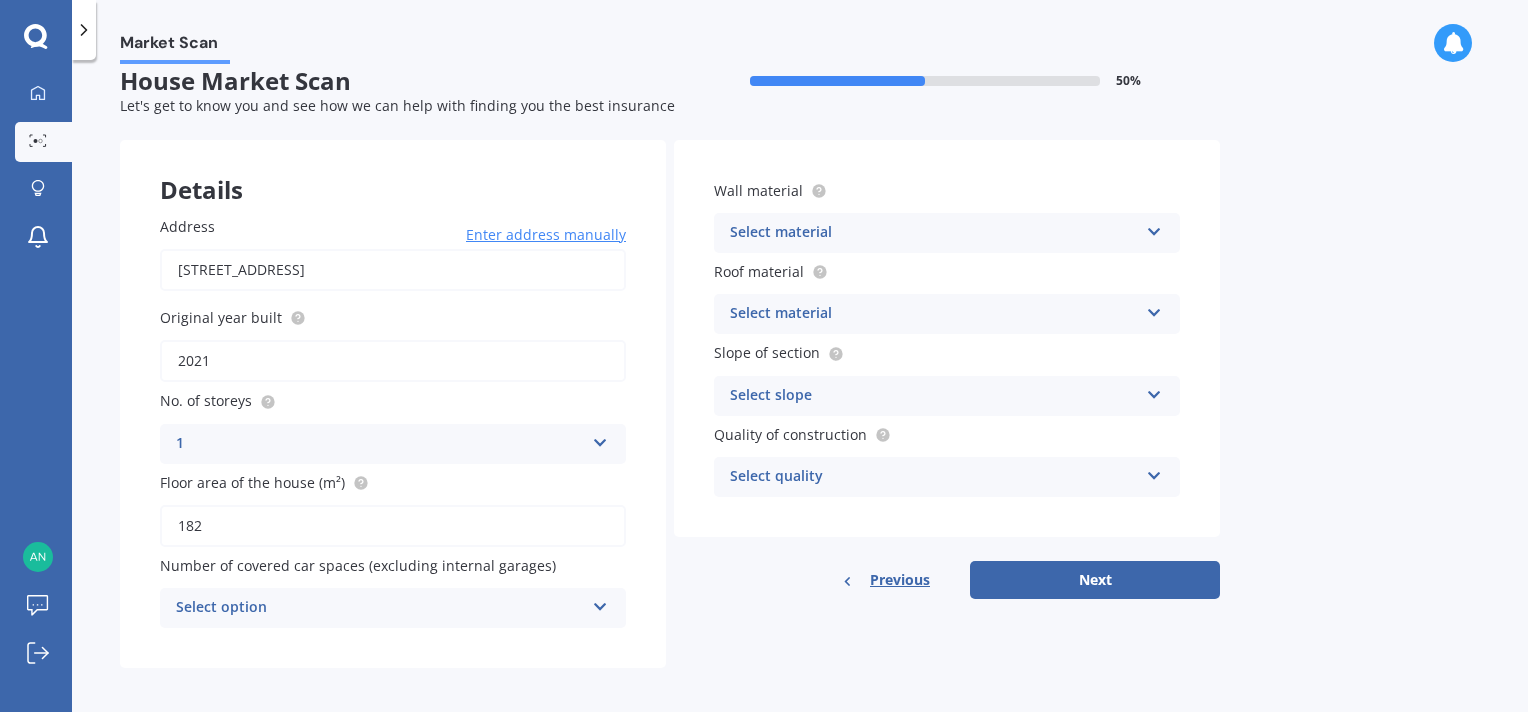 scroll, scrollTop: 28, scrollLeft: 0, axis: vertical 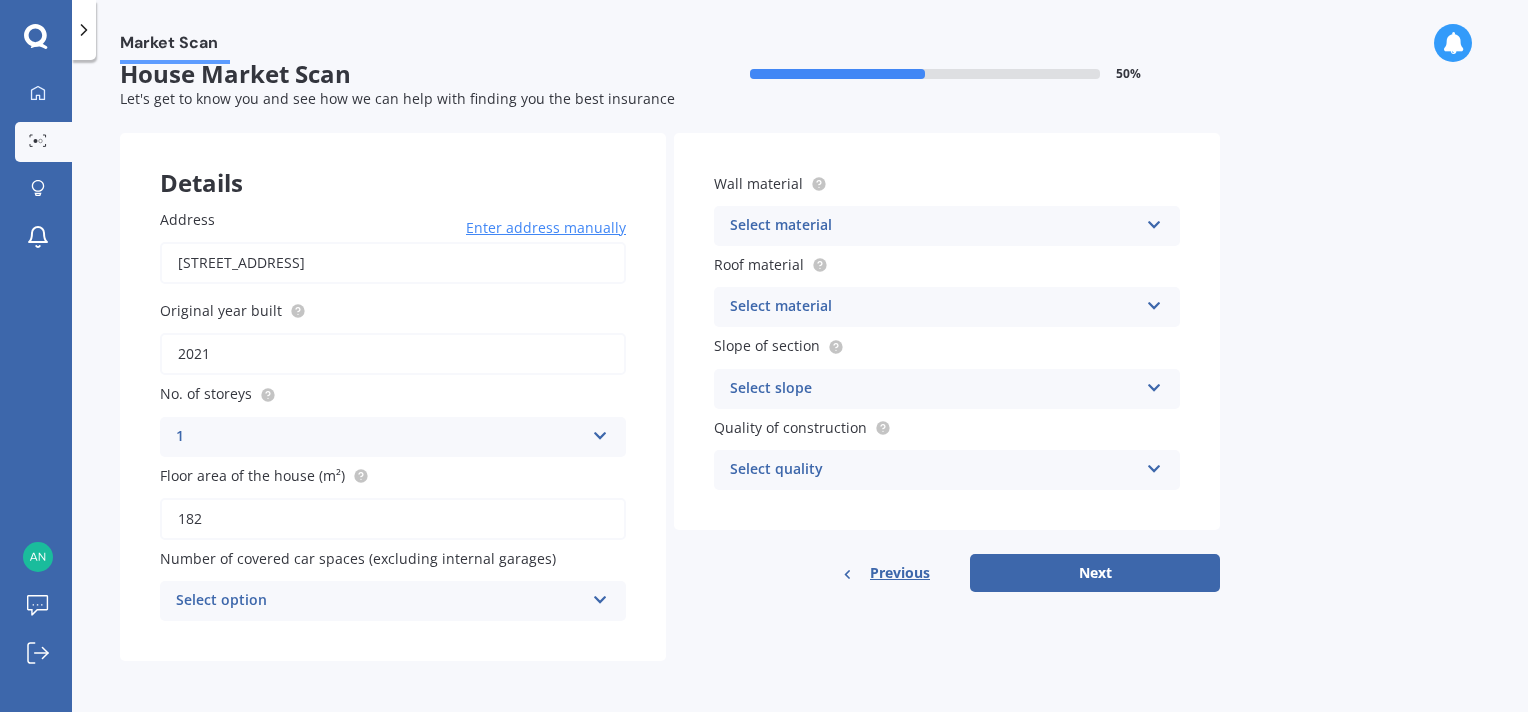 click on "Select option" at bounding box center [380, 601] 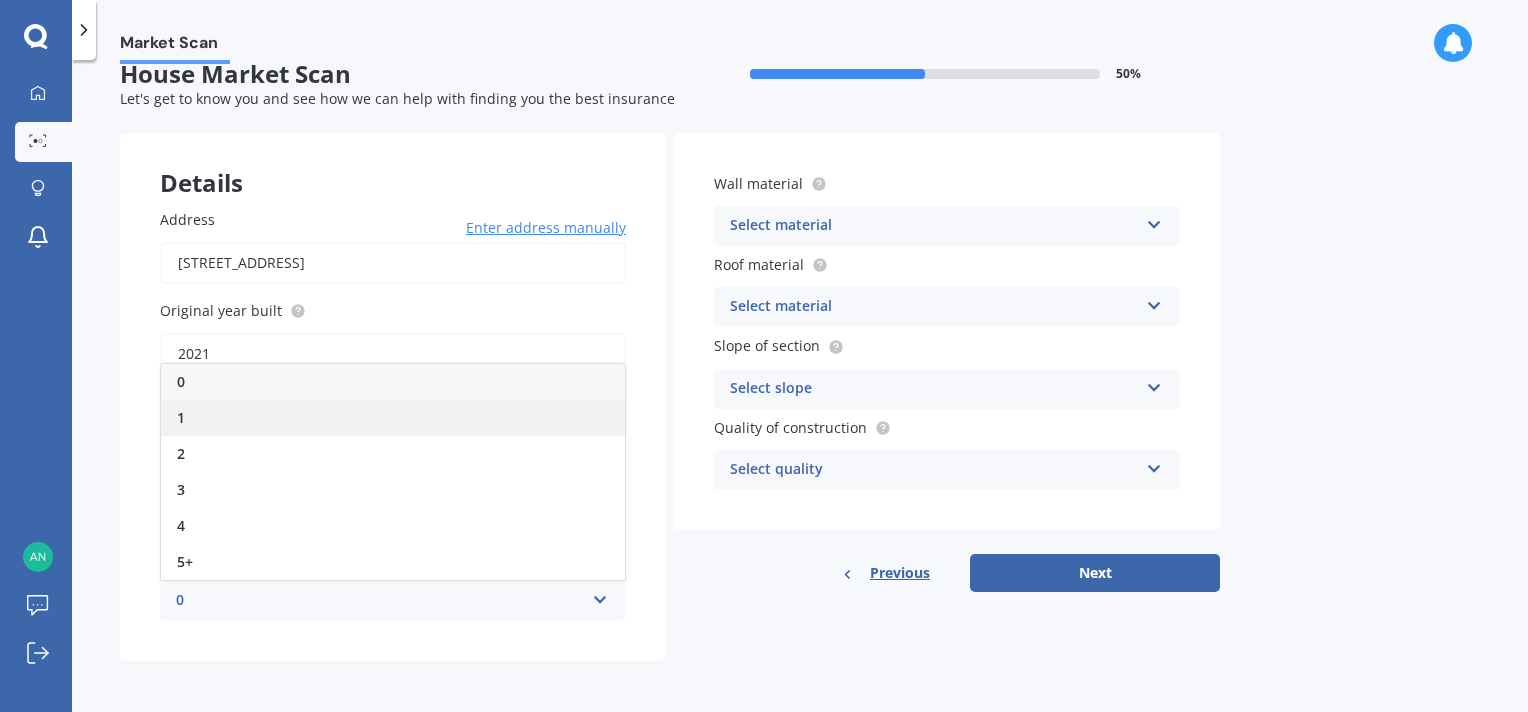 click on "1" at bounding box center [393, 418] 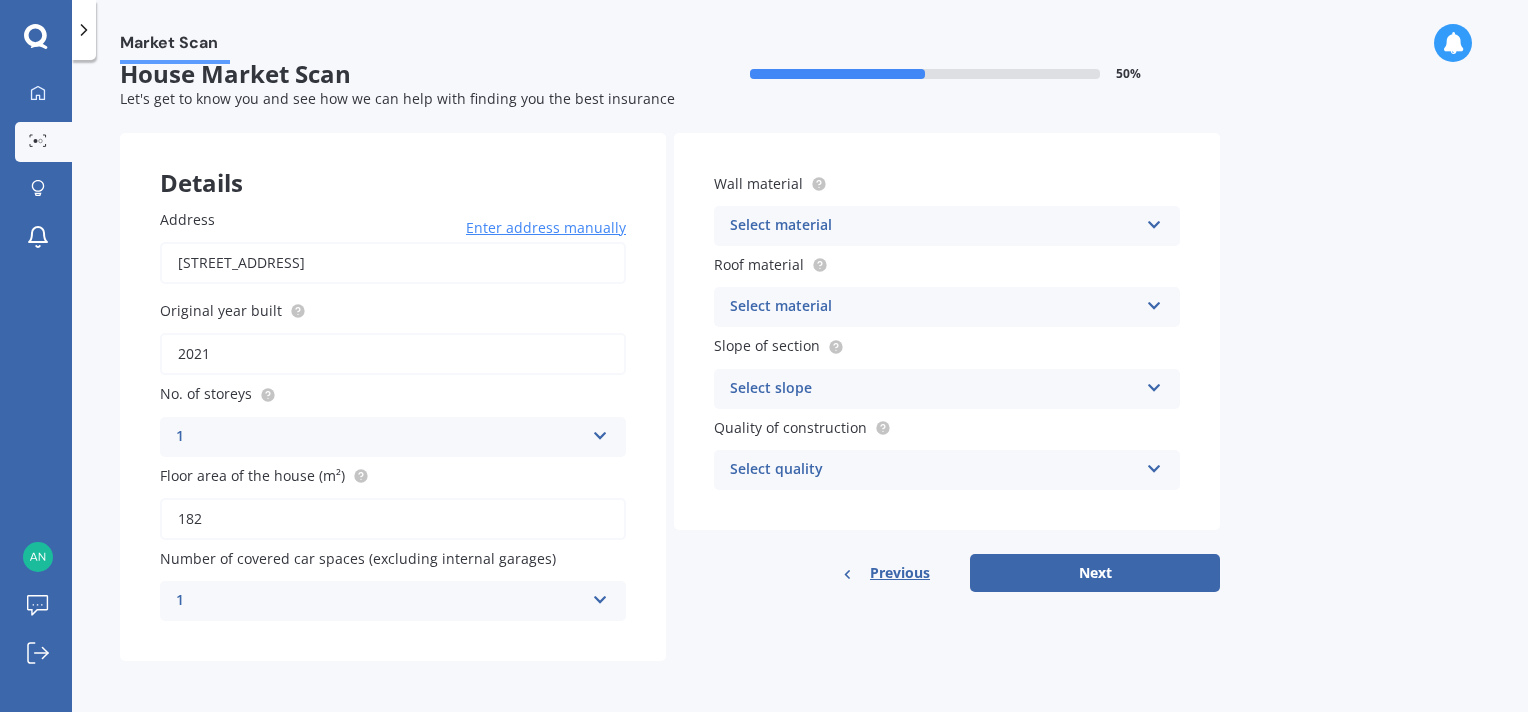 click on "Address 16 Tetekura Street, Takanini, Auckland 2110 Enter address manually Search Original year built 2021 No. of storeys 1 1 2 3 4 5+ Floor area of the house (m²) 182 Number of covered car spaces (excluding internal garages) 1 0 1 2 3 4 5+" at bounding box center (393, 415) 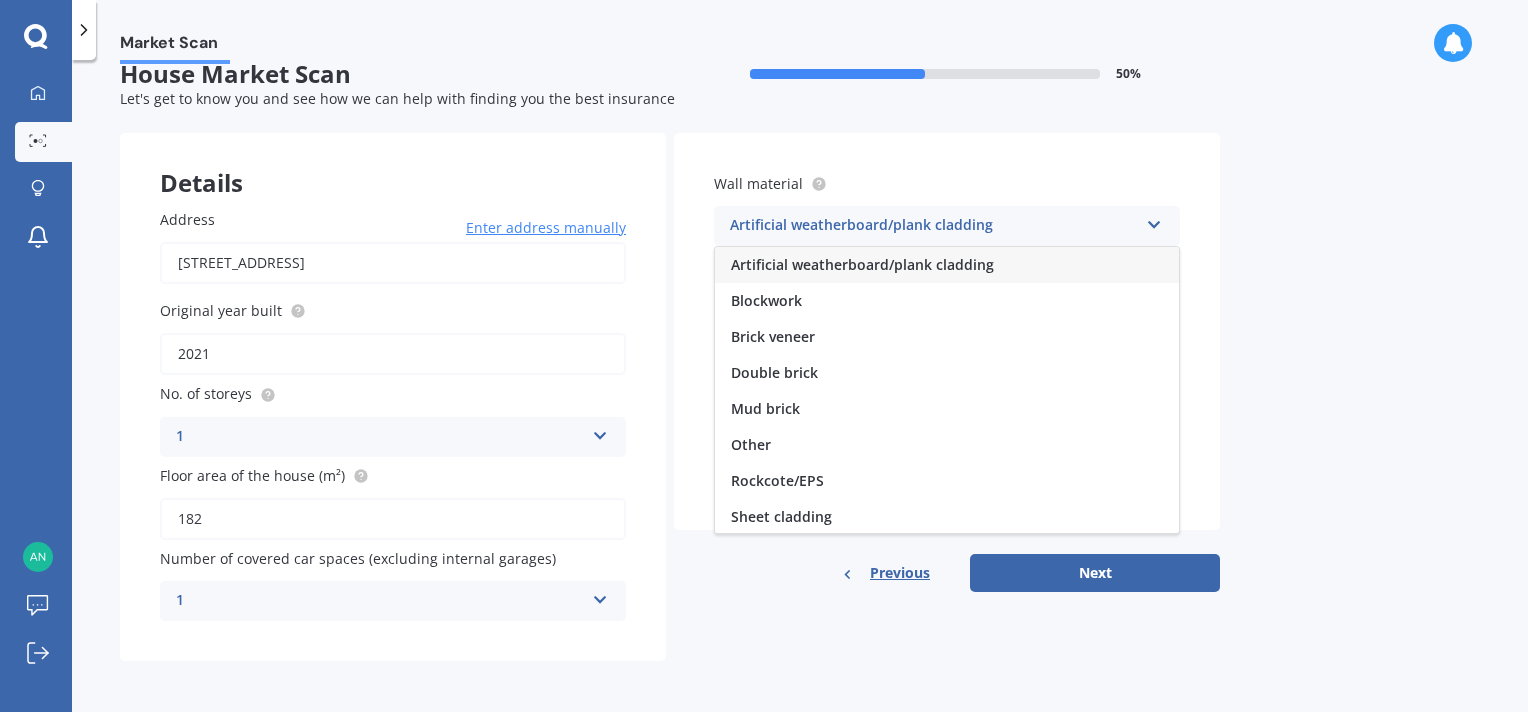 scroll, scrollTop: 181, scrollLeft: 0, axis: vertical 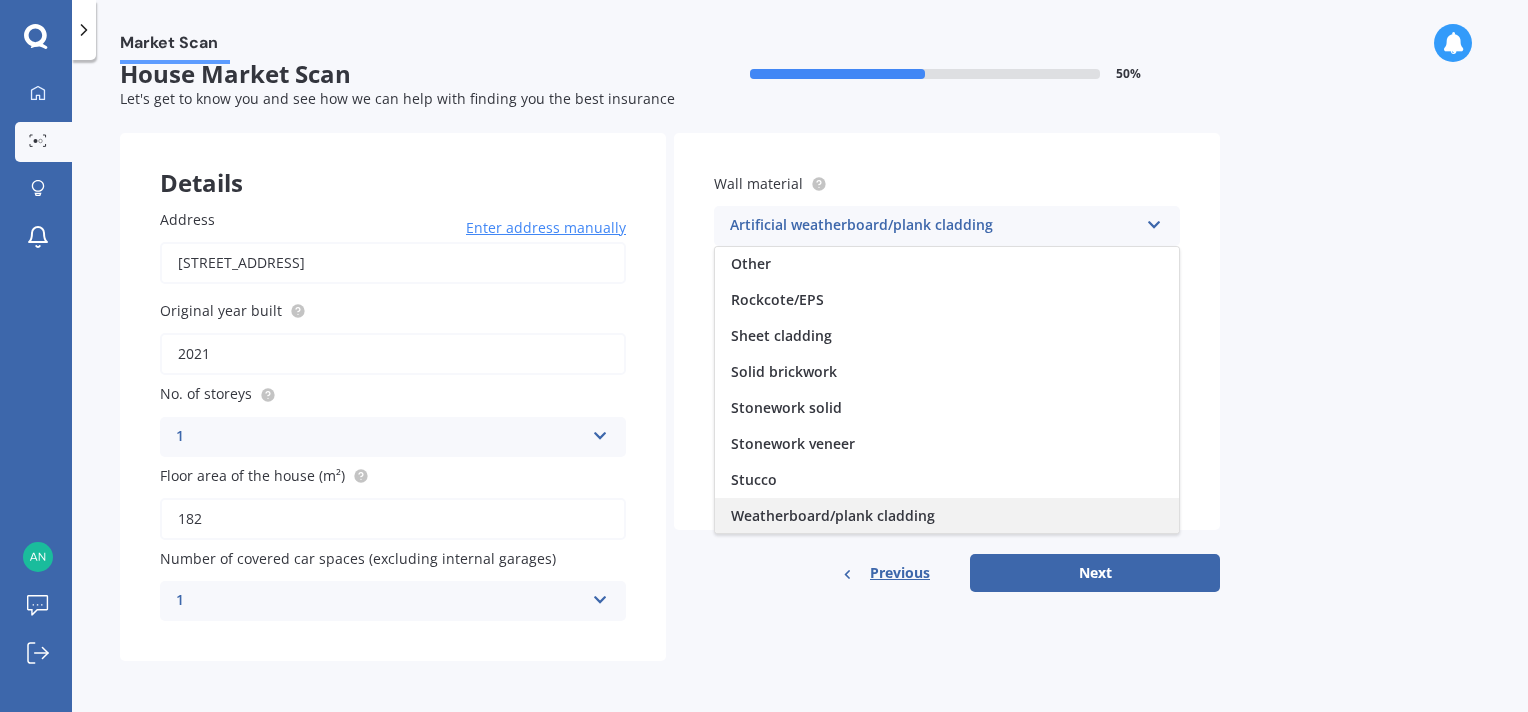 click on "Weatherboard/plank cladding" at bounding box center (833, 515) 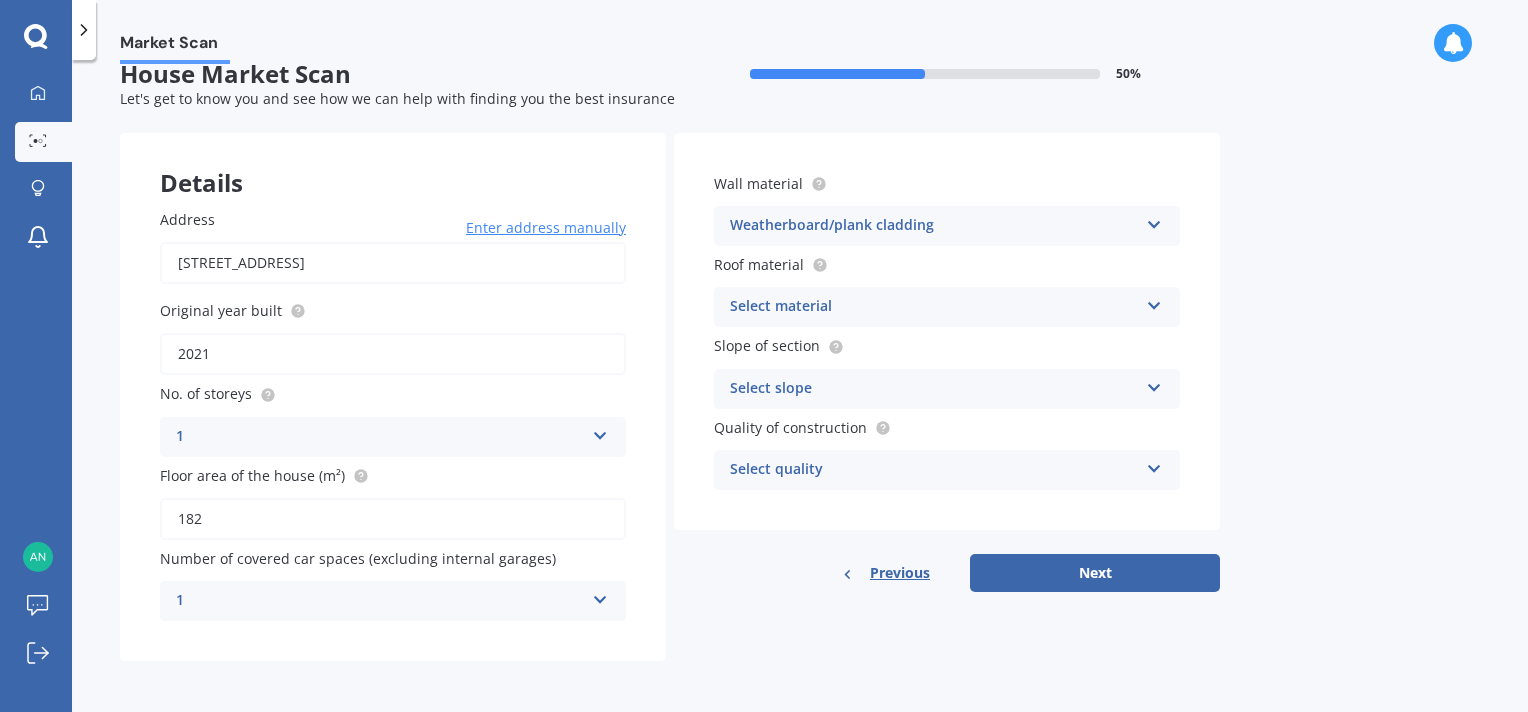 click on "Select material" at bounding box center (934, 307) 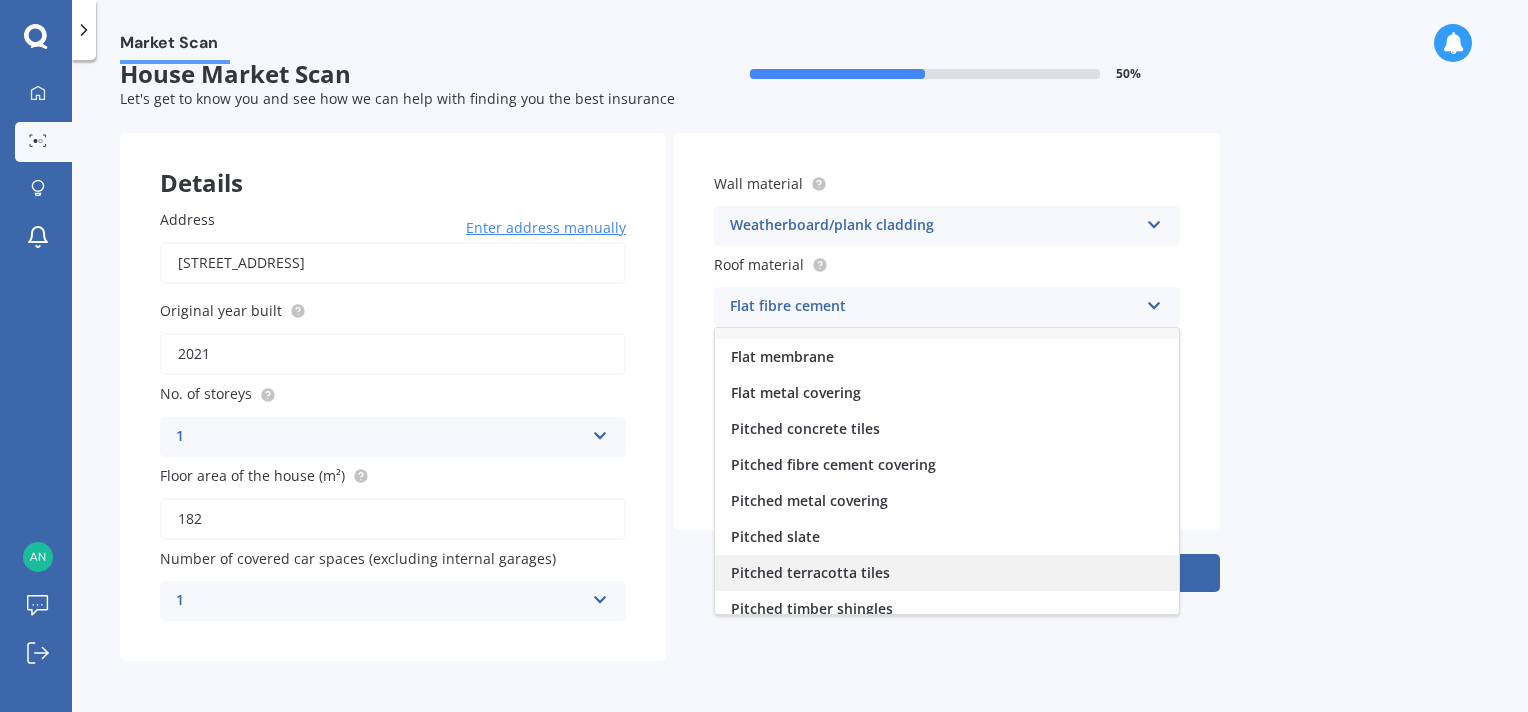 scroll, scrollTop: 0, scrollLeft: 0, axis: both 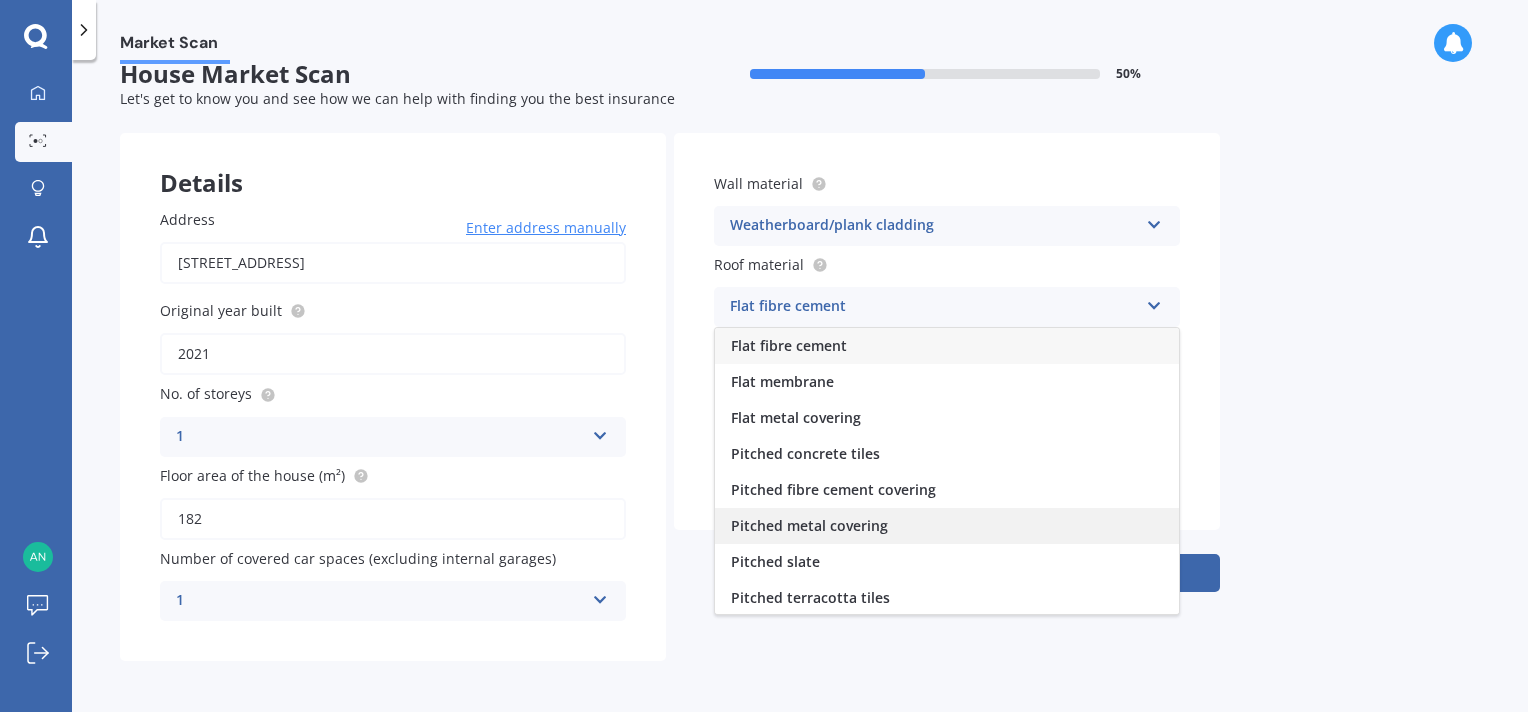 click on "Pitched metal covering" at bounding box center [809, 525] 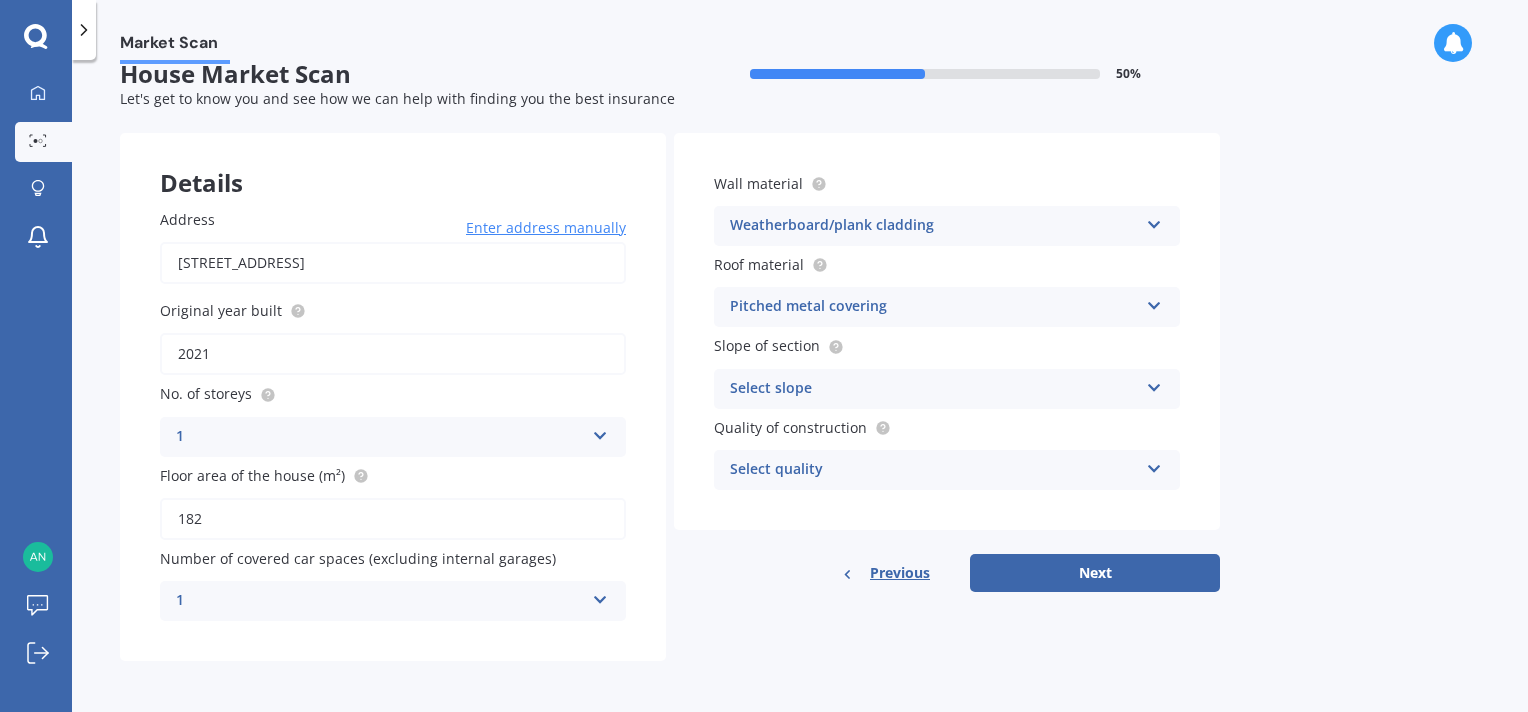 click on "Select slope Flat or gentle slope (up to about 5°) Moderate slope (about 15°) Severe slope (35° or more)" at bounding box center (947, 389) 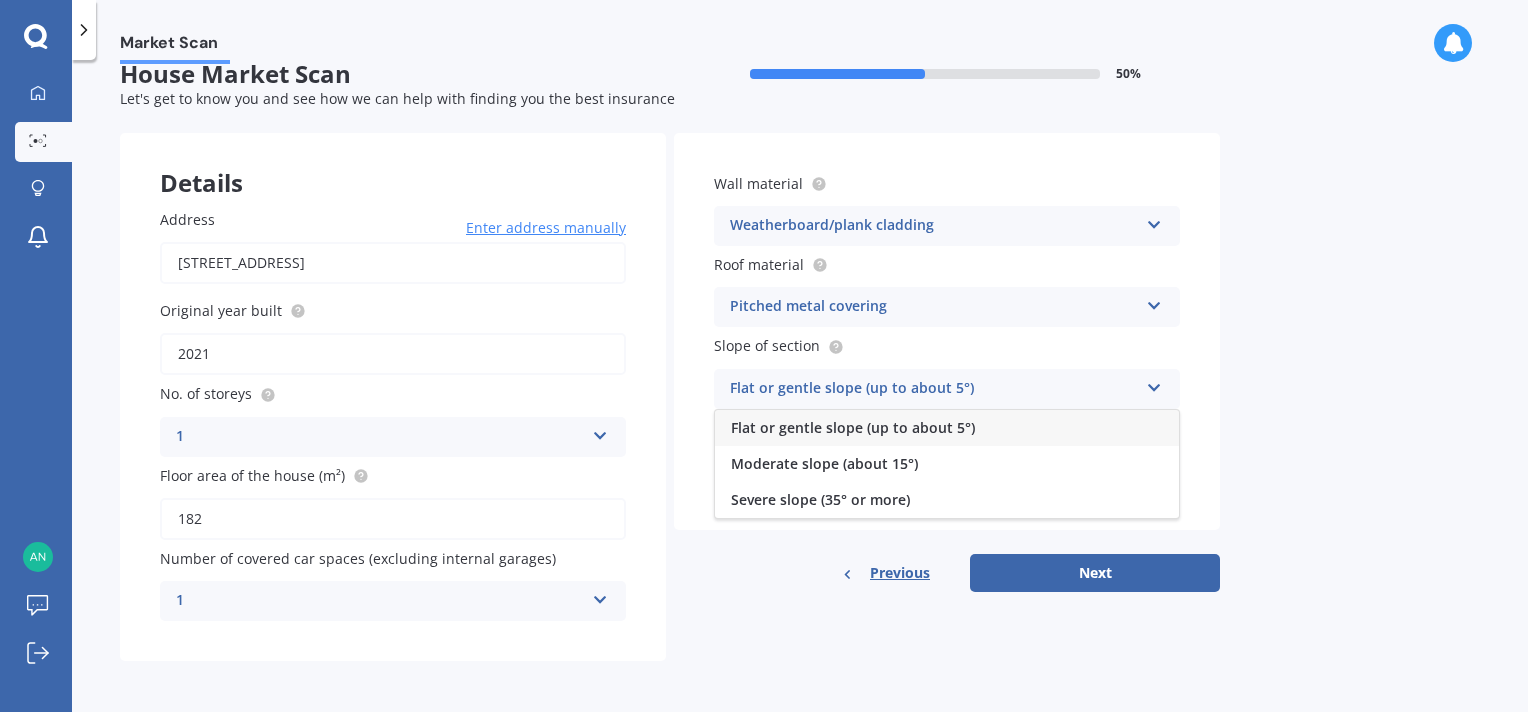 click on "Flat or gentle slope (up to about 5°)" at bounding box center (853, 427) 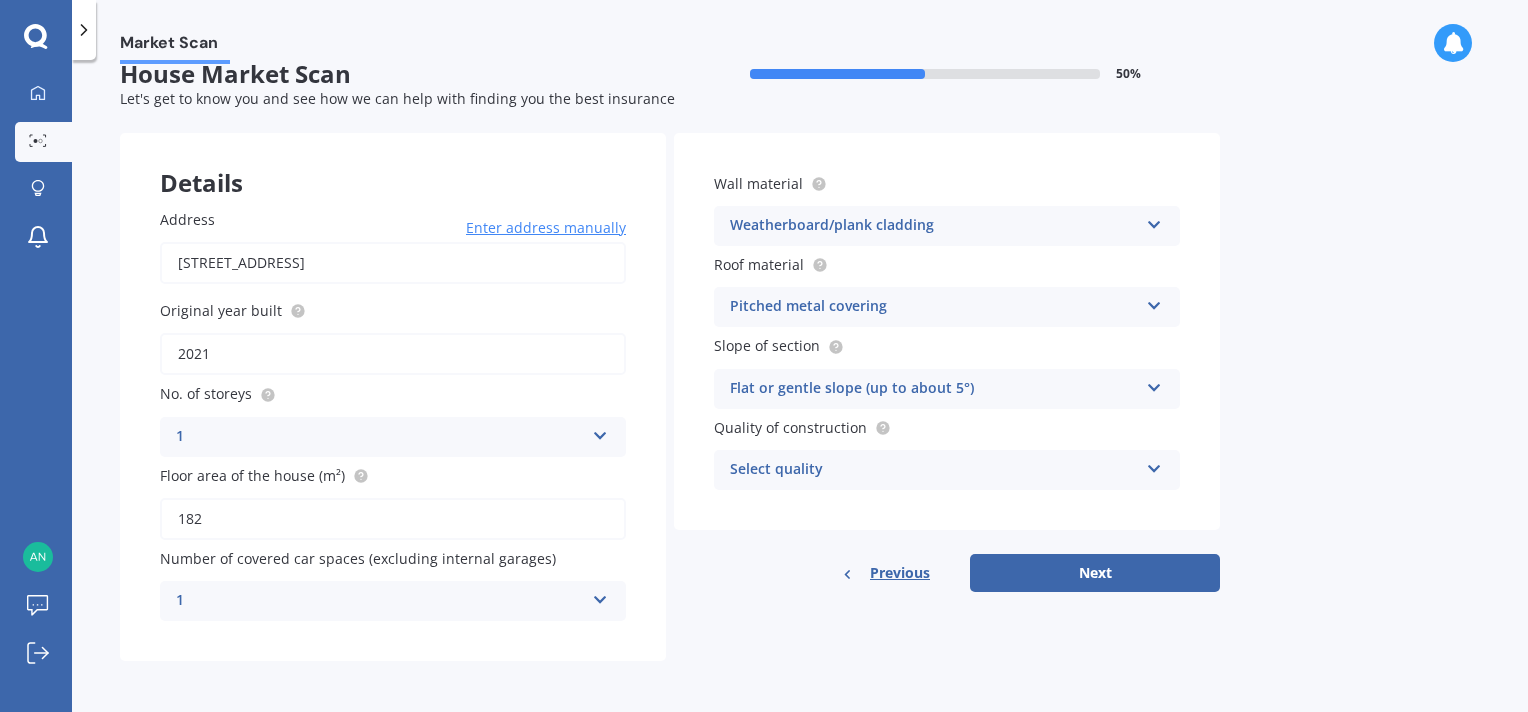 click on "Select quality" at bounding box center [934, 470] 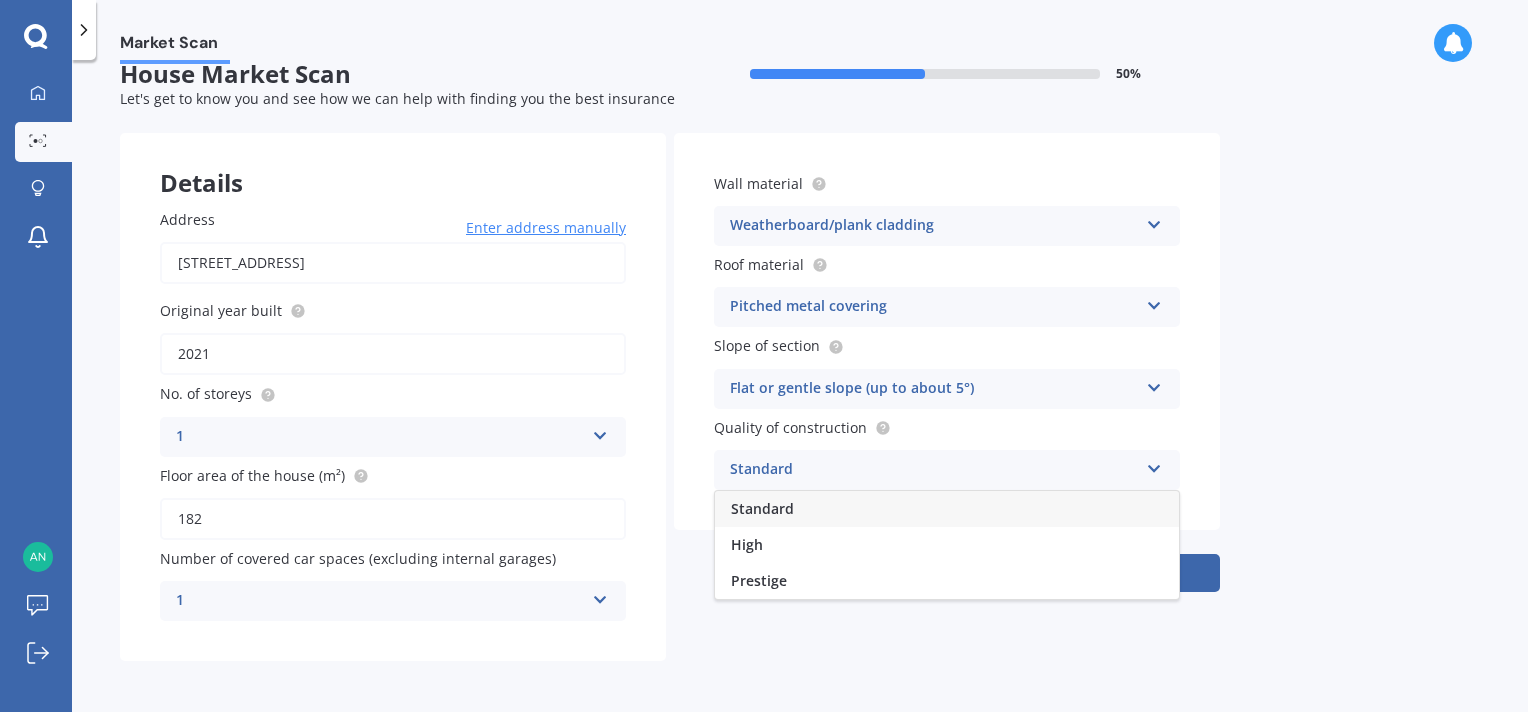 click on "Standard" at bounding box center [934, 470] 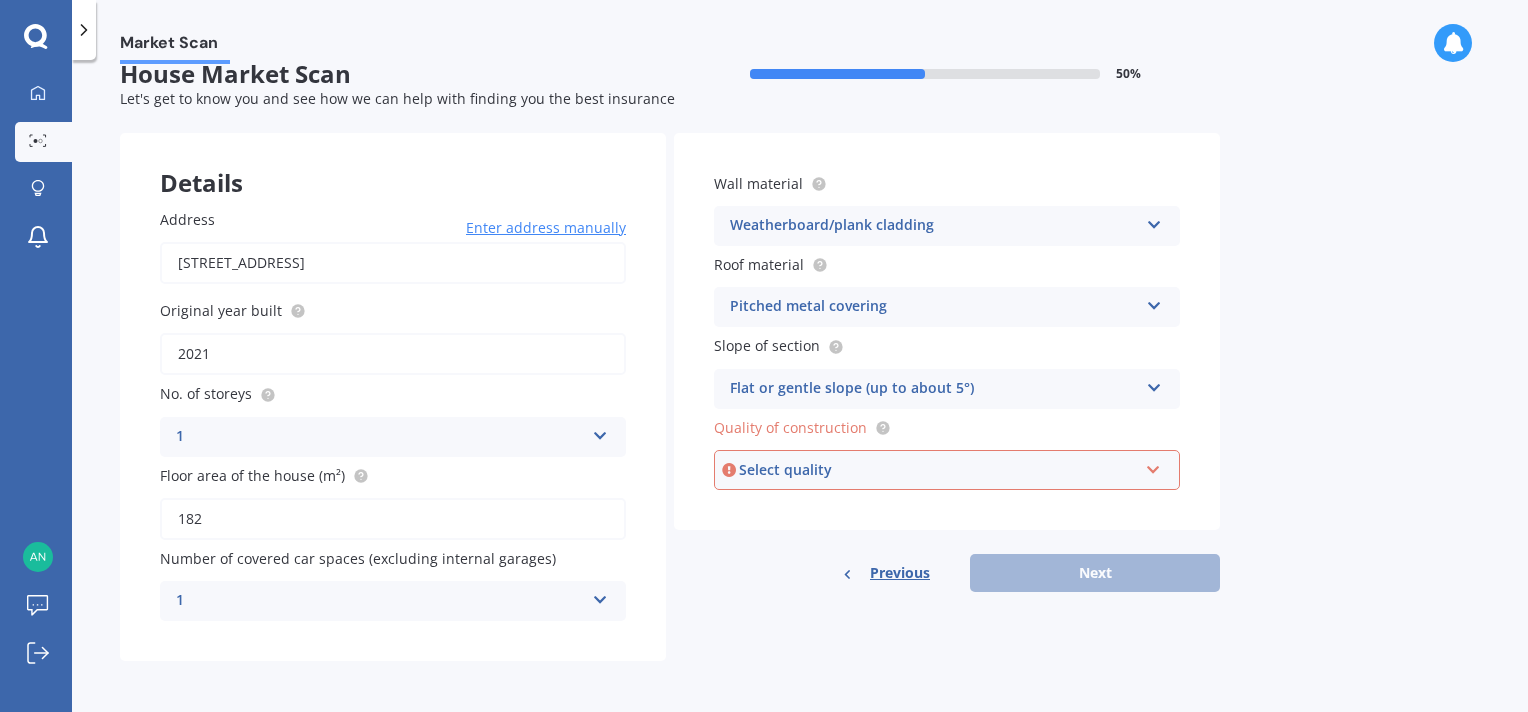 click on "Select quality" at bounding box center [938, 470] 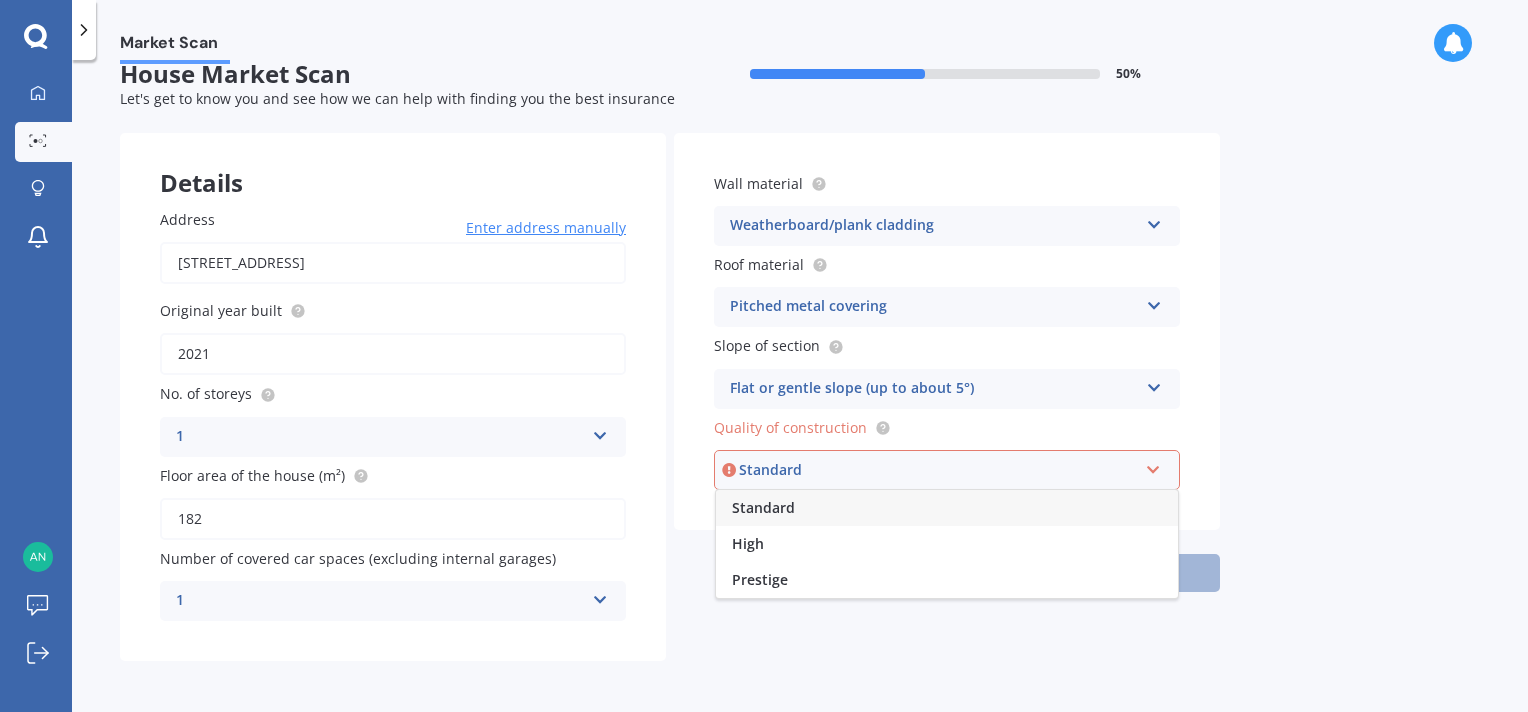 click on "Standard" at bounding box center (947, 508) 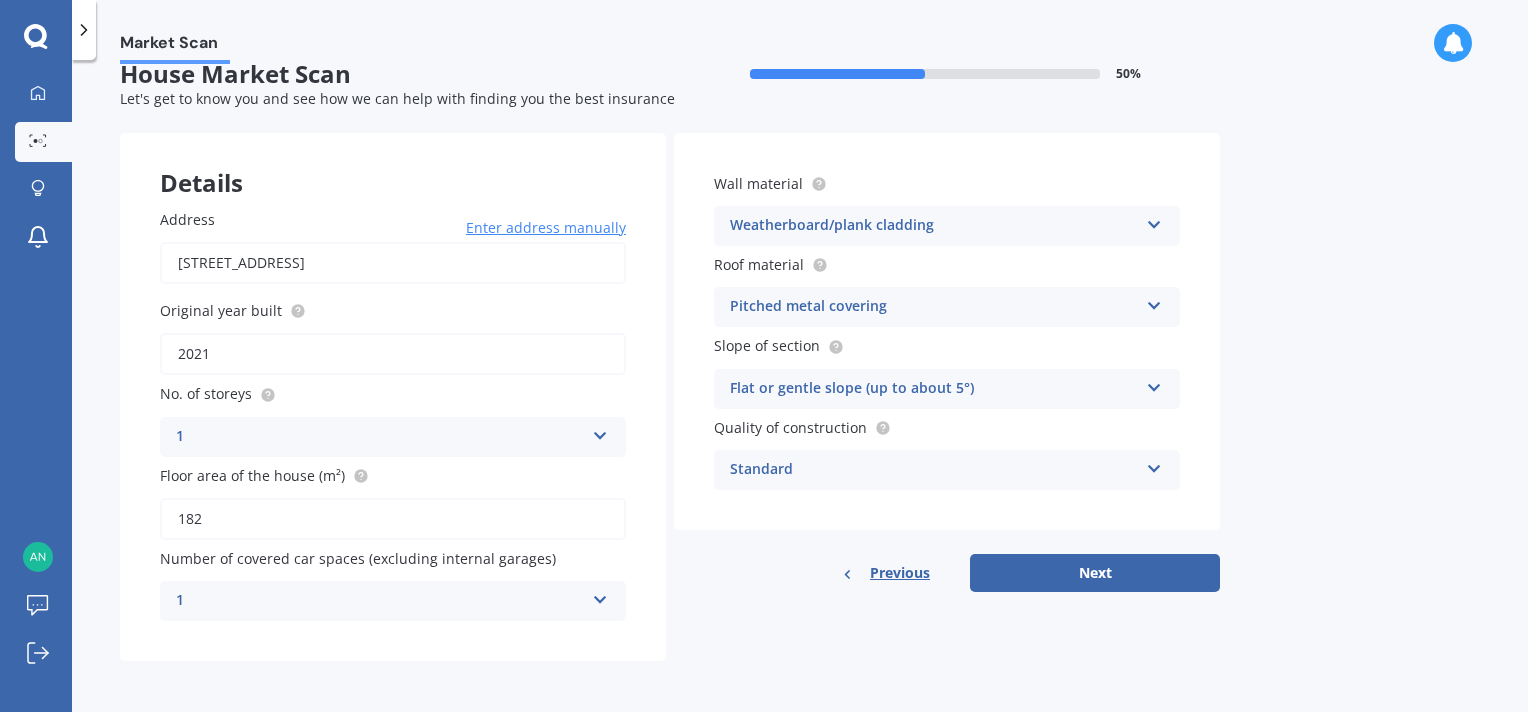 click on "Market Scan House Market Scan 50 % Let's get to know you and see how we can help with finding you the best insurance Details Address 16 Tetekura Street, Takanini, Auckland 2110 Enter address manually Search Original year built 2021 No. of storeys 1 1 2 3 4 5+ Floor area of the house (m²) 182 Number of covered car spaces (excluding internal garages) 1 0 1 2 3 4 5+ Wall material Weatherboard/plank cladding Artificial weatherboard/plank cladding Blockwork Brick veneer Double brick Mud brick Other Rockcote/EPS Sheet cladding Solid brickwork Stonework solid Stonework veneer Stucco Weatherboard/plank cladding Roof material Pitched metal covering Flat fibre cement Flat membrane Flat metal covering Pitched concrete tiles Pitched fibre cement covering Pitched metal covering Pitched slate Pitched terracotta tiles Pitched timber shingles Other Slope of section Flat or gentle slope (up to about 5°) Flat or gentle slope (up to about 5°) Moderate slope (about 15°) Severe slope (35° or more) Quality of construction" at bounding box center (800, 390) 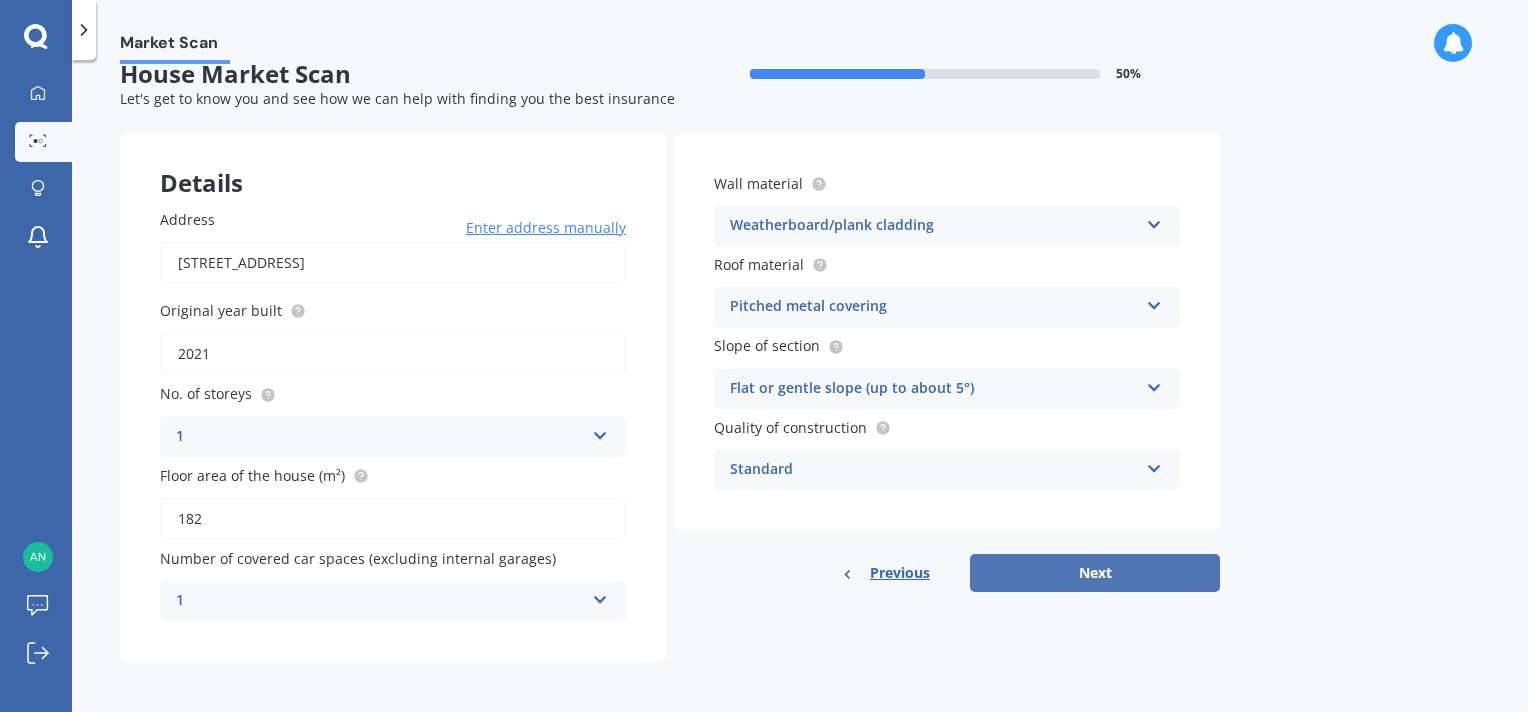 click on "Next" at bounding box center (1095, 573) 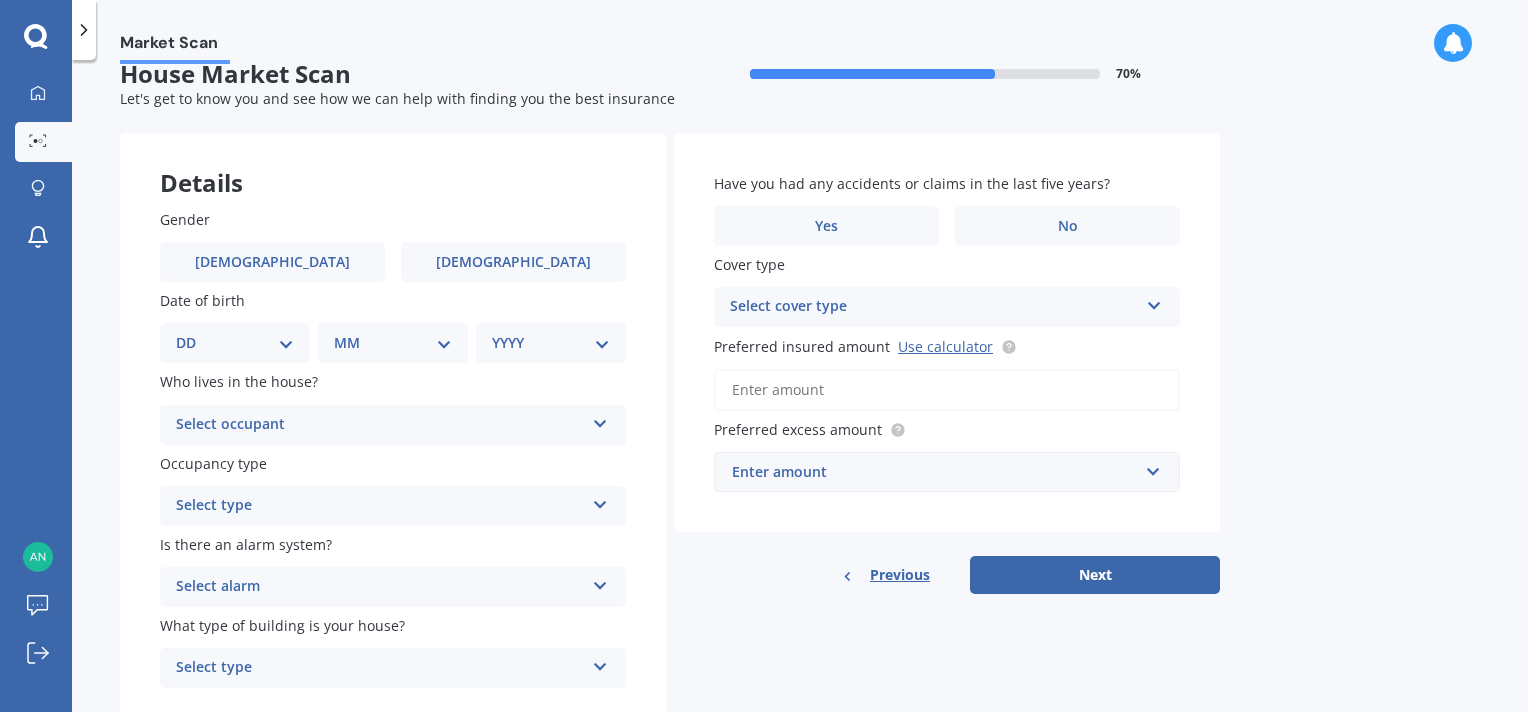scroll, scrollTop: 0, scrollLeft: 0, axis: both 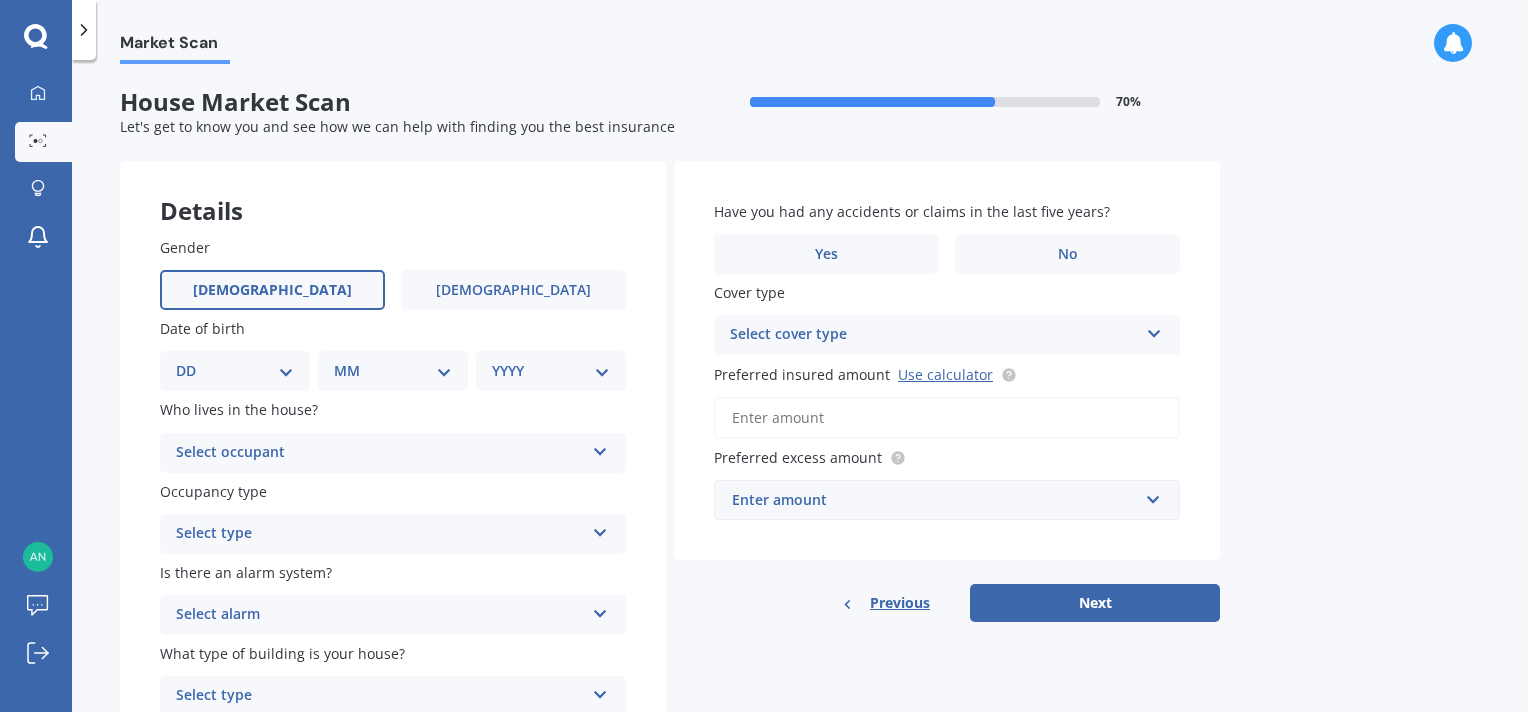 click on "Male" at bounding box center (272, 290) 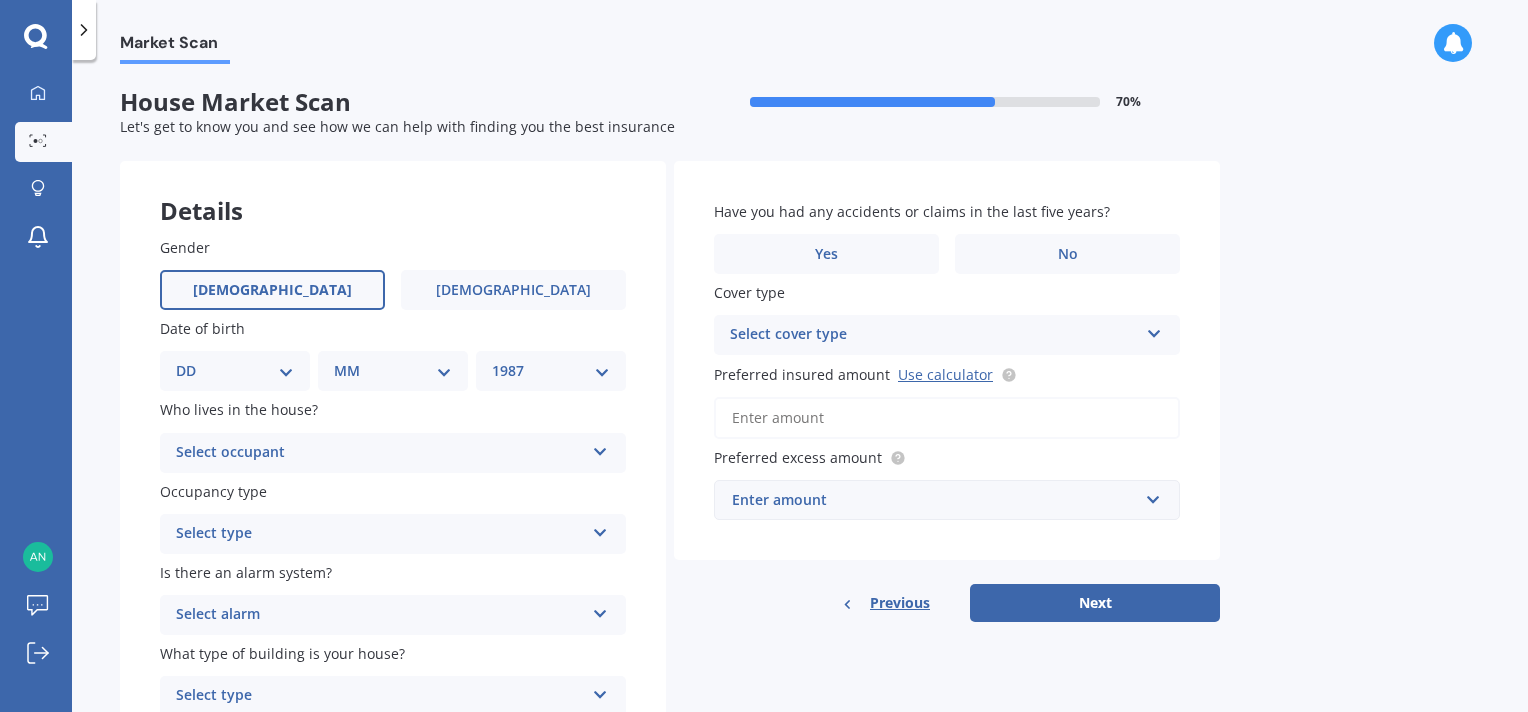 click on "YYYY 2009 2008 2007 2006 2005 2004 2003 2002 2001 2000 1999 1998 1997 1996 1995 1994 1993 1992 1991 1990 1989 1988 1987 1986 1985 1984 1983 1982 1981 1980 1979 1978 1977 1976 1975 1974 1973 1972 1971 1970 1969 1968 1967 1966 1965 1964 1963 1962 1961 1960 1959 1958 1957 1956 1955 1954 1953 1952 1951 1950 1949 1948 1947 1946 1945 1944 1943 1942 1941 1940 1939 1938 1937 1936 1935 1934 1933 1932 1931 1930 1929 1928 1927 1926 1925 1924 1923 1922 1921 1920 1919 1918 1917 1916 1915 1914 1913 1912 1911 1910" at bounding box center (551, 371) 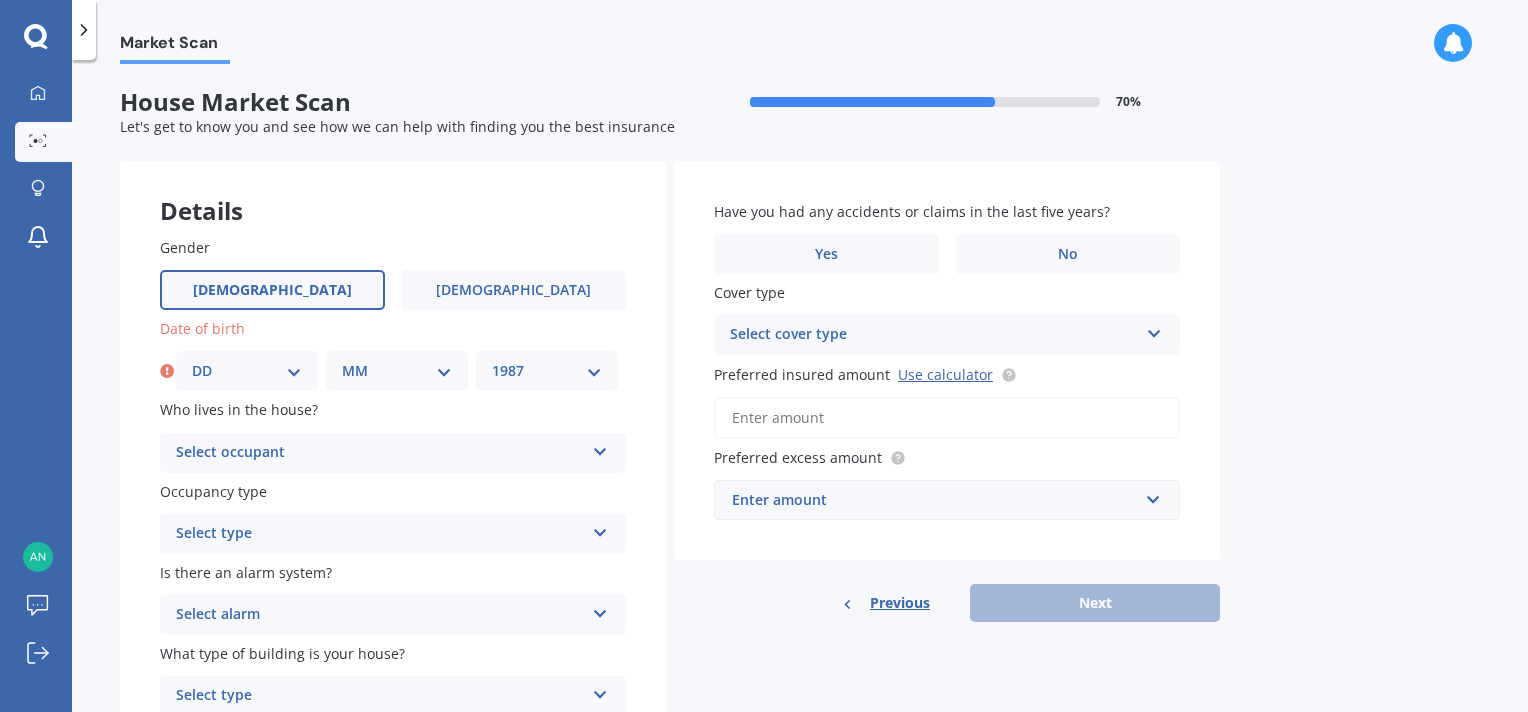 click on "MM 01 02 03 04 05 06 07 08 09 10 11 12" at bounding box center [397, 371] 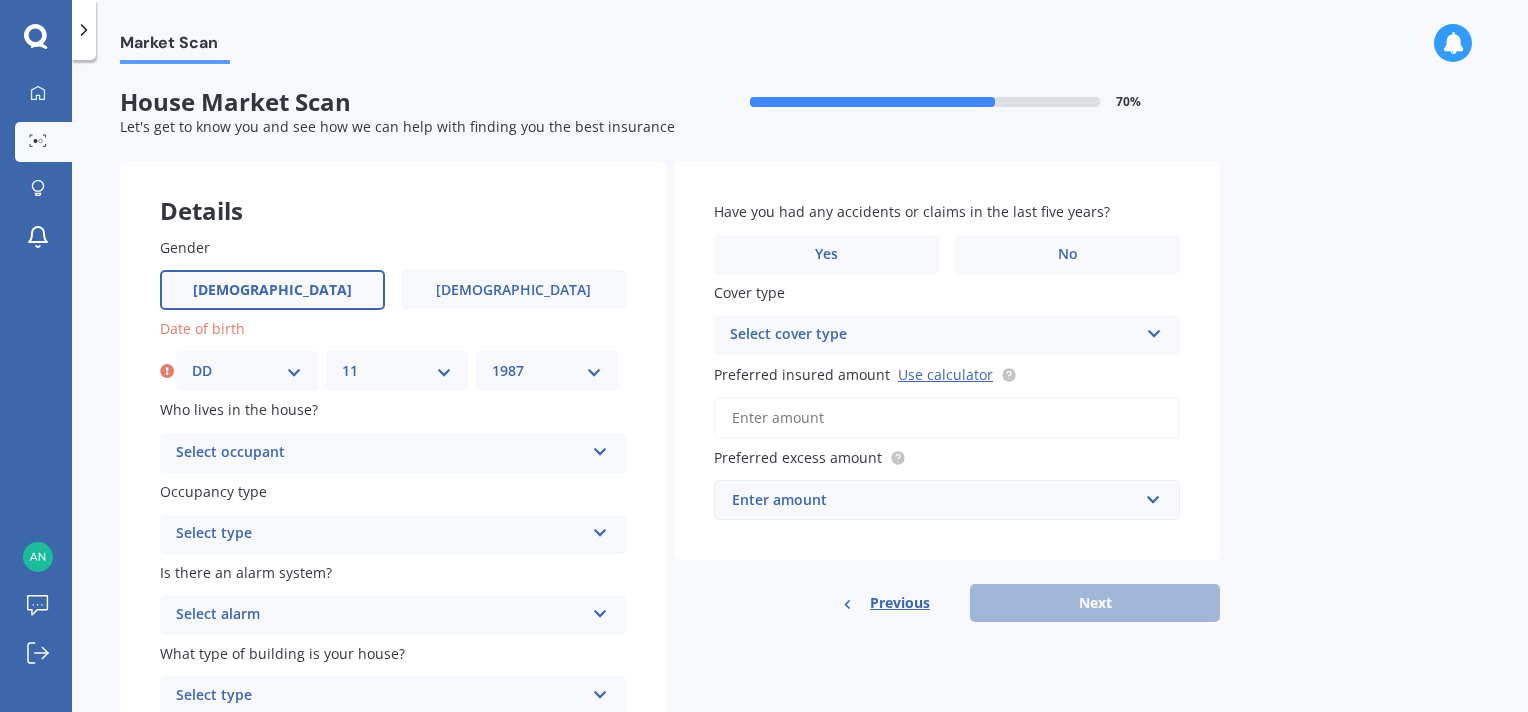 click on "MM 01 02 03 04 05 06 07 08 09 10 11 12" at bounding box center [397, 371] 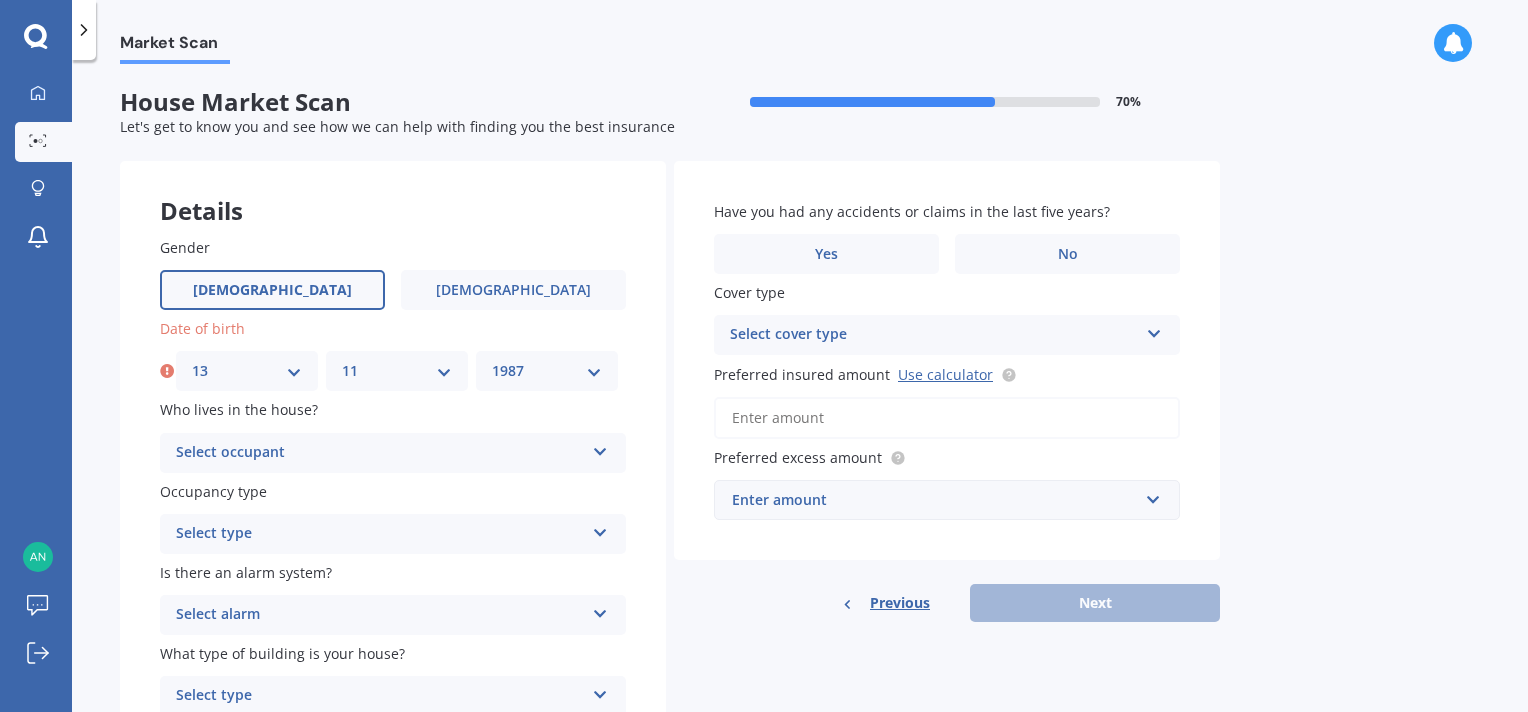 click on "DD 01 02 03 04 05 06 07 08 09 10 11 12 13 14 15 16 17 18 19 20 21 22 23 24 25 26 27 28 29 30 31" at bounding box center (247, 371) 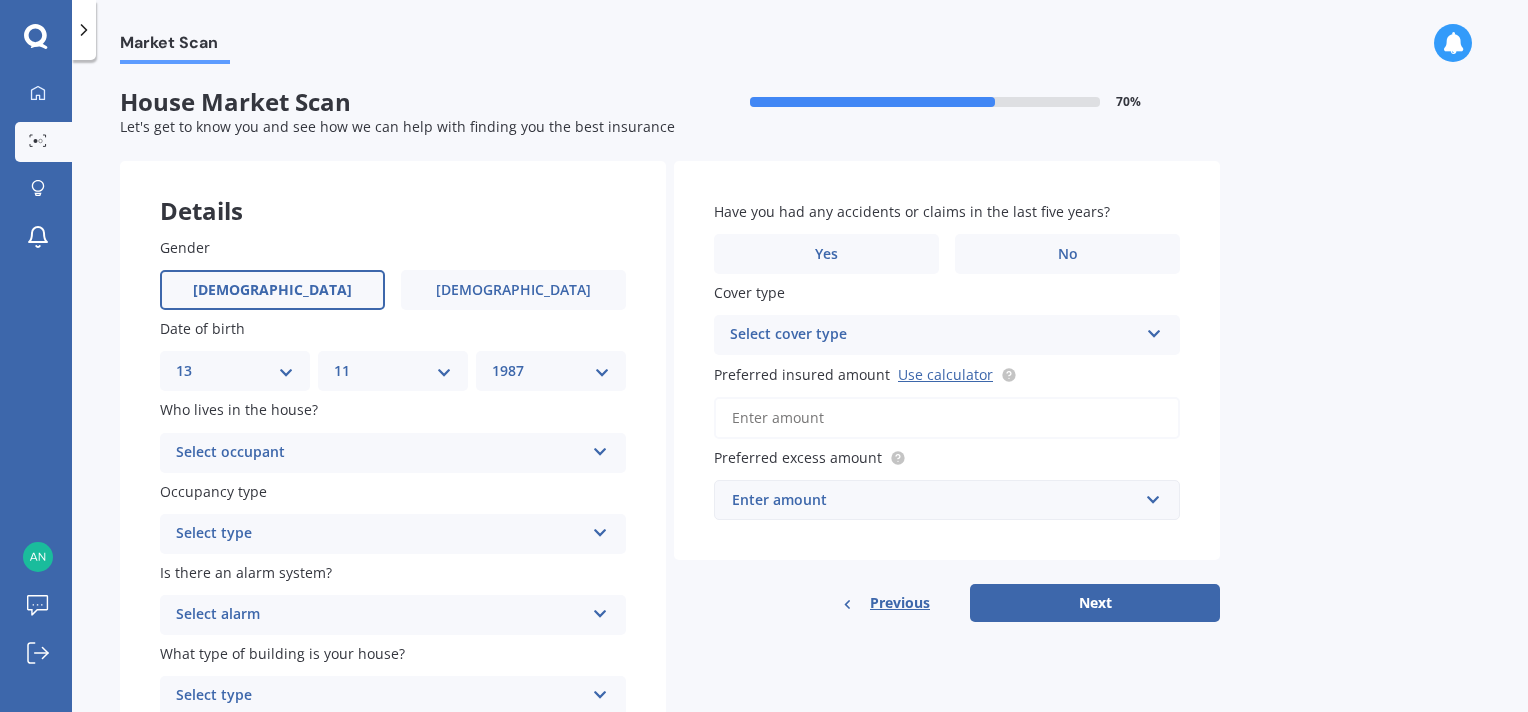 click on "Select occupant" at bounding box center (380, 453) 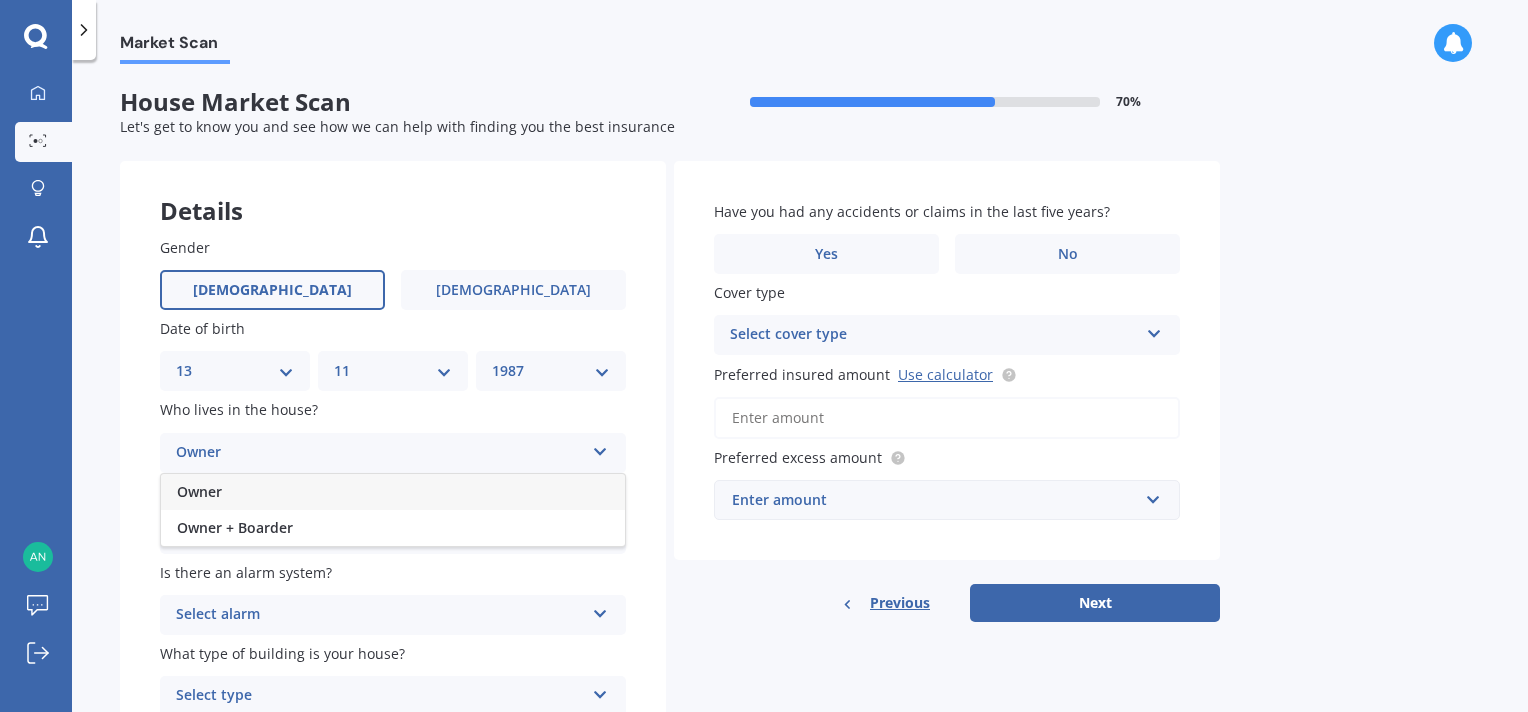 click on "Owner" at bounding box center [393, 492] 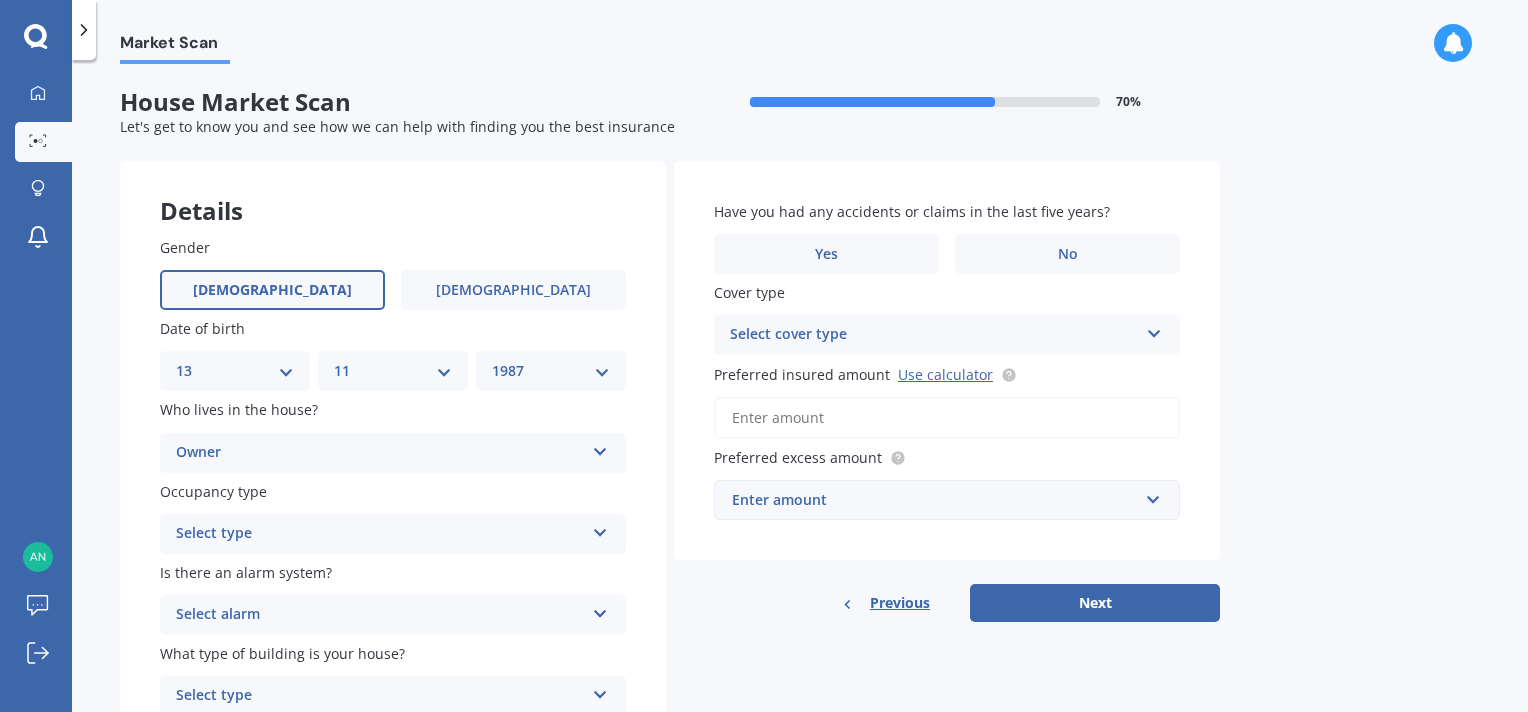 click on "Gender Male Female Date of birth DD 01 02 03 04 05 06 07 08 09 10 11 12 13 14 15 16 17 18 19 20 21 22 23 24 25 26 27 28 29 30 31 MM 01 02 03 04 05 06 07 08 09 10 11 12 YYYY 2009 2008 2007 2006 2005 2004 2003 2002 2001 2000 1999 1998 1997 1996 1995 1994 1993 1992 1991 1990 1989 1988 1987 1986 1985 1984 1983 1982 1981 1980 1979 1978 1977 1976 1975 1974 1973 1972 1971 1970 1969 1968 1967 1966 1965 1964 1963 1962 1961 1960 1959 1958 1957 1956 1955 1954 1953 1952 1951 1950 1949 1948 1947 1946 1945 1944 1943 1942 1941 1940 1939 1938 1937 1936 1935 1934 1933 1932 1931 1930 1929 1928 1927 1926 1925 1924 1923 1922 1921 1920 1919 1918 1917 1916 1915 1914 1913 1912 1911 1910 Who lives in the house? Owner Owner Owner + Boarder Occupancy type Select type Permanent Holiday (without tenancy) Is there an alarm system? Select alarm Yes, monitored Yes, not monitored No What type of building is your house? Select type Freestanding Multi-unit (in a block of 6 or less) Multi-unit (in a block of 7-10)" at bounding box center [393, 477] 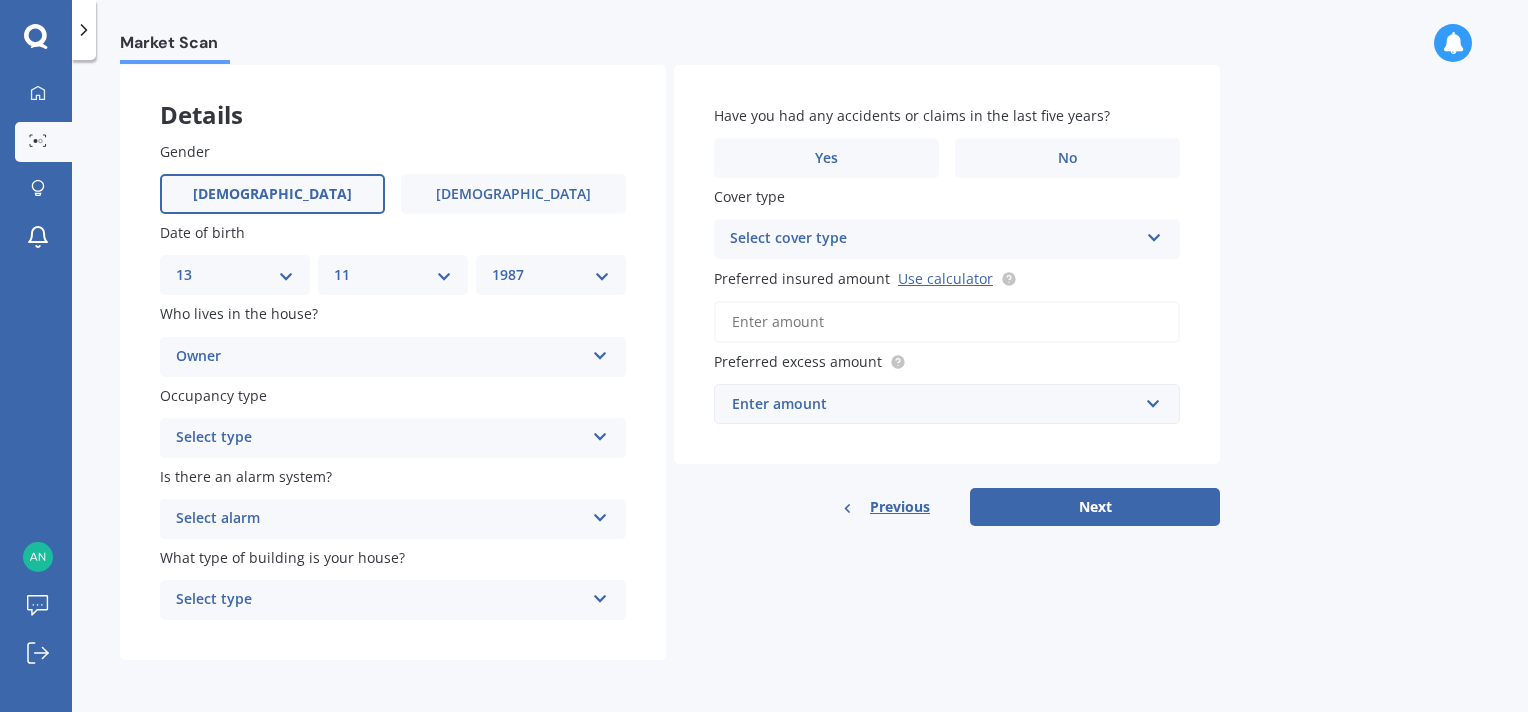 click on "Select type Permanent Holiday (without tenancy)" at bounding box center [393, 438] 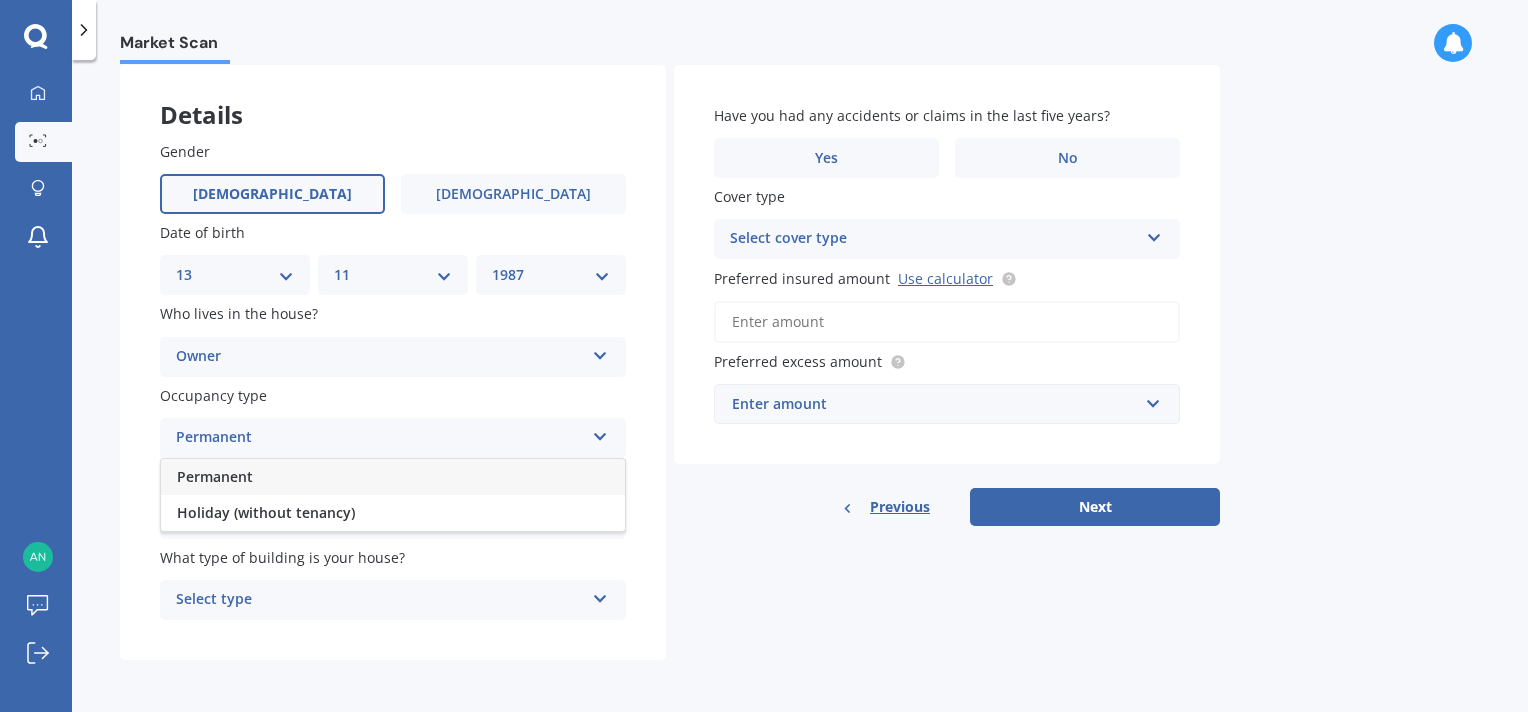 click on "Permanent" at bounding box center [393, 477] 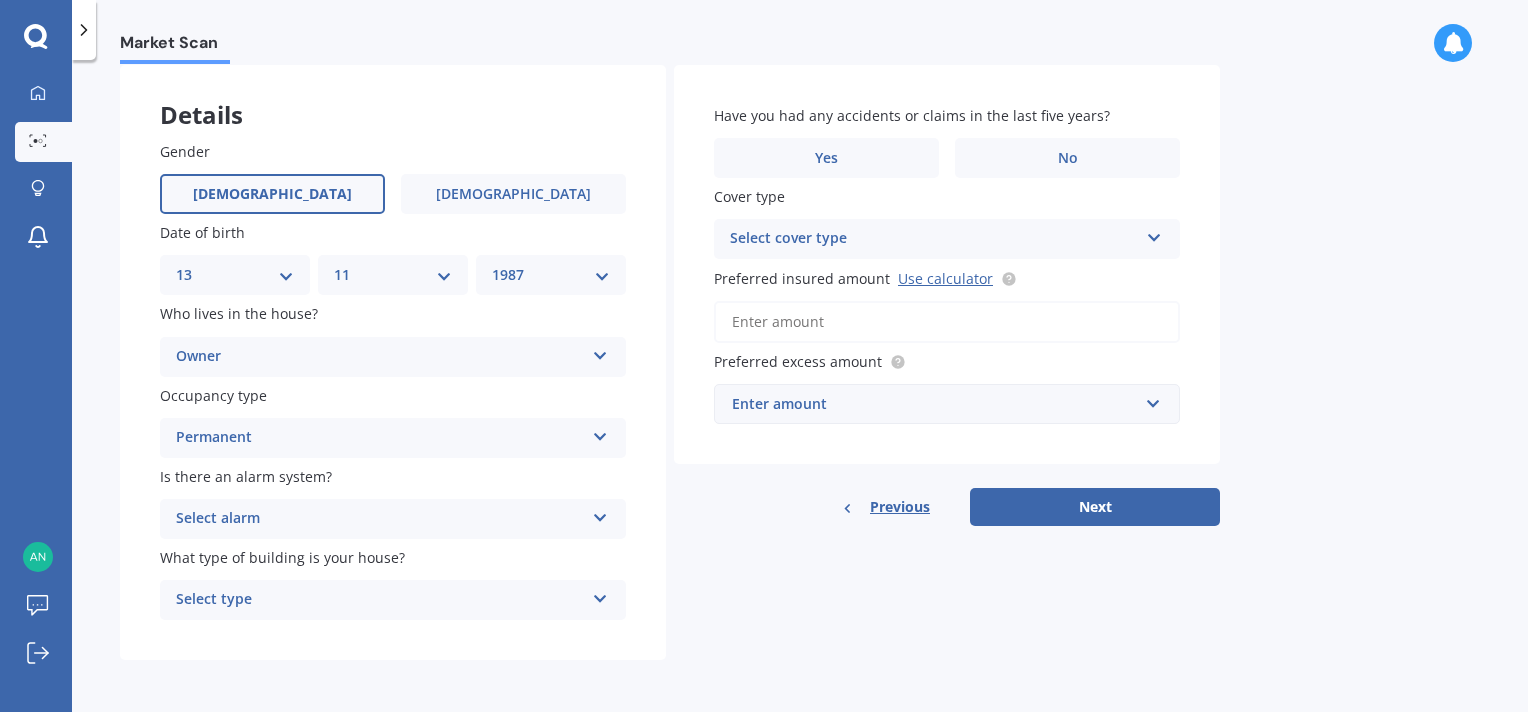 click on "Details Gender Male Female Date of birth DD 01 02 03 04 05 06 07 08 09 10 11 12 13 14 15 16 17 18 19 20 21 22 23 24 25 26 27 28 29 30 31 MM 01 02 03 04 05 06 07 08 09 10 11 12 YYYY 2009 2008 2007 2006 2005 2004 2003 2002 2001 2000 1999 1998 1997 1996 1995 1994 1993 1992 1991 1990 1989 1988 1987 1986 1985 1984 1983 1982 1981 1980 1979 1978 1977 1976 1975 1974 1973 1972 1971 1970 1969 1968 1967 1966 1965 1964 1963 1962 1961 1960 1959 1958 1957 1956 1955 1954 1953 1952 1951 1950 1949 1948 1947 1946 1945 1944 1943 1942 1941 1940 1939 1938 1937 1936 1935 1934 1933 1932 1931 1930 1929 1928 1927 1926 1925 1924 1923 1922 1921 1920 1919 1918 1917 1916 1915 1914 1913 1912 1911 1910 Who lives in the house? Owner Owner Owner + Boarder Occupancy type Permanent Permanent Holiday (without tenancy) Is there an alarm system? Select alarm Yes, monitored Yes, not monitored No What type of building is your house? Select type Freestanding Multi-unit (in a block of 6 or less) Multi-unit (in a block of 7-10) Yes No Cover type High" at bounding box center [670, 363] 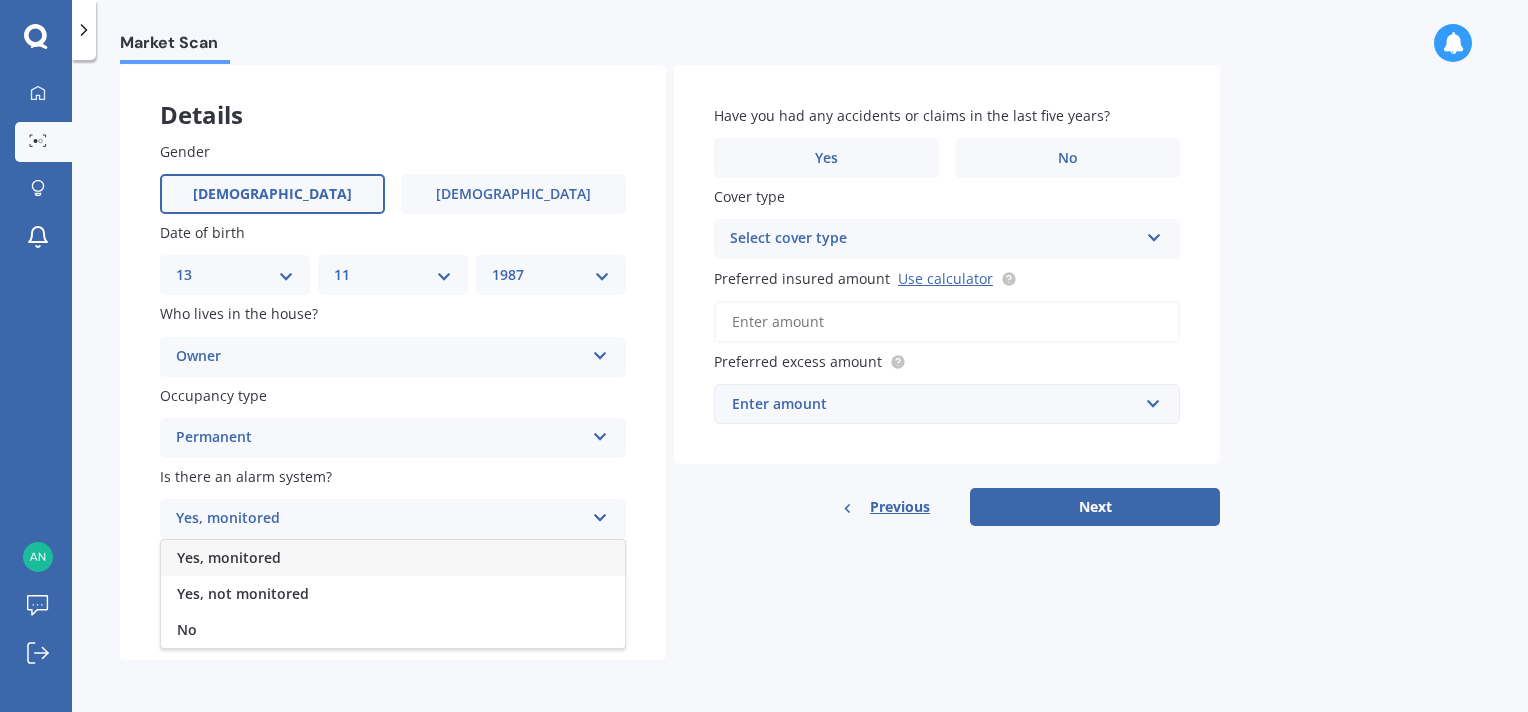 click on "Yes, monitored" at bounding box center [393, 558] 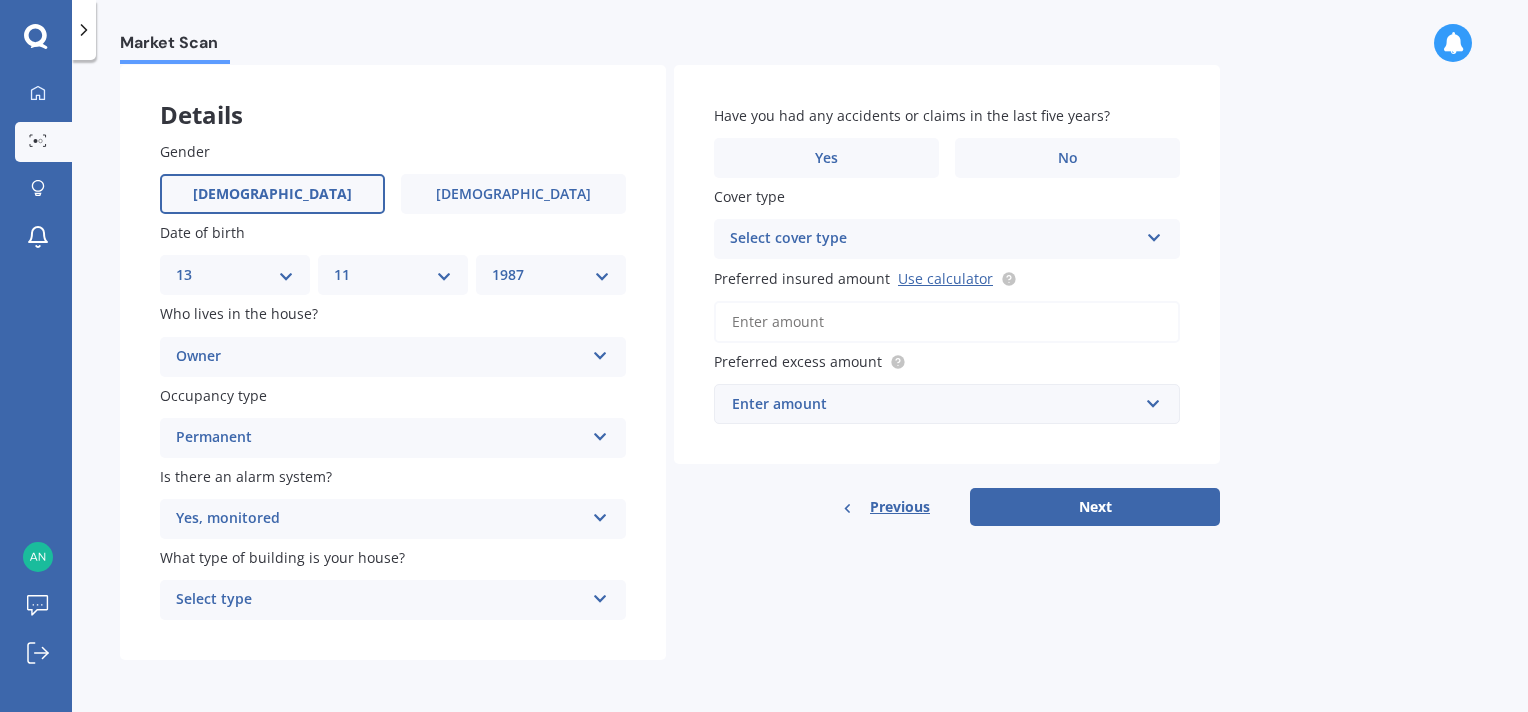 click on "Gender Male Female Date of birth DD 01 02 03 04 05 06 07 08 09 10 11 12 13 14 15 16 17 18 19 20 21 22 23 24 25 26 27 28 29 30 31 MM 01 02 03 04 05 06 07 08 09 10 11 12 YYYY 2009 2008 2007 2006 2005 2004 2003 2002 2001 2000 1999 1998 1997 1996 1995 1994 1993 1992 1991 1990 1989 1988 1987 1986 1985 1984 1983 1982 1981 1980 1979 1978 1977 1976 1975 1974 1973 1972 1971 1970 1969 1968 1967 1966 1965 1964 1963 1962 1961 1960 1959 1958 1957 1956 1955 1954 1953 1952 1951 1950 1949 1948 1947 1946 1945 1944 1943 1942 1941 1940 1939 1938 1937 1936 1935 1934 1933 1932 1931 1930 1929 1928 1927 1926 1925 1924 1923 1922 1921 1920 1919 1918 1917 1916 1915 1914 1913 1912 1911 1910 Who lives in the house? Owner Owner Owner + Boarder Occupancy type Permanent Permanent Holiday (without tenancy) Is there an alarm system? Yes, monitored Yes, monitored Yes, not monitored No What type of building is your house? Select type Freestanding Multi-unit (in a block of 6 or less) Multi-unit (in a block of 7-10)" at bounding box center (393, 381) 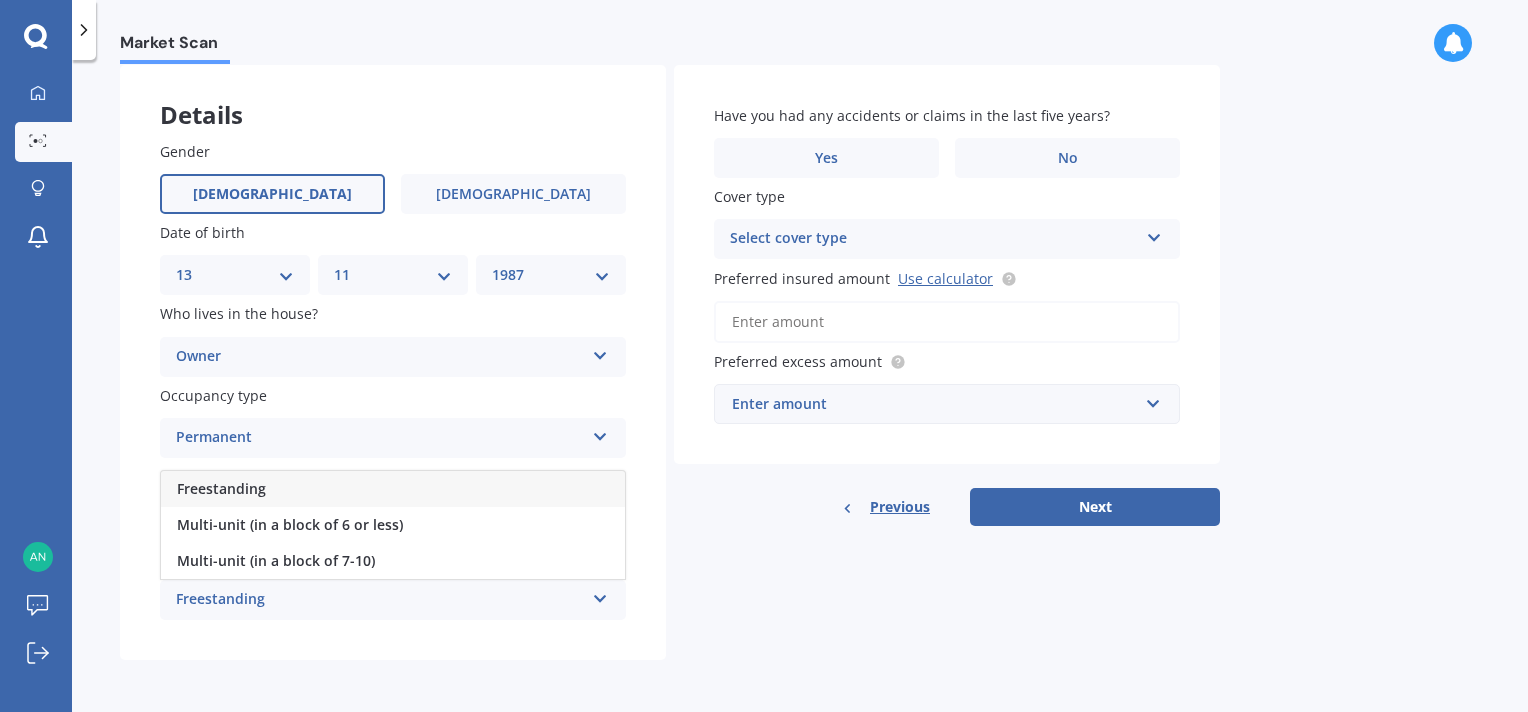 click on "Freestanding" at bounding box center [380, 600] 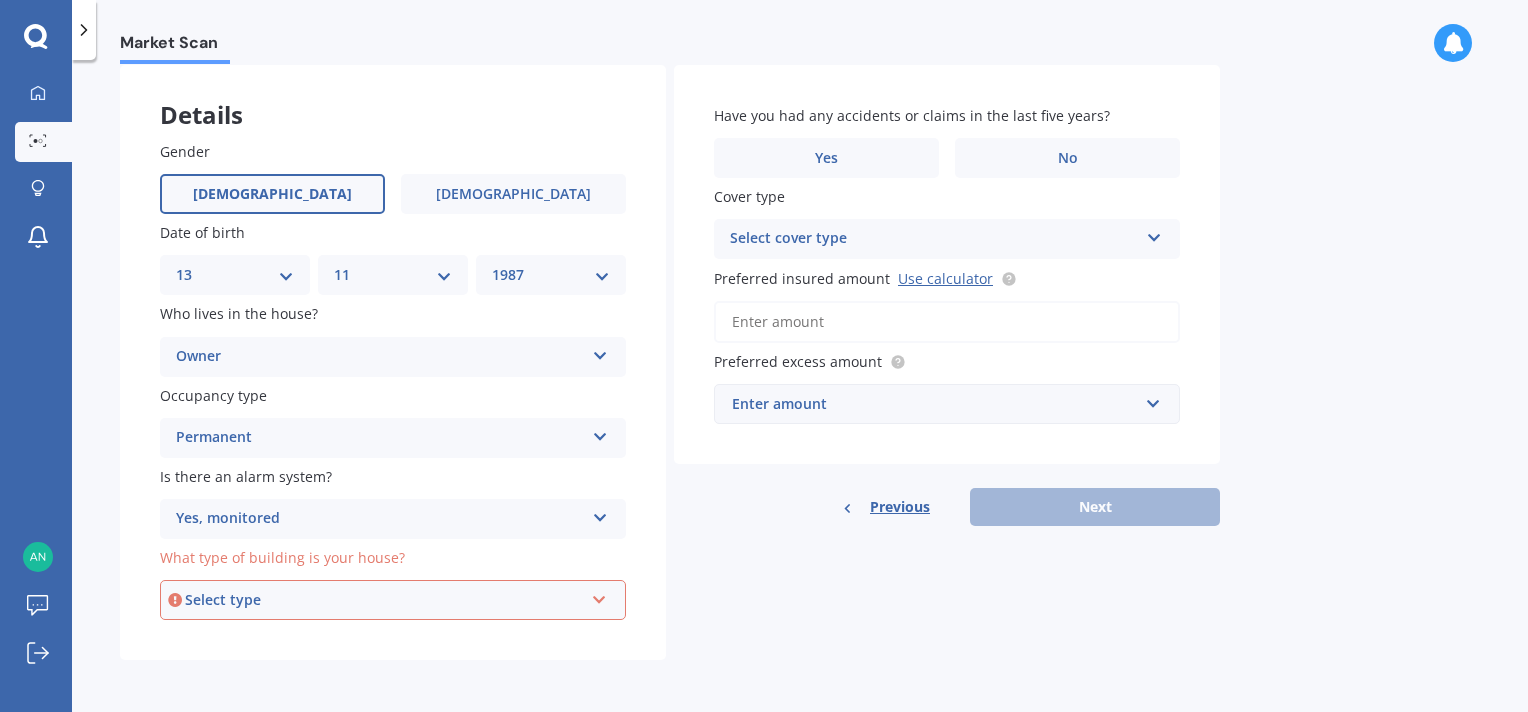 click on "Select type" at bounding box center (384, 600) 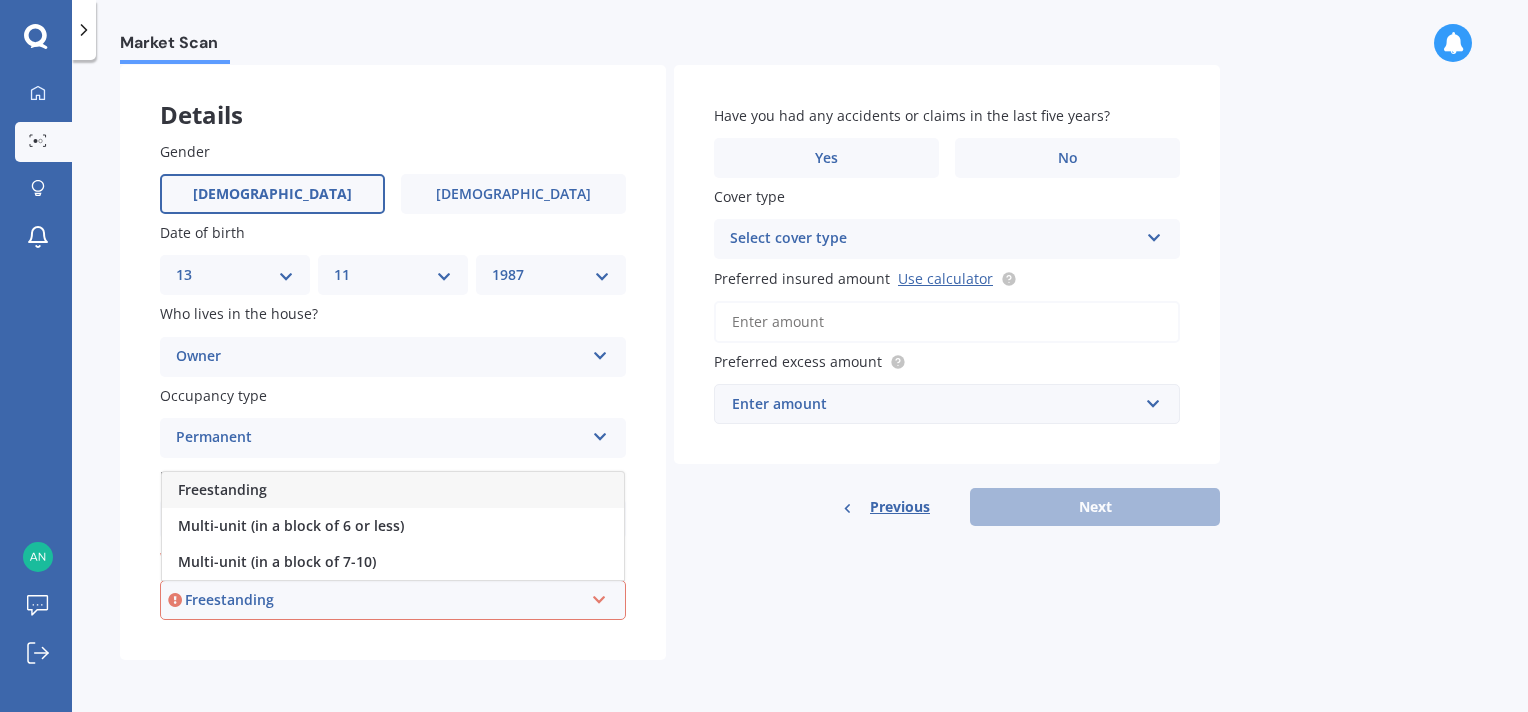 click on "Freestanding" at bounding box center (393, 490) 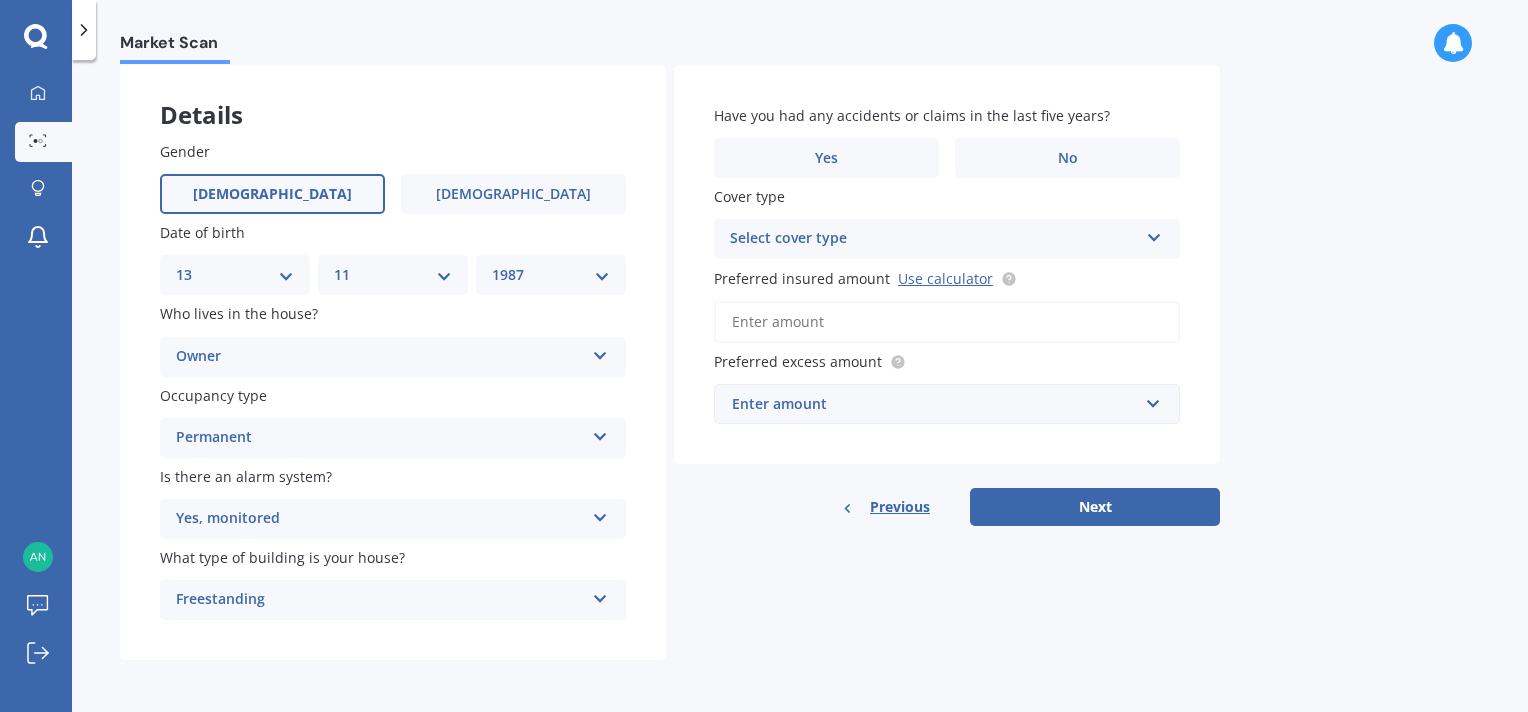 click on "Have you had any accidents or claims in the last five years? Yes No Cover type Select cover type High Preferred insured amount Use calculator Preferred excess amount Enter amount $300 $400 $500 $750 $1,000 $2,000 $2,500" at bounding box center [947, 264] 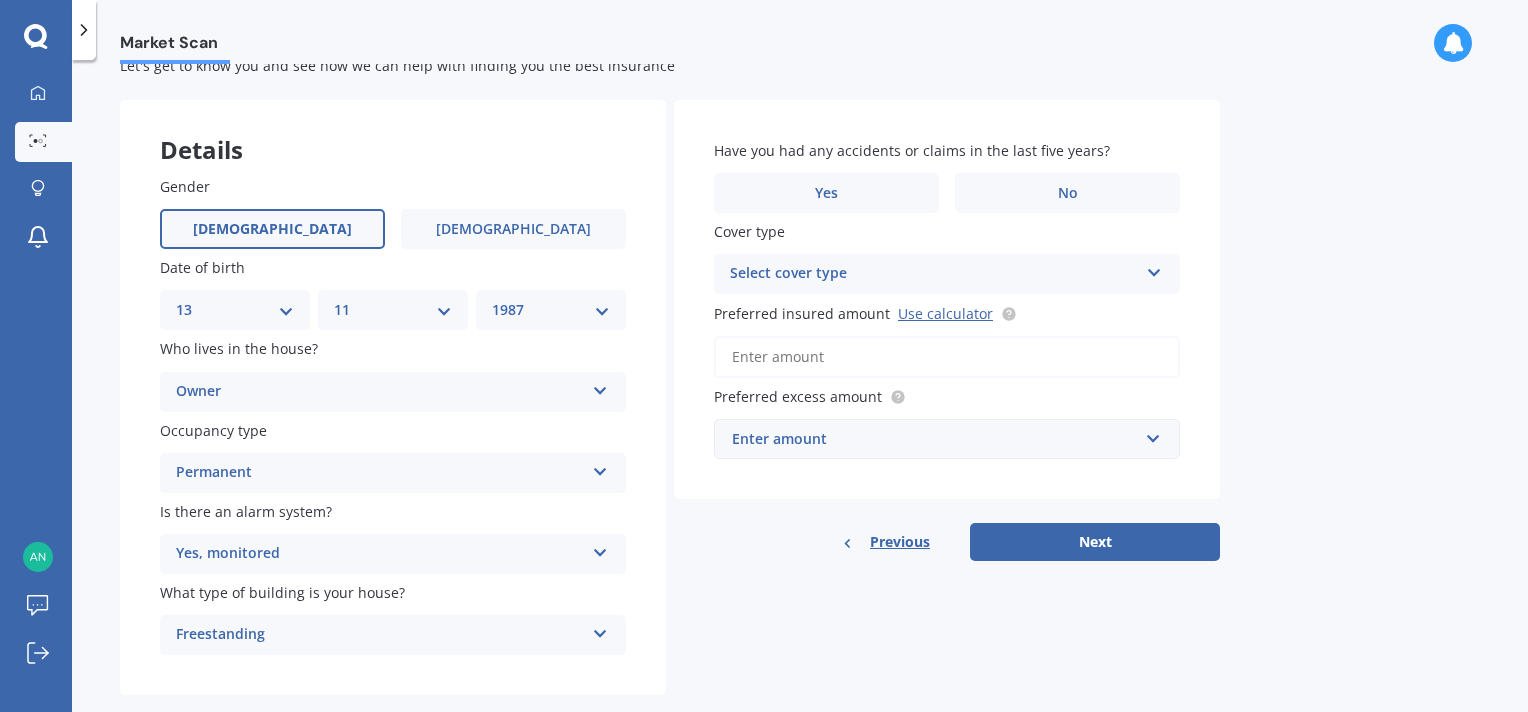 scroll, scrollTop: 0, scrollLeft: 0, axis: both 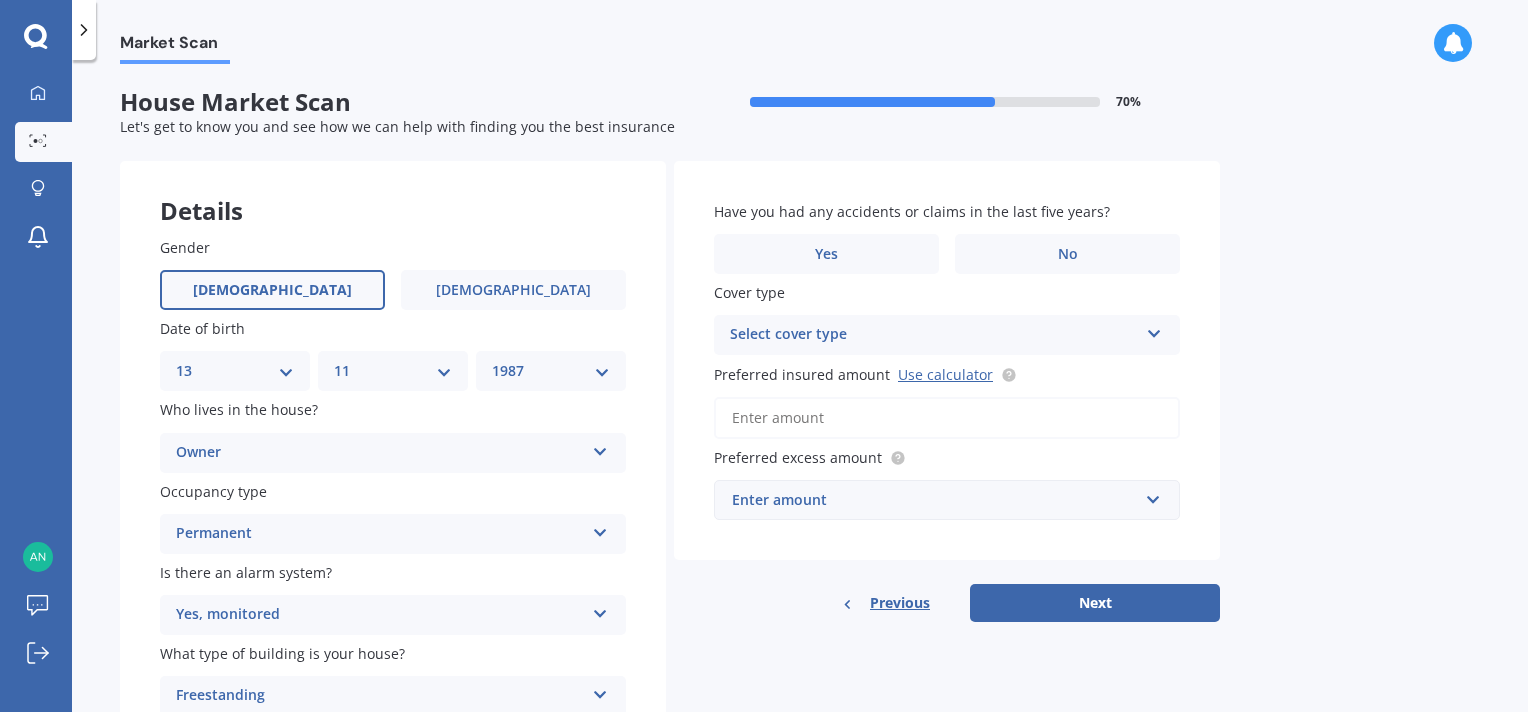 click on "Select cover type" at bounding box center [934, 335] 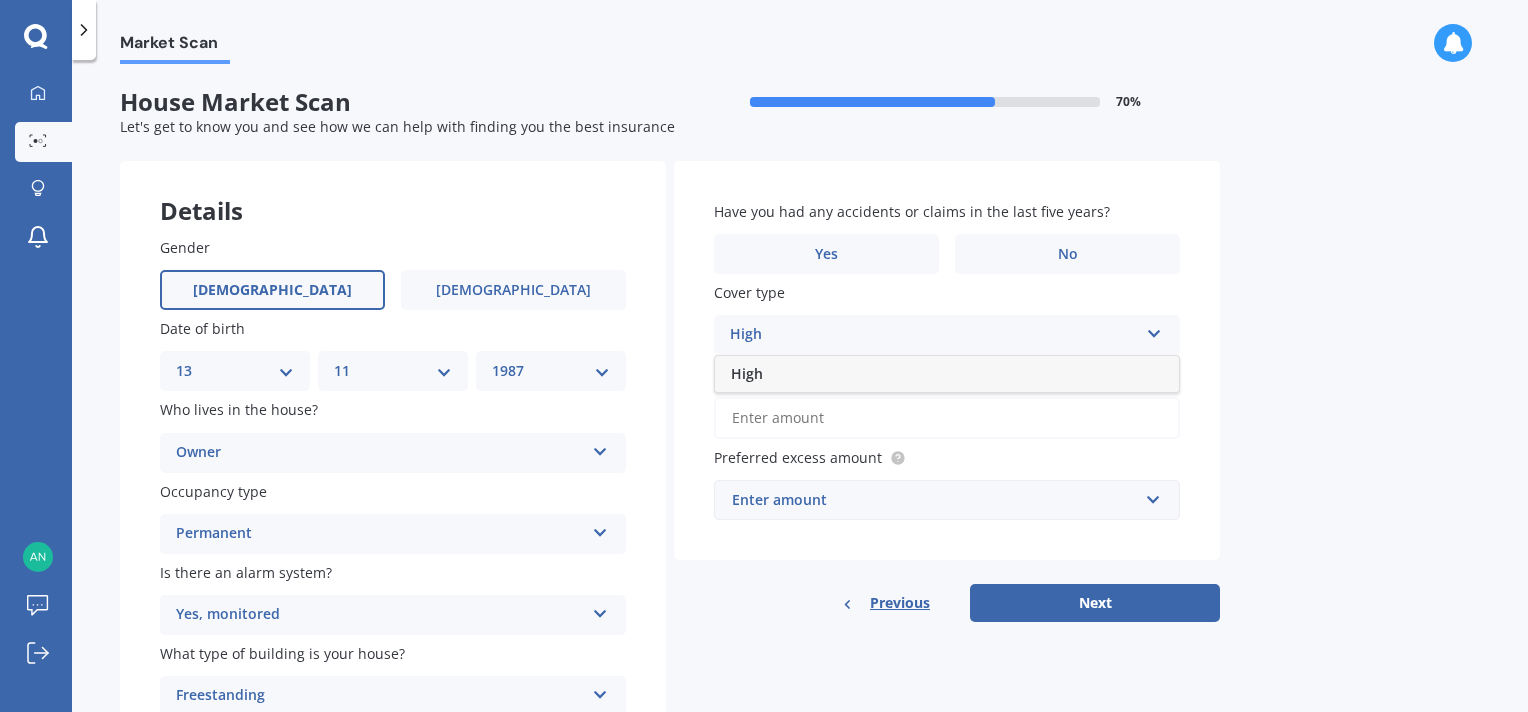 click on "High" at bounding box center (934, 335) 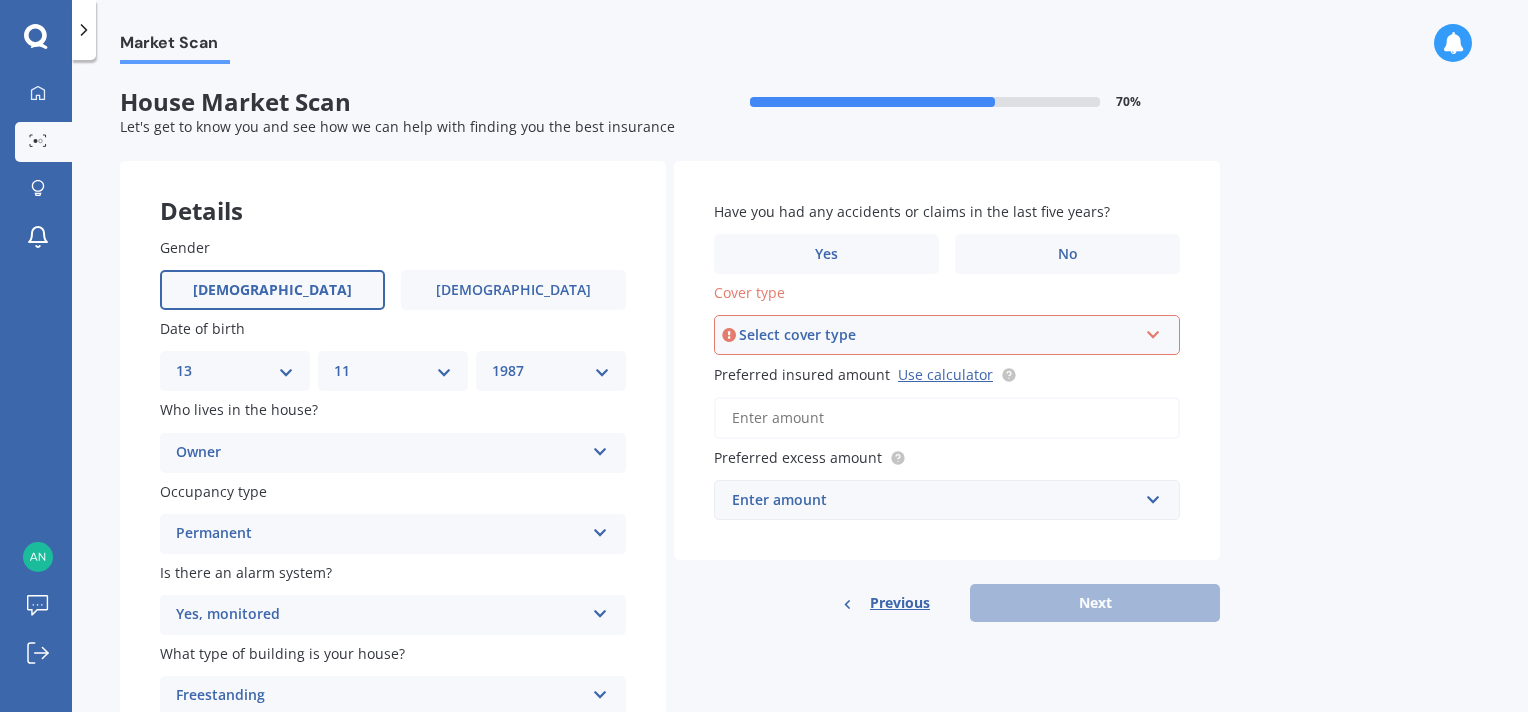 click on "Select cover type" at bounding box center (938, 335) 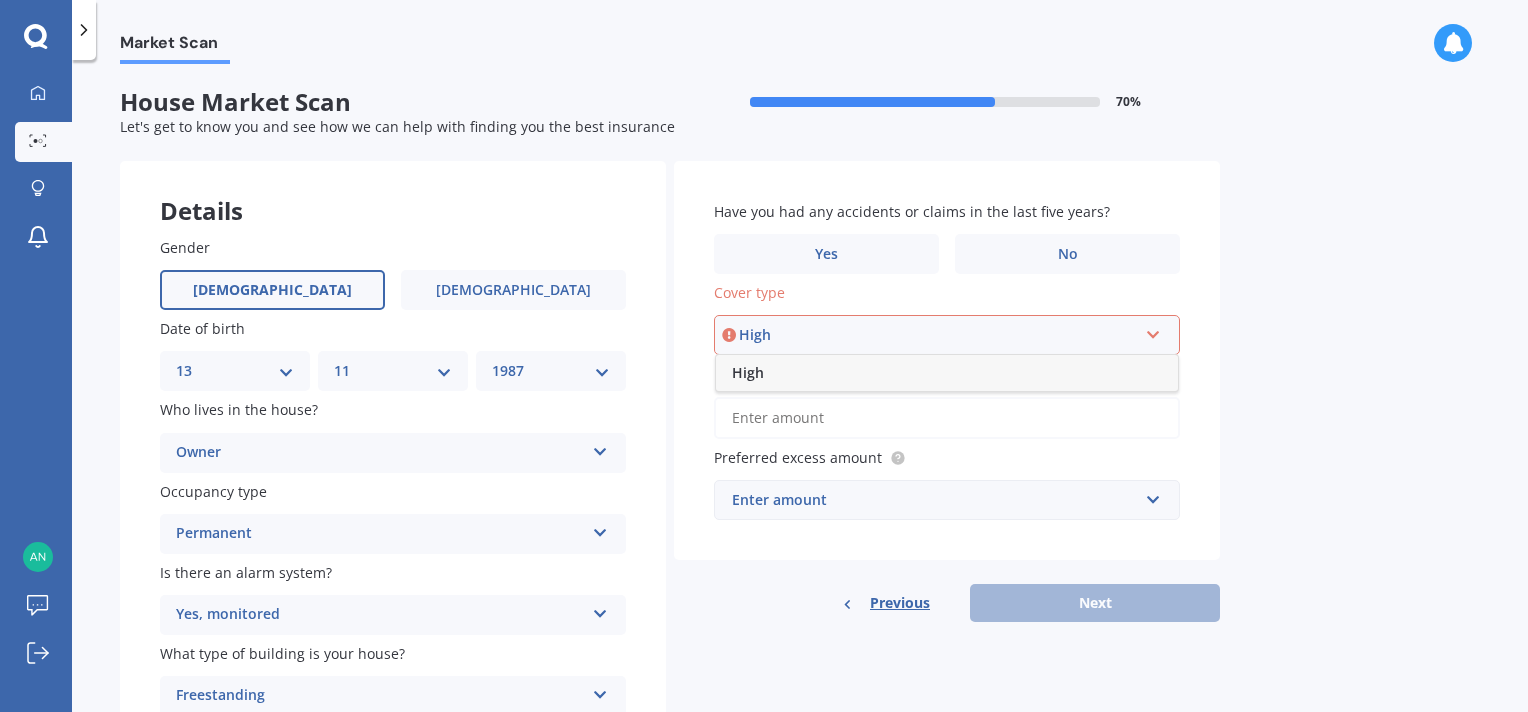 click on "High" at bounding box center (947, 373) 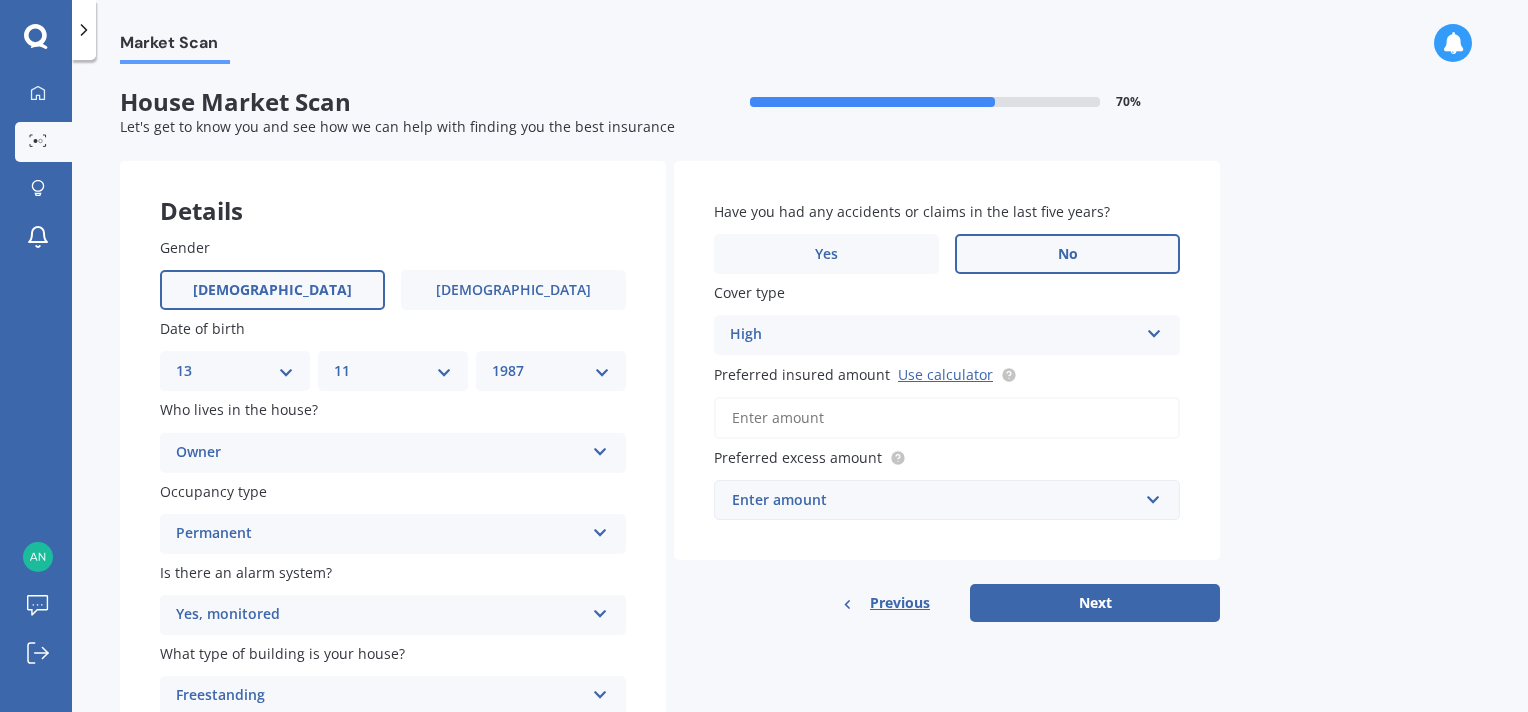 click on "No" at bounding box center [1067, 254] 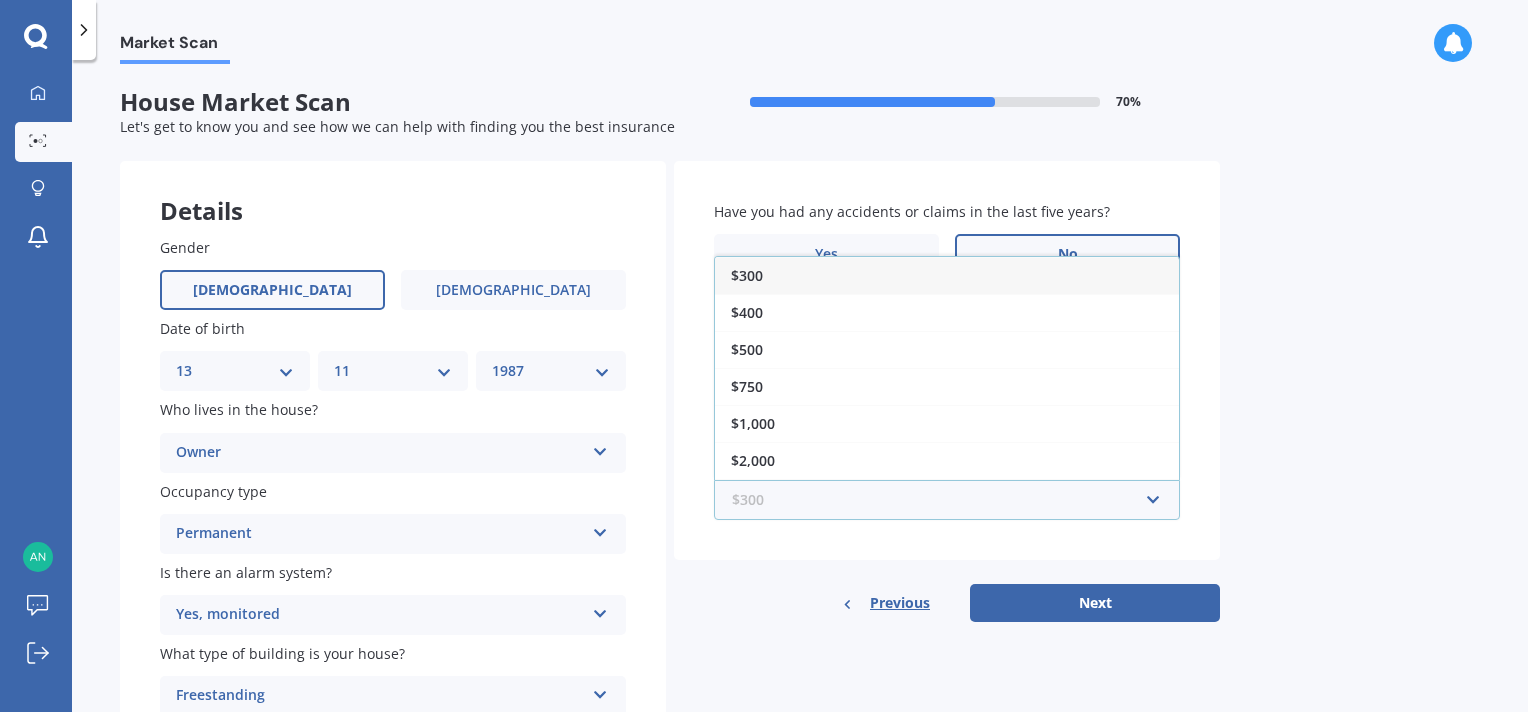 click at bounding box center (940, 500) 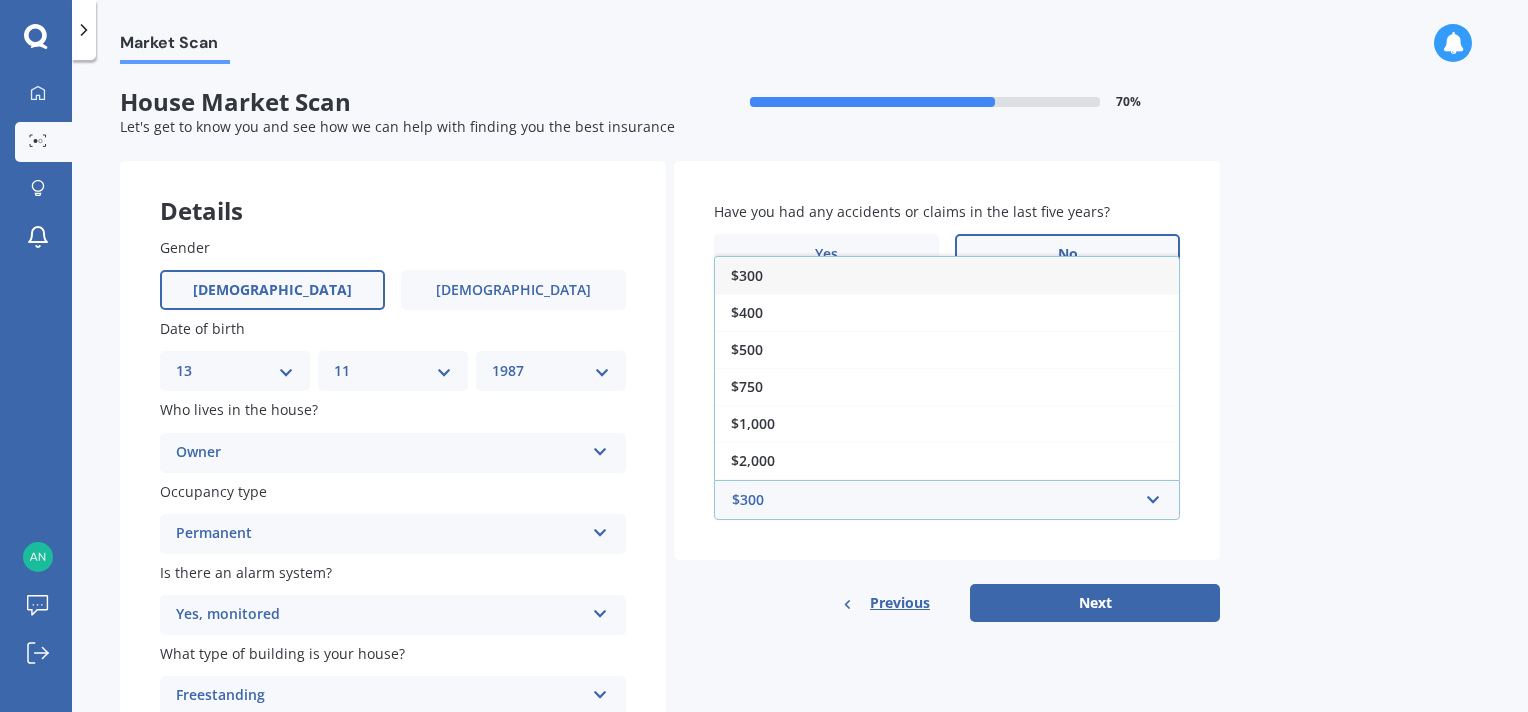click on "Market Scan House Market Scan 70 % Let's get to know you and see how we can help with finding you the best insurance Details Gender Male Female Date of birth DD 01 02 03 04 05 06 07 08 09 10 11 12 13 14 15 16 17 18 19 20 21 22 23 24 25 26 27 28 29 30 31 MM 01 02 03 04 05 06 07 08 09 10 11 12 YYYY 2009 2008 2007 2006 2005 2004 2003 2002 2001 2000 1999 1998 1997 1996 1995 1994 1993 1992 1991 1990 1989 1988 1987 1986 1985 1984 1983 1982 1981 1980 1979 1978 1977 1976 1975 1974 1973 1972 1971 1970 1969 1968 1967 1966 1965 1964 1963 1962 1961 1960 1959 1958 1957 1956 1955 1954 1953 1952 1951 1950 1949 1948 1947 1946 1945 1944 1943 1942 1941 1940 1939 1938 1937 1936 1935 1934 1933 1932 1931 1930 1929 1928 1927 1926 1925 1924 1923 1922 1921 1920 1919 1918 1917 1916 1915 1914 1913 1912 1911 1910 Who lives in the house? Owner Owner Owner + Boarder Occupancy type Permanent Permanent Holiday (without tenancy) Is there an alarm system? Yes, monitored Yes, monitored Yes, not monitored No Freestanding Freestanding Yes No" at bounding box center (800, 390) 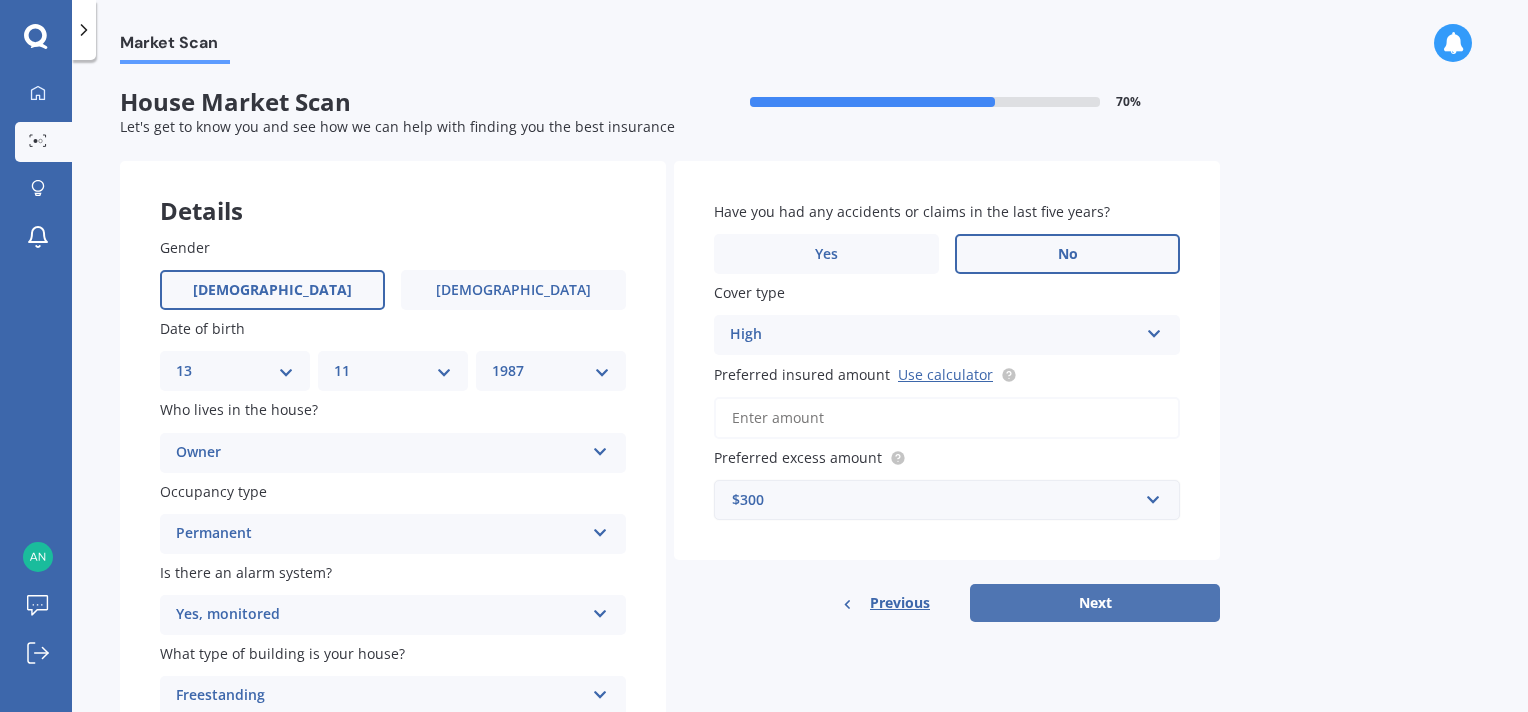 click on "Next" at bounding box center (1095, 603) 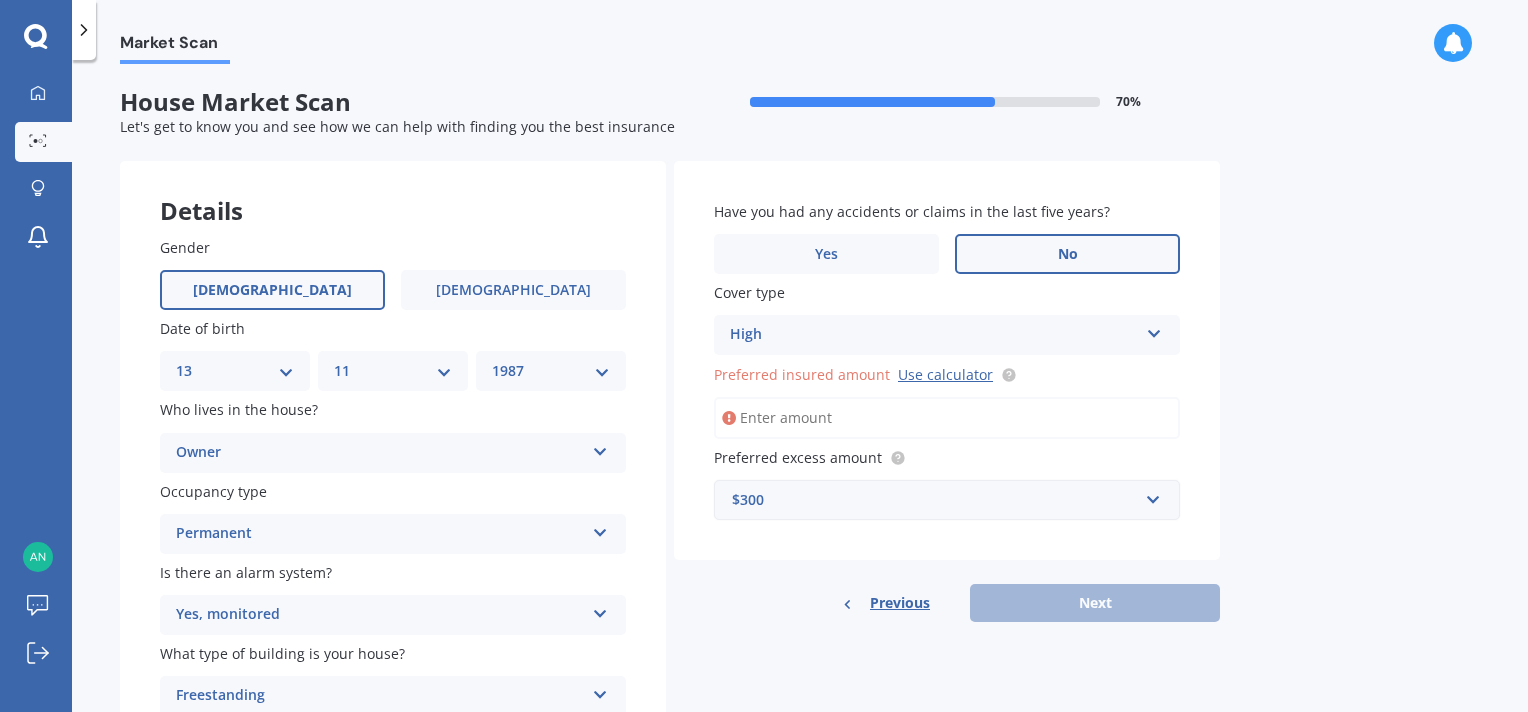 click on "Market Scan House Market Scan 70 % Let's get to know you and see how we can help with finding you the best insurance Details Gender Male Female Date of birth DD 01 02 03 04 05 06 07 08 09 10 11 12 13 14 15 16 17 18 19 20 21 22 23 24 25 26 27 28 29 30 31 MM 01 02 03 04 05 06 07 08 09 10 11 12 YYYY 2009 2008 2007 2006 2005 2004 2003 2002 2001 2000 1999 1998 1997 1996 1995 1994 1993 1992 1991 1990 1989 1988 1987 1986 1985 1984 1983 1982 1981 1980 1979 1978 1977 1976 1975 1974 1973 1972 1971 1970 1969 1968 1967 1966 1965 1964 1963 1962 1961 1960 1959 1958 1957 1956 1955 1954 1953 1952 1951 1950 1949 1948 1947 1946 1945 1944 1943 1942 1941 1940 1939 1938 1937 1936 1935 1934 1933 1932 1931 1930 1929 1928 1927 1926 1925 1924 1923 1922 1921 1920 1919 1918 1917 1916 1915 1914 1913 1912 1911 1910 Who lives in the house? Owner Owner Owner + Boarder Occupancy type Permanent Permanent Holiday (without tenancy) Is there an alarm system? Yes, monitored Yes, monitored Yes, not monitored No Freestanding Freestanding Yes No" at bounding box center [800, 390] 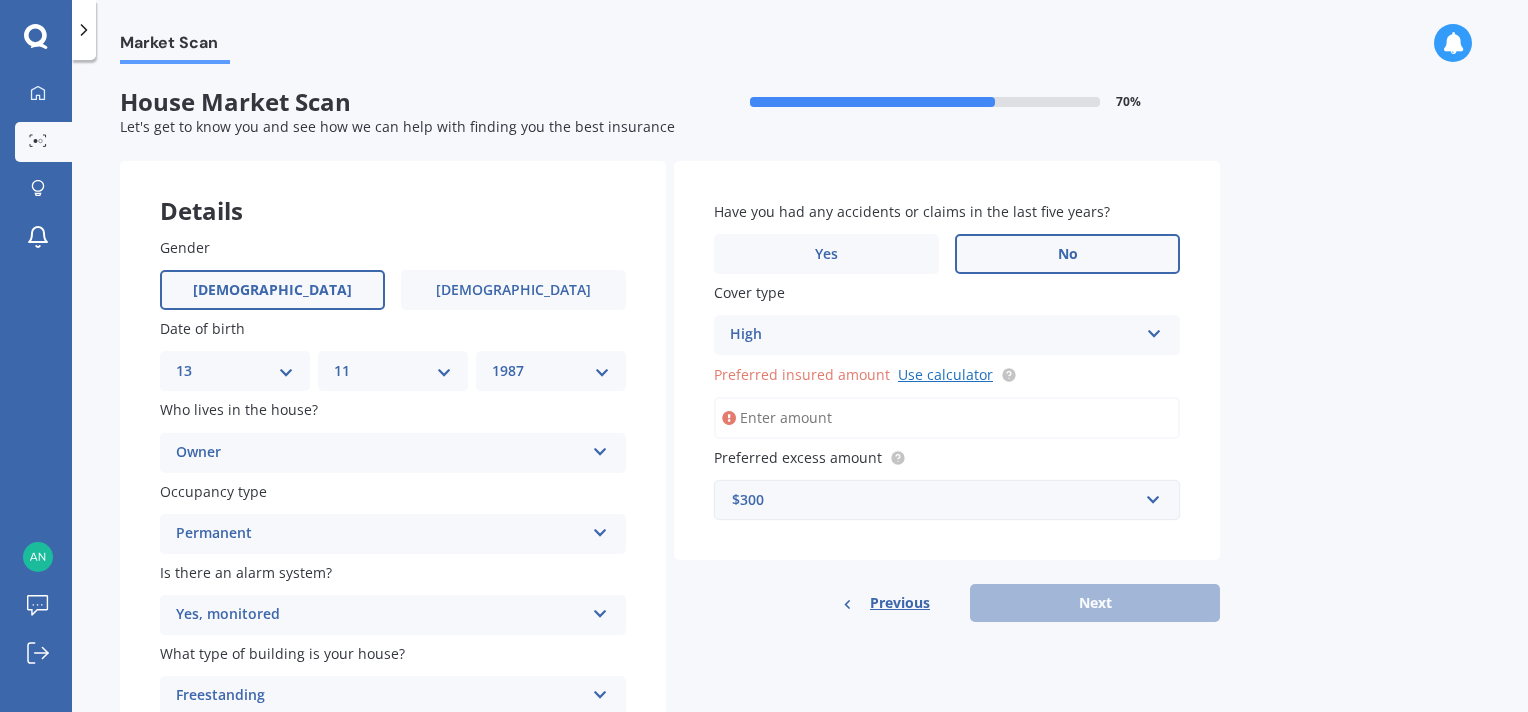 click on "Use calculator" at bounding box center [945, 374] 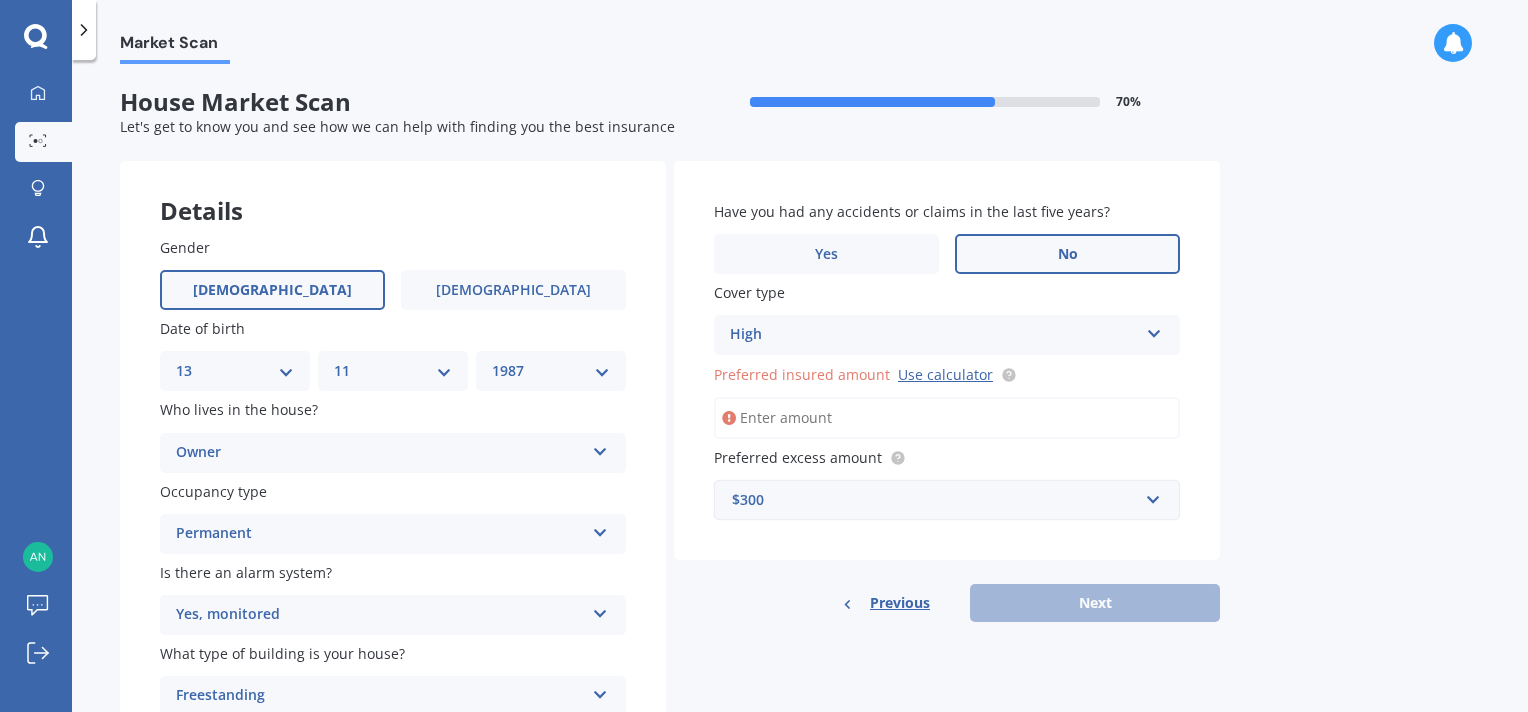 click on "Preferred insured amount Use calculator" at bounding box center [947, 418] 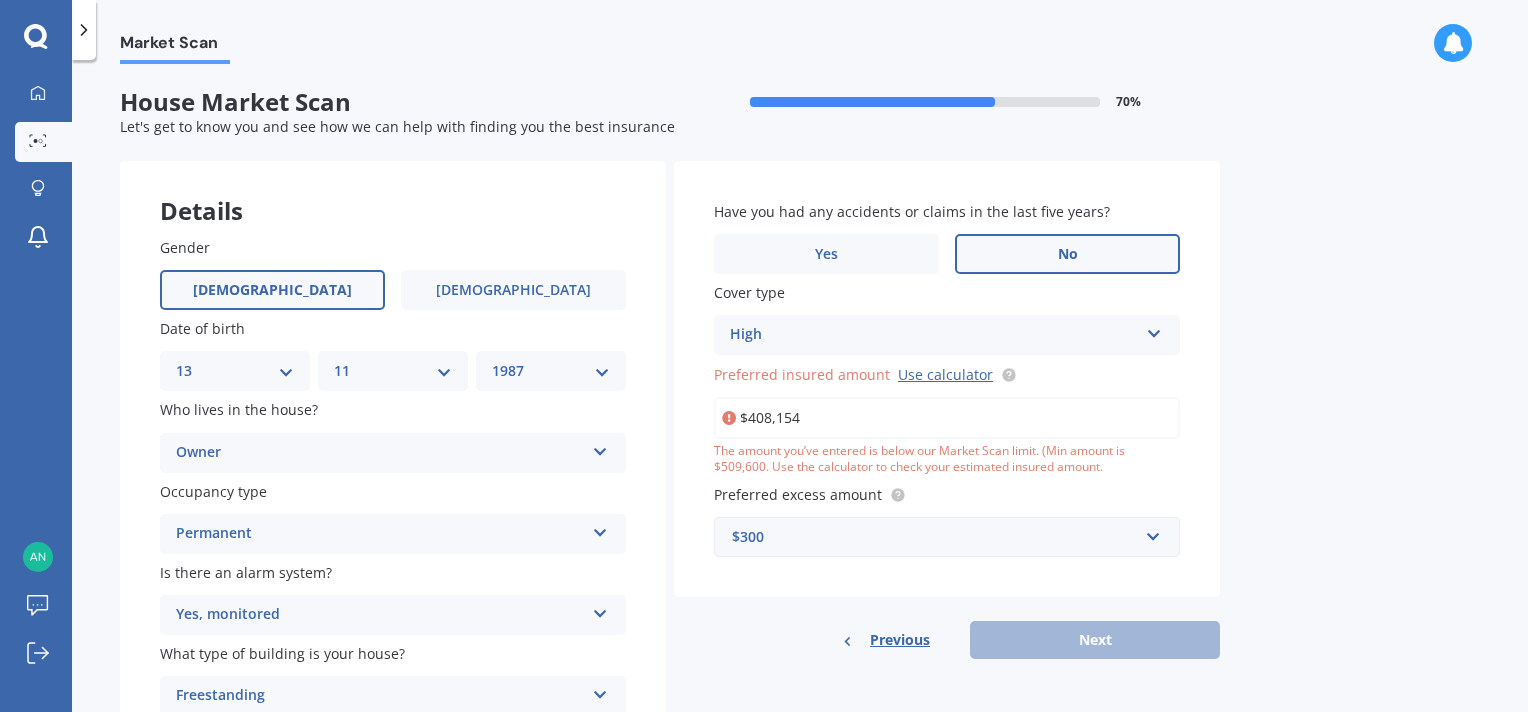 click on "Market Scan House Market Scan 70 % Let's get to know you and see how we can help with finding you the best insurance Details Gender Male Female Date of birth DD 01 02 03 04 05 06 07 08 09 10 11 12 13 14 15 16 17 18 19 20 21 22 23 24 25 26 27 28 29 30 31 MM 01 02 03 04 05 06 07 08 09 10 11 12 YYYY 2009 2008 2007 2006 2005 2004 2003 2002 2001 2000 1999 1998 1997 1996 1995 1994 1993 1992 1991 1990 1989 1988 1987 1986 1985 1984 1983 1982 1981 1980 1979 1978 1977 1976 1975 1974 1973 1972 1971 1970 1969 1968 1967 1966 1965 1964 1963 1962 1961 1960 1959 1958 1957 1956 1955 1954 1953 1952 1951 1950 1949 1948 1947 1946 1945 1944 1943 1942 1941 1940 1939 1938 1937 1936 1935 1934 1933 1932 1931 1930 1929 1928 1927 1926 1925 1924 1923 1922 1921 1920 1919 1918 1917 1916 1915 1914 1913 1912 1911 1910 Who lives in the house? Owner Owner Owner + Boarder Occupancy type Permanent Permanent Holiday (without tenancy) Is there an alarm system? Yes, monitored Yes, monitored Yes, not monitored No Freestanding Freestanding Yes No" at bounding box center [800, 390] 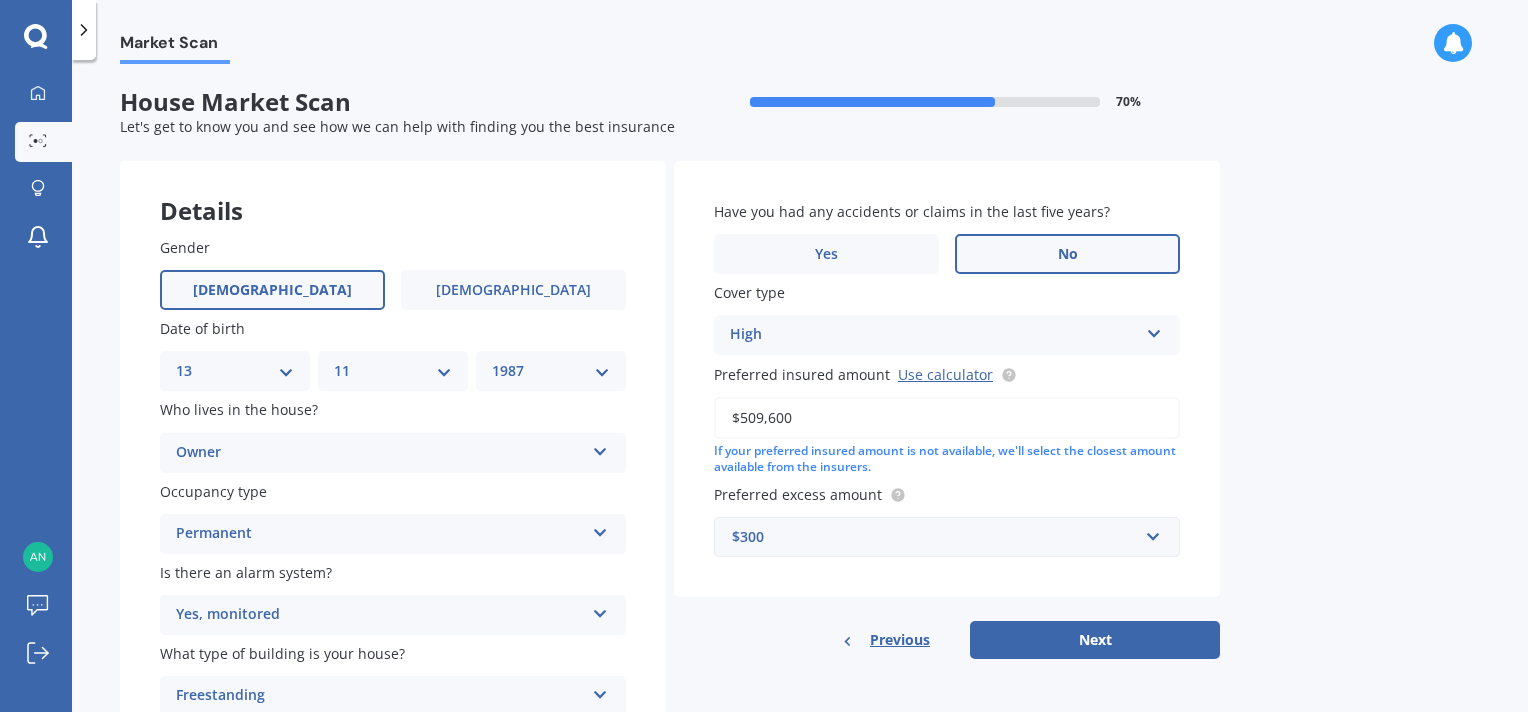 click on "$509,600" at bounding box center [947, 418] 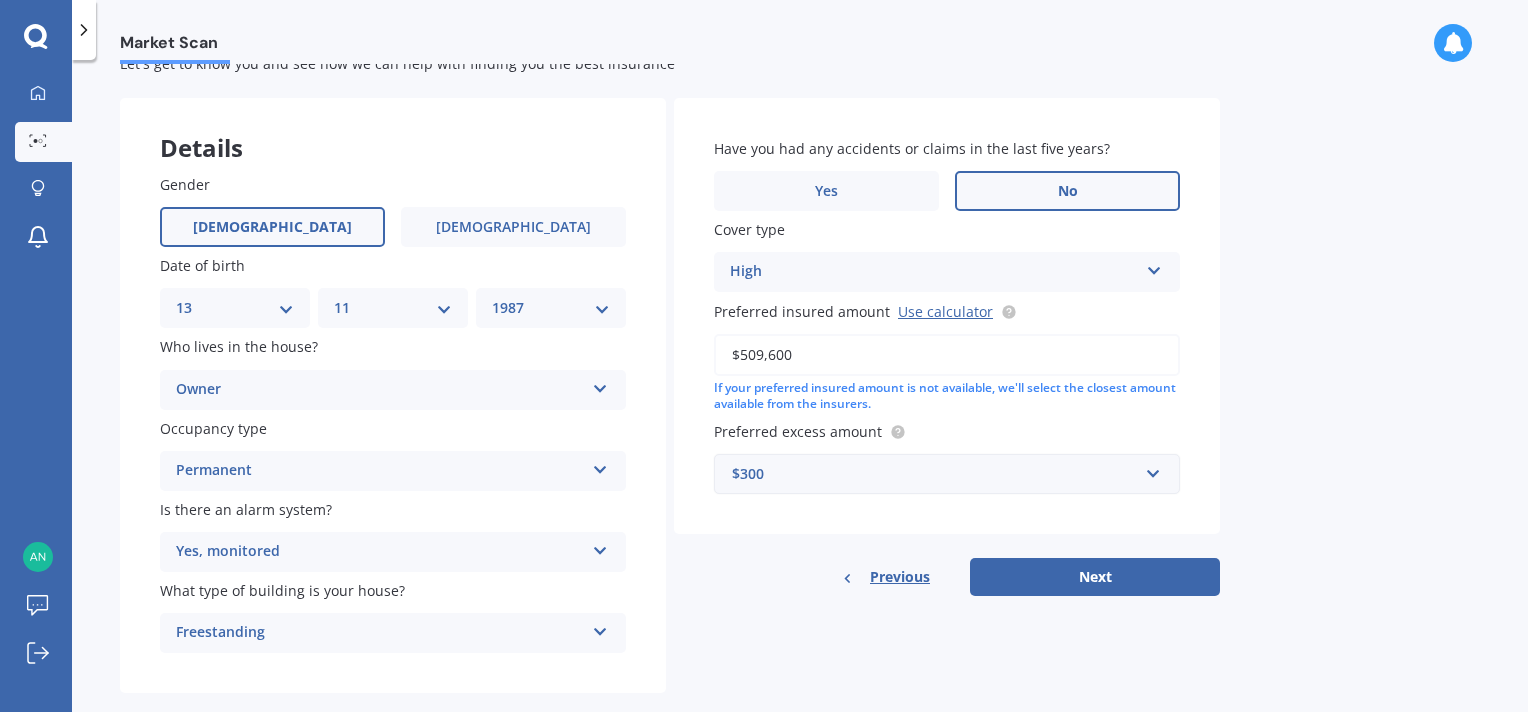 scroll, scrollTop: 97, scrollLeft: 0, axis: vertical 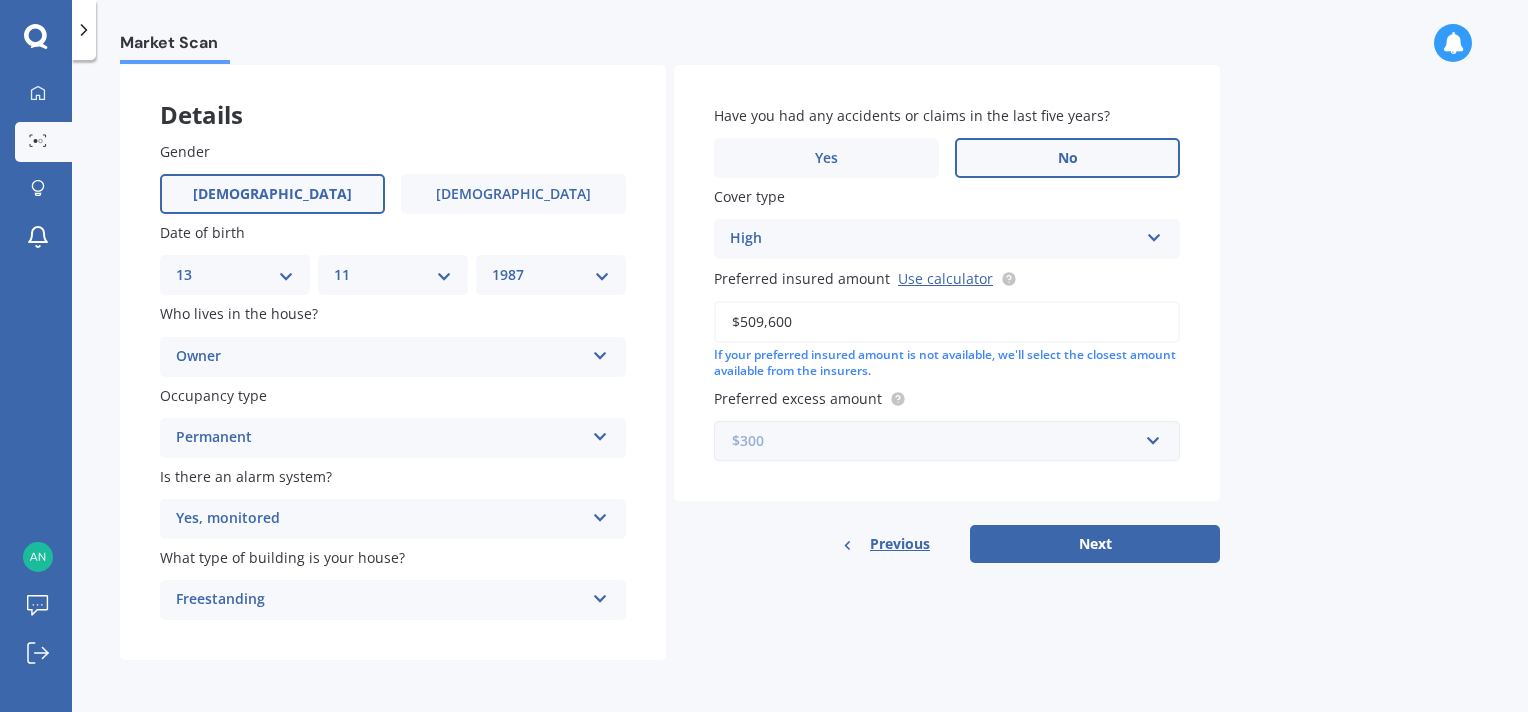 click at bounding box center (940, 441) 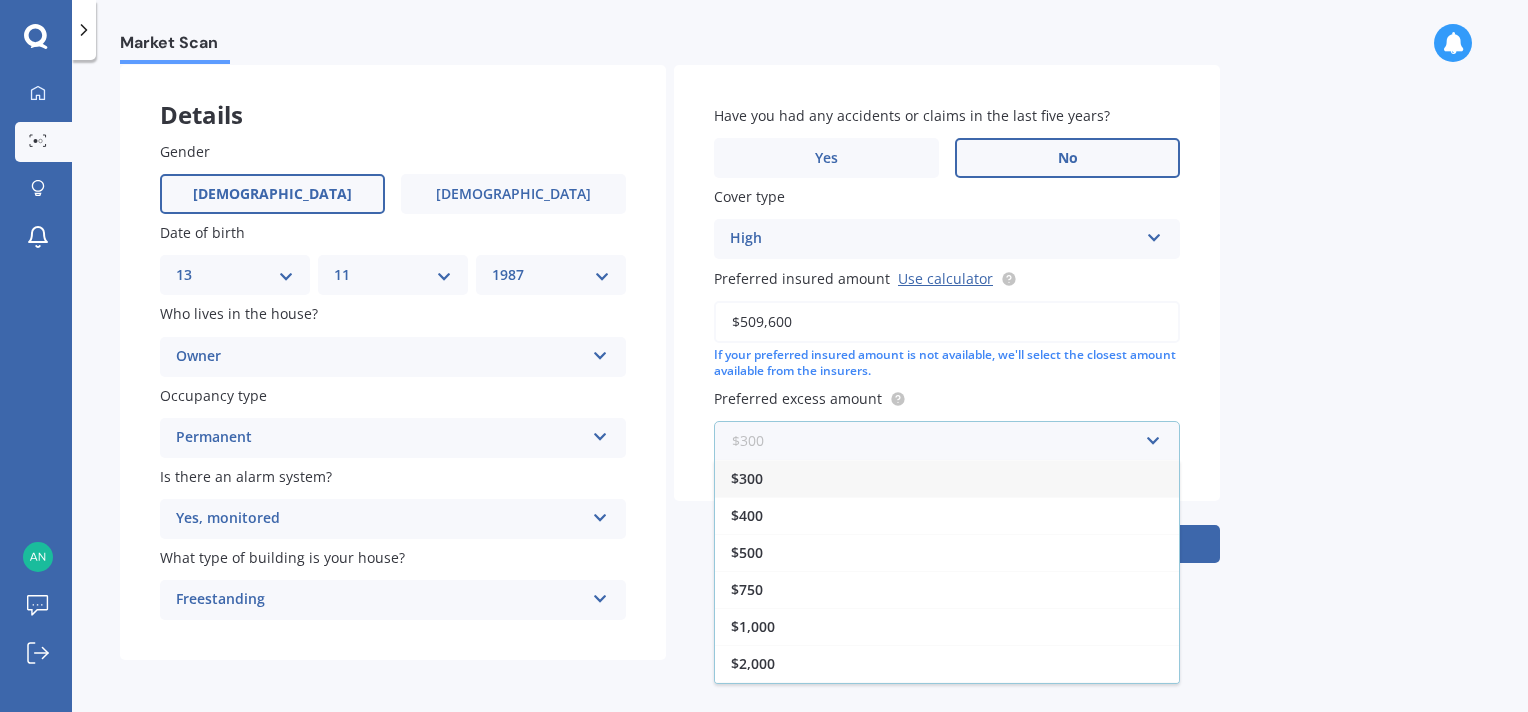 click at bounding box center (940, 441) 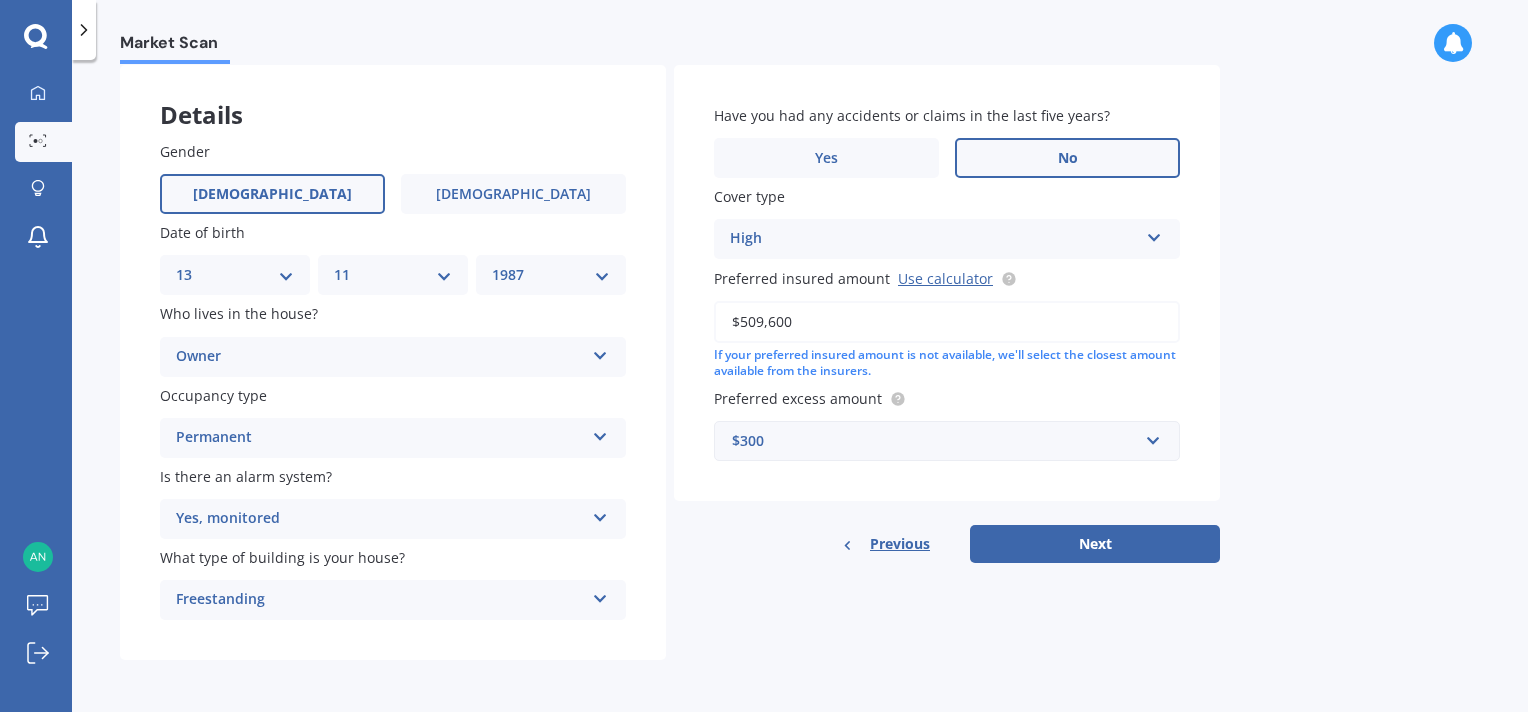 click on "Market Scan House Market Scan 70 % Let's get to know you and see how we can help with finding you the best insurance Details Gender Male Female Date of birth DD 01 02 03 04 05 06 07 08 09 10 11 12 13 14 15 16 17 18 19 20 21 22 23 24 25 26 27 28 29 30 31 MM 01 02 03 04 05 06 07 08 09 10 11 12 YYYY 2009 2008 2007 2006 2005 2004 2003 2002 2001 2000 1999 1998 1997 1996 1995 1994 1993 1992 1991 1990 1989 1988 1987 1986 1985 1984 1983 1982 1981 1980 1979 1978 1977 1976 1975 1974 1973 1972 1971 1970 1969 1968 1967 1966 1965 1964 1963 1962 1961 1960 1959 1958 1957 1956 1955 1954 1953 1952 1951 1950 1949 1948 1947 1946 1945 1944 1943 1942 1941 1940 1939 1938 1937 1936 1935 1934 1933 1932 1931 1930 1929 1928 1927 1926 1925 1924 1923 1922 1921 1920 1919 1918 1917 1916 1915 1914 1913 1912 1911 1910 Who lives in the house? Owner Owner Owner + Boarder Occupancy type Permanent Permanent Holiday (without tenancy) Is there an alarm system? Yes, monitored Yes, monitored Yes, not monitored No Freestanding Freestanding Yes No" at bounding box center [800, 390] 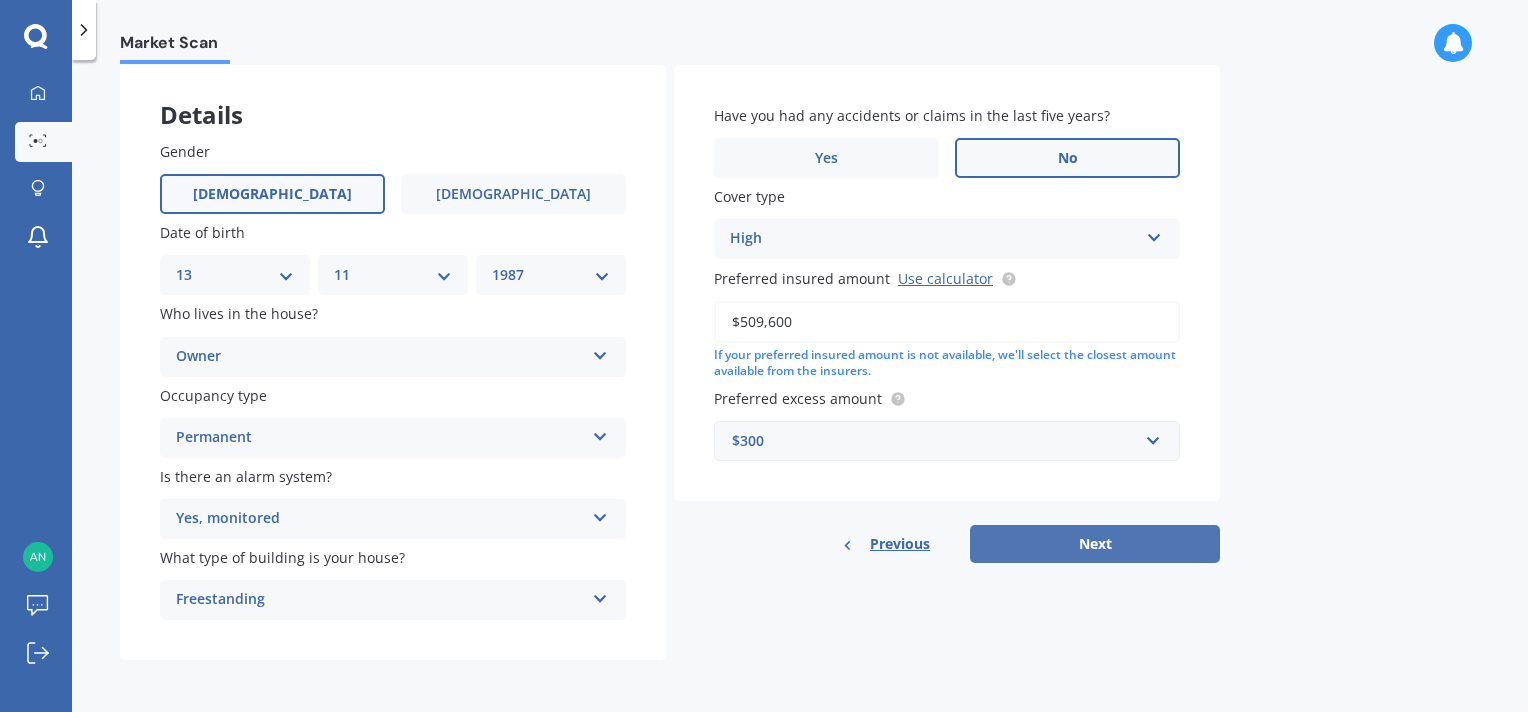 click on "Next" at bounding box center (1095, 544) 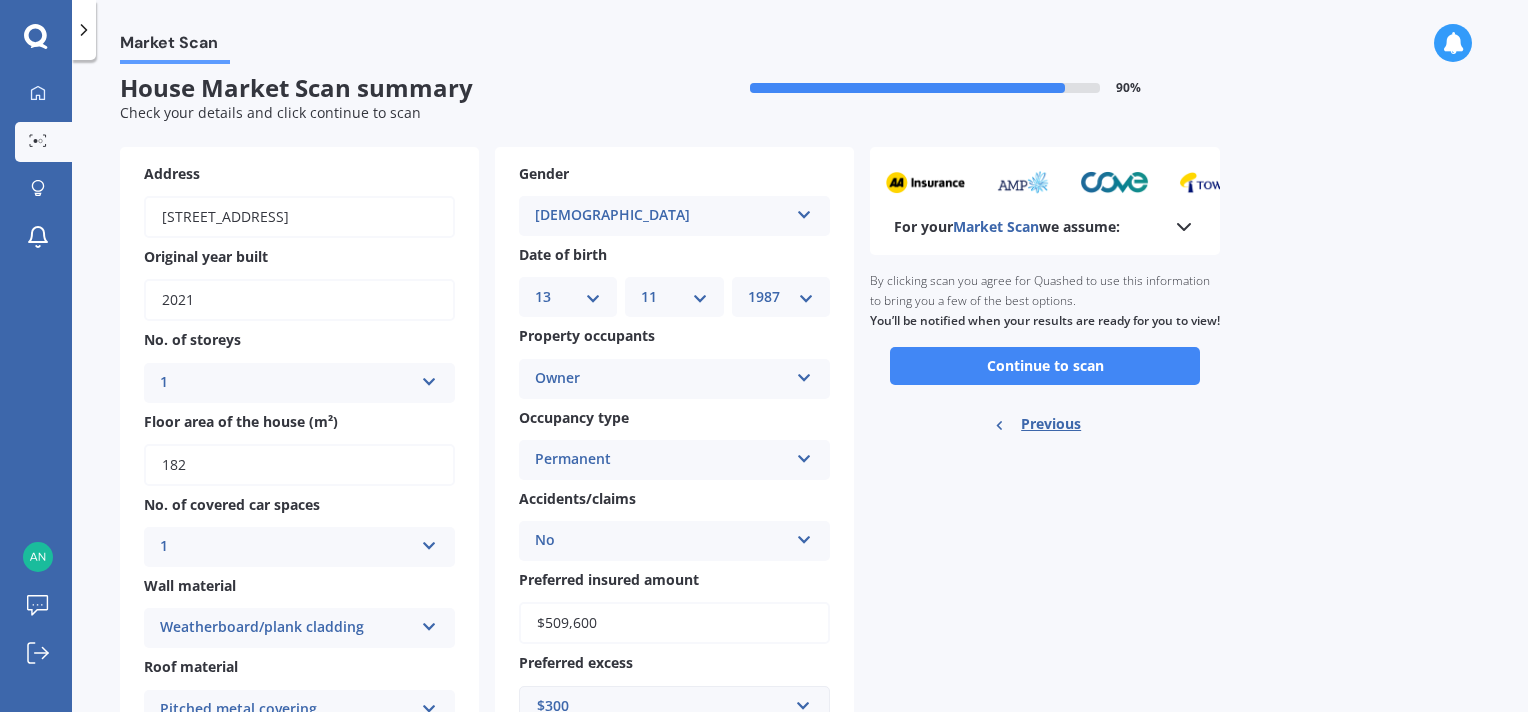 scroll, scrollTop: 0, scrollLeft: 0, axis: both 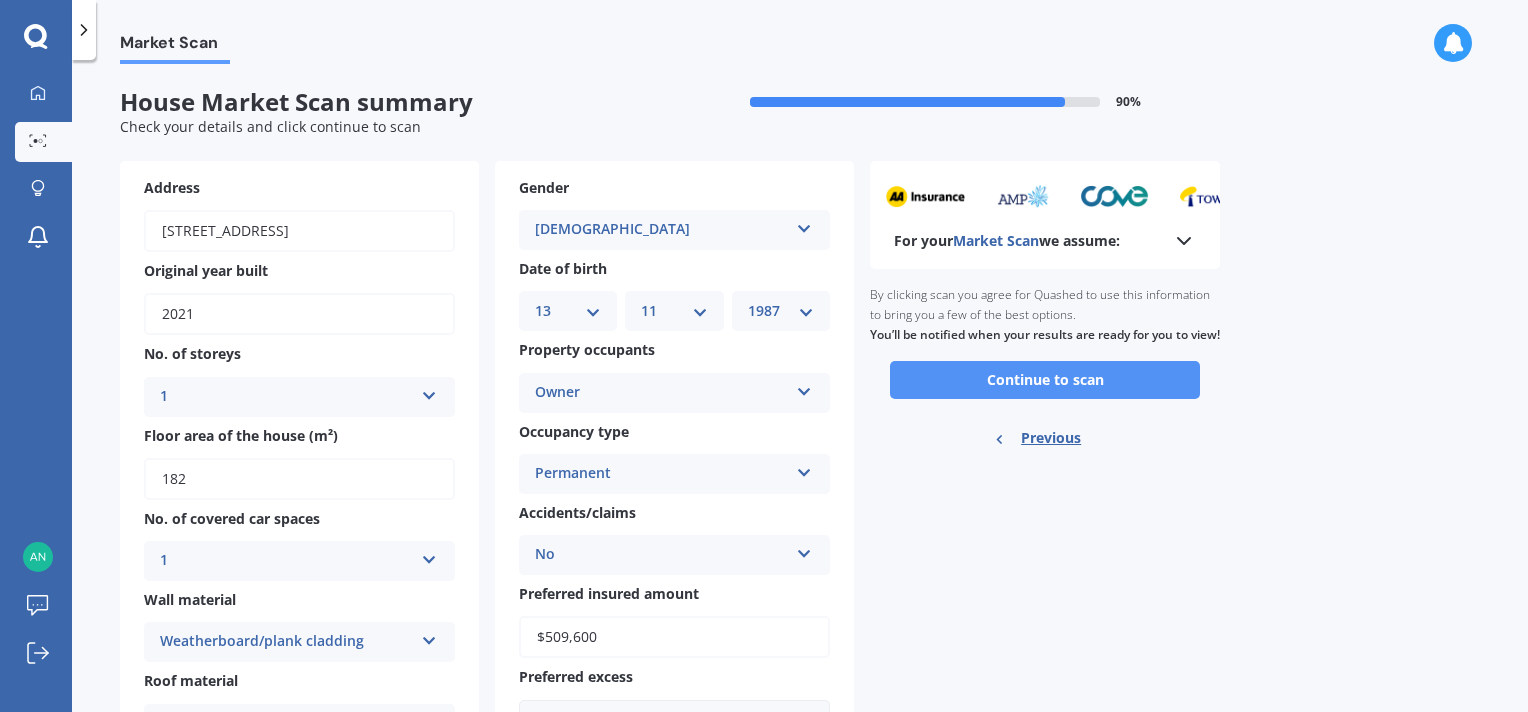 click on "Continue to scan" at bounding box center [1045, 380] 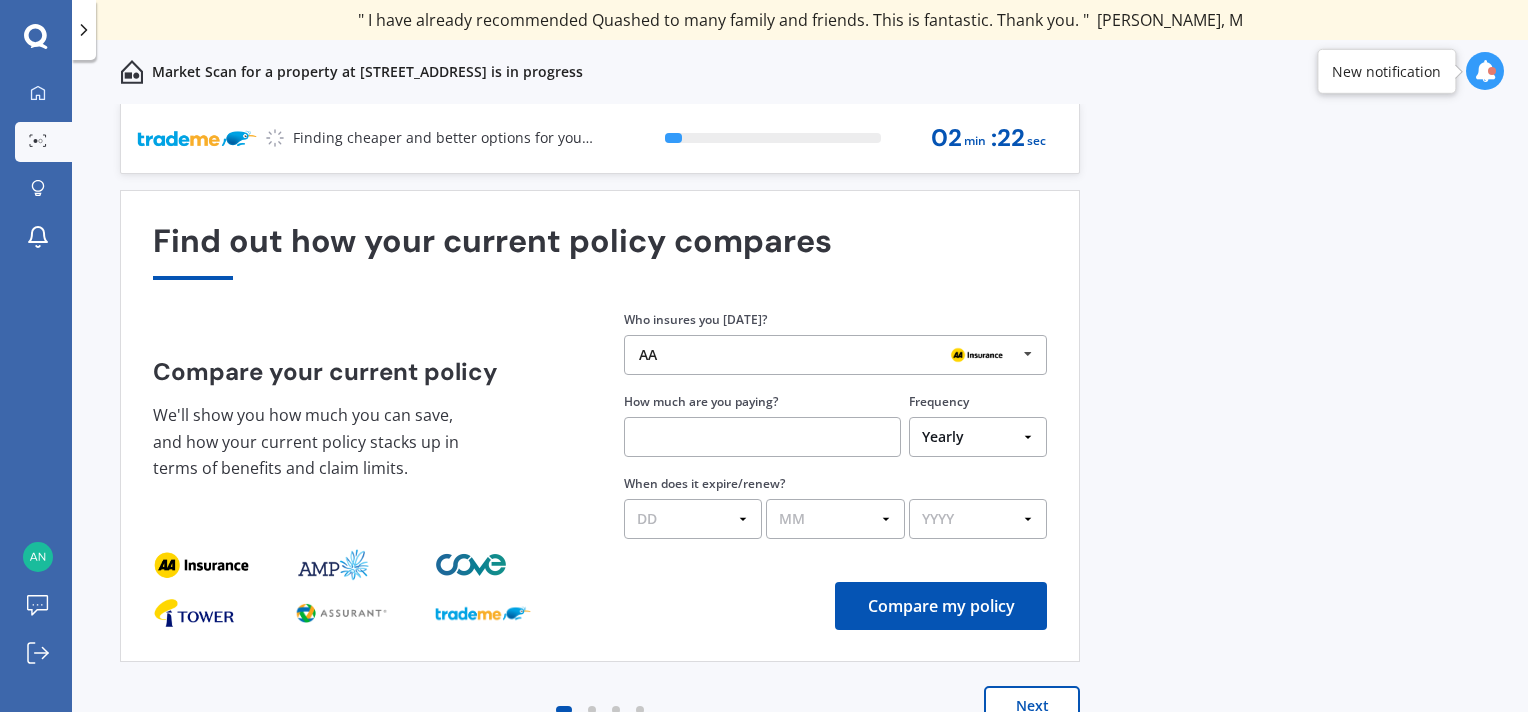 scroll, scrollTop: 0, scrollLeft: 0, axis: both 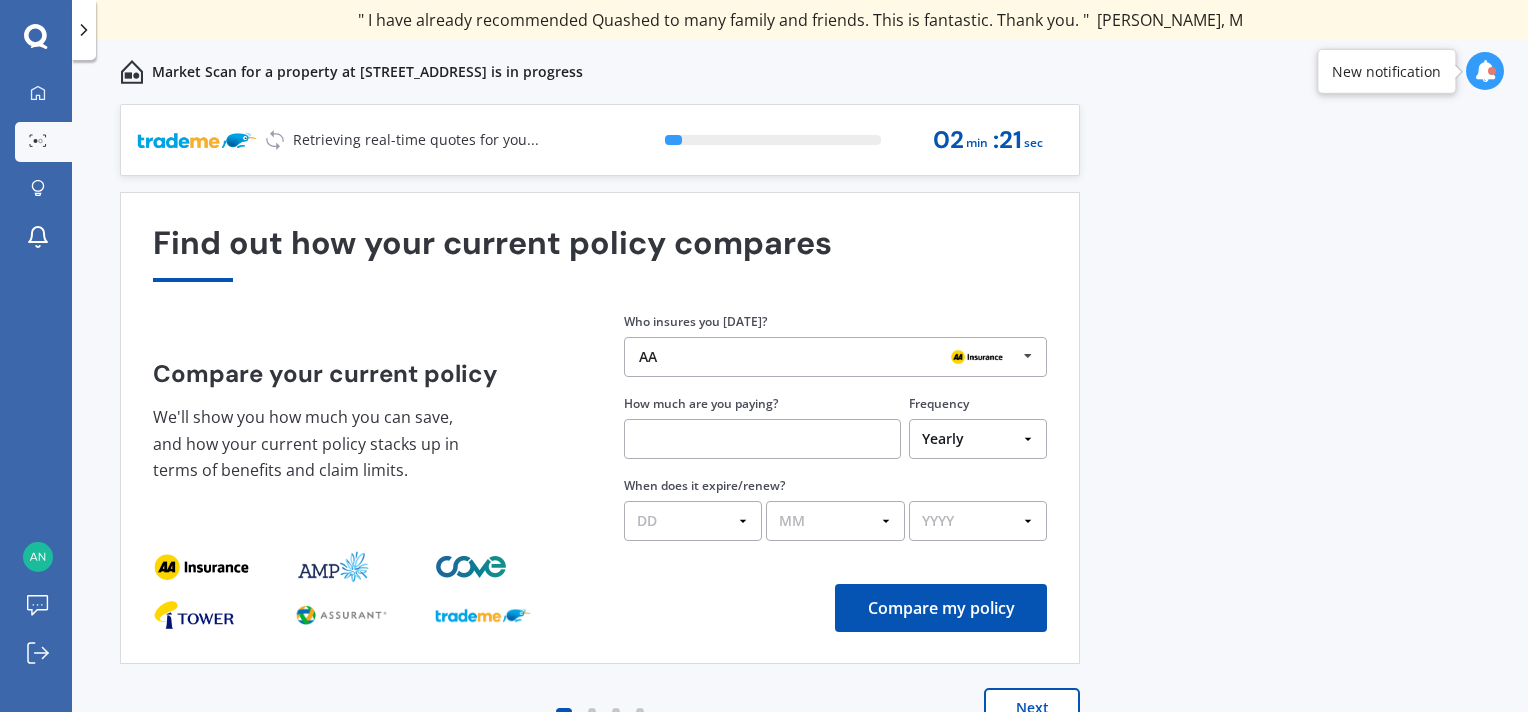 click on "AA" at bounding box center [828, 357] 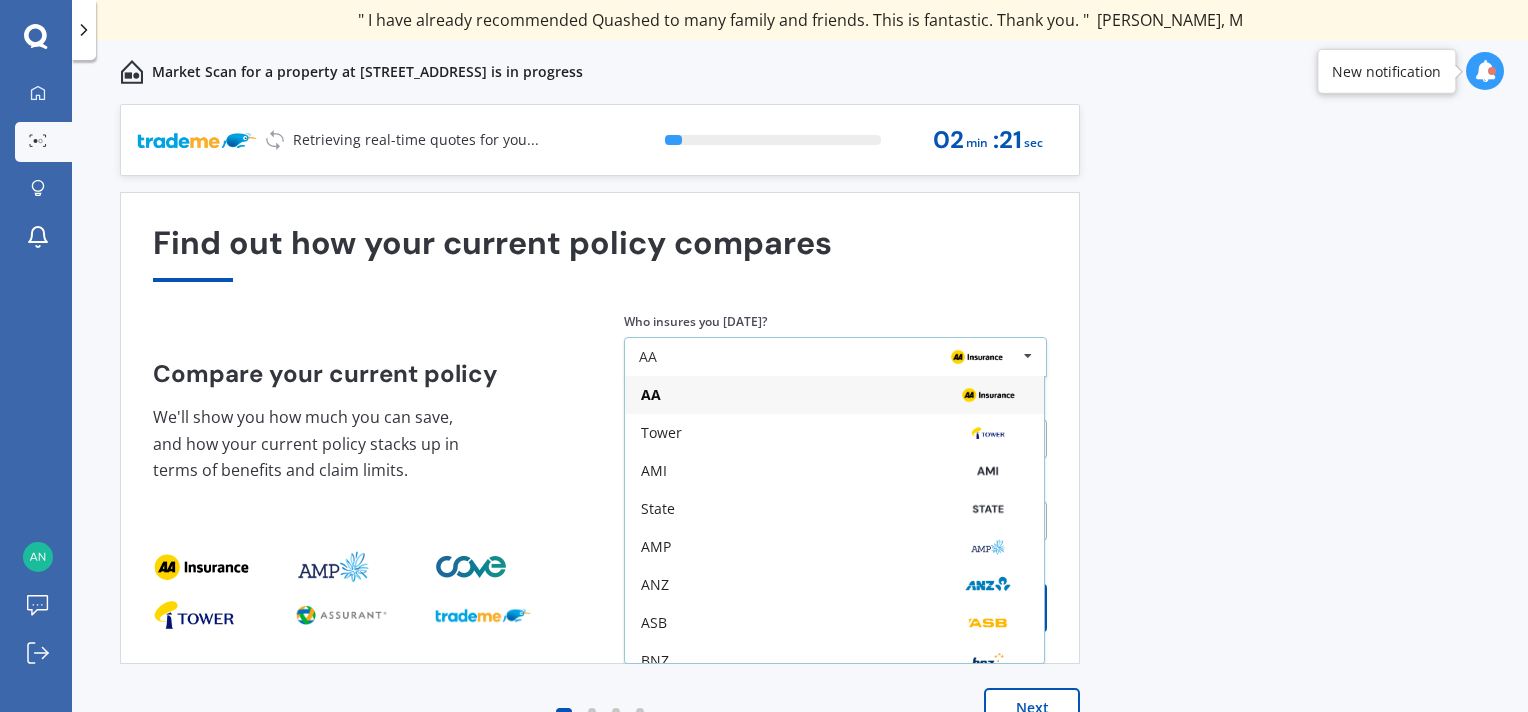 click on "AA" at bounding box center (828, 357) 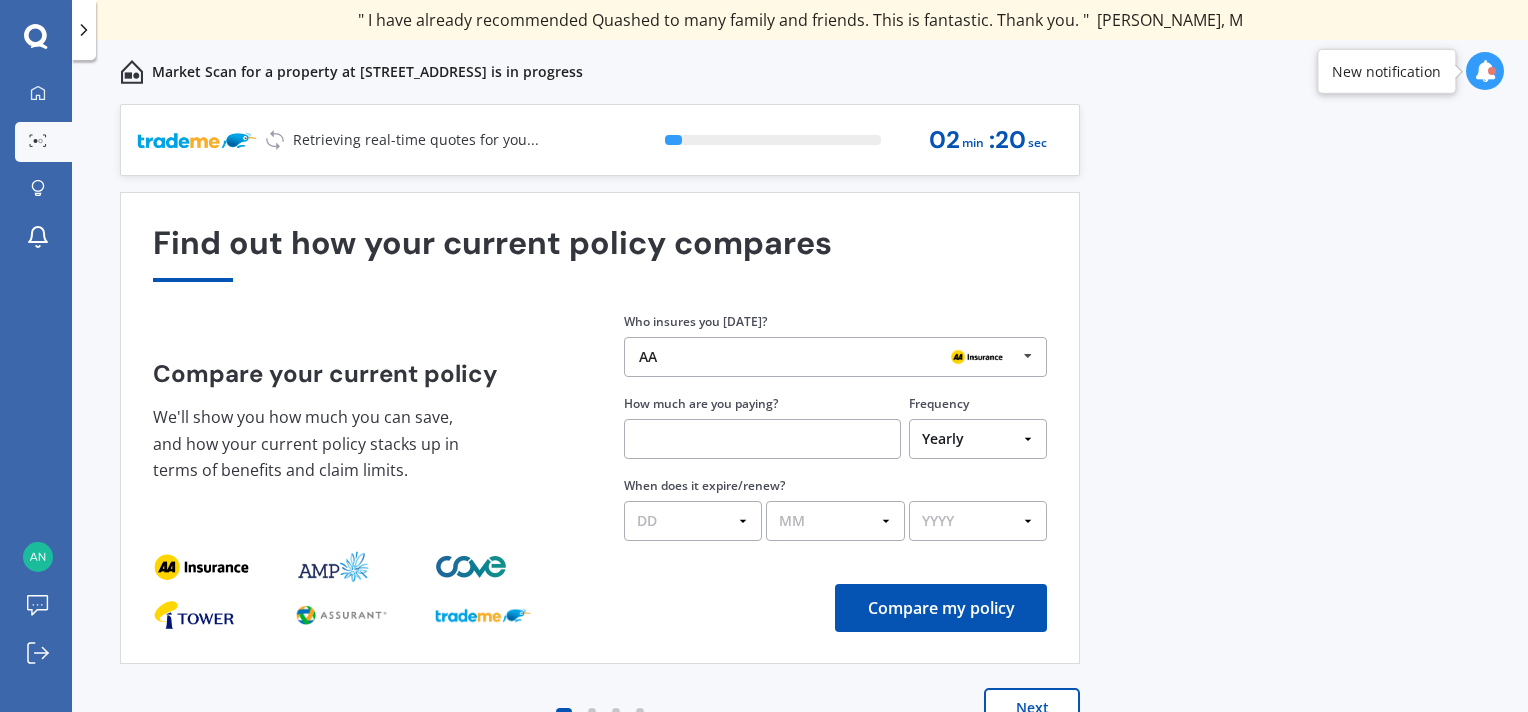 click on "AA" at bounding box center [828, 357] 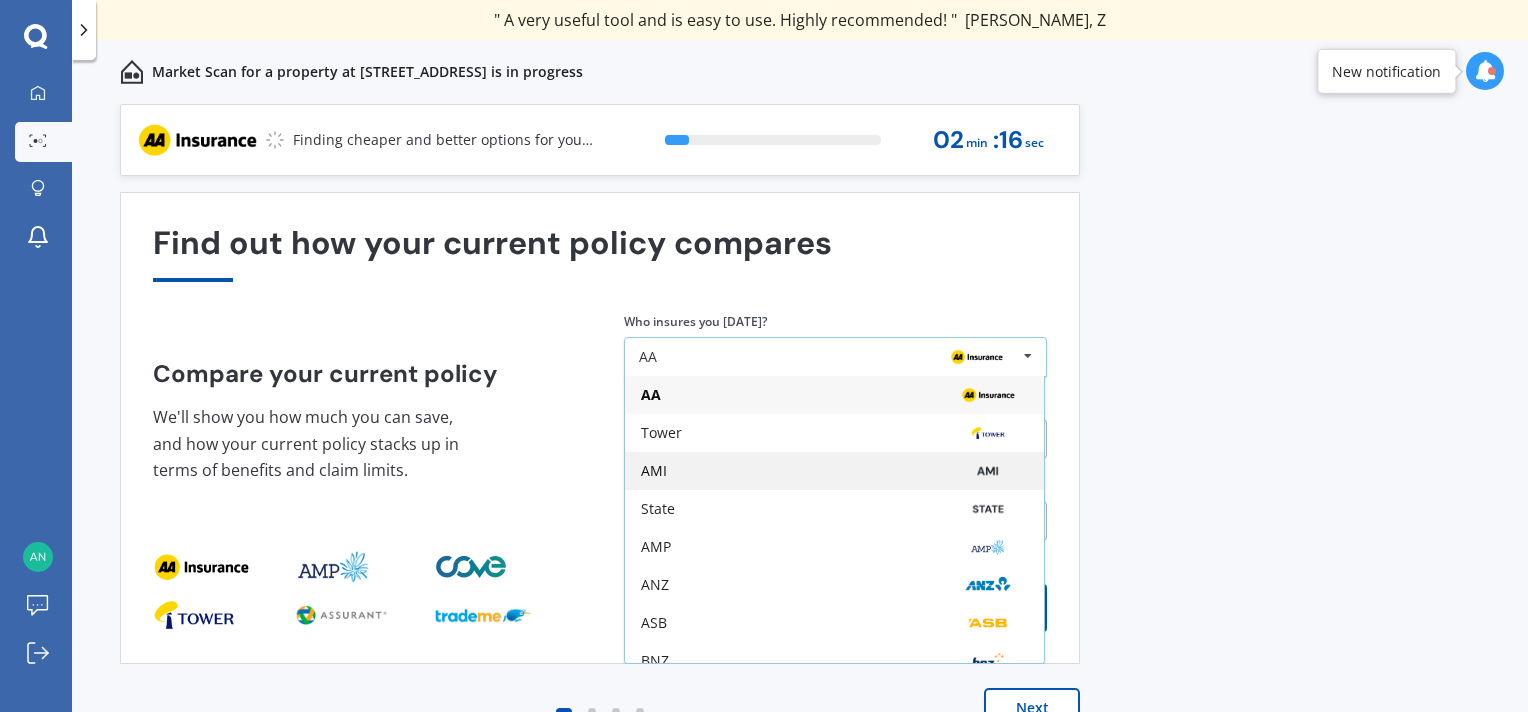 click on "AMI" at bounding box center [654, 471] 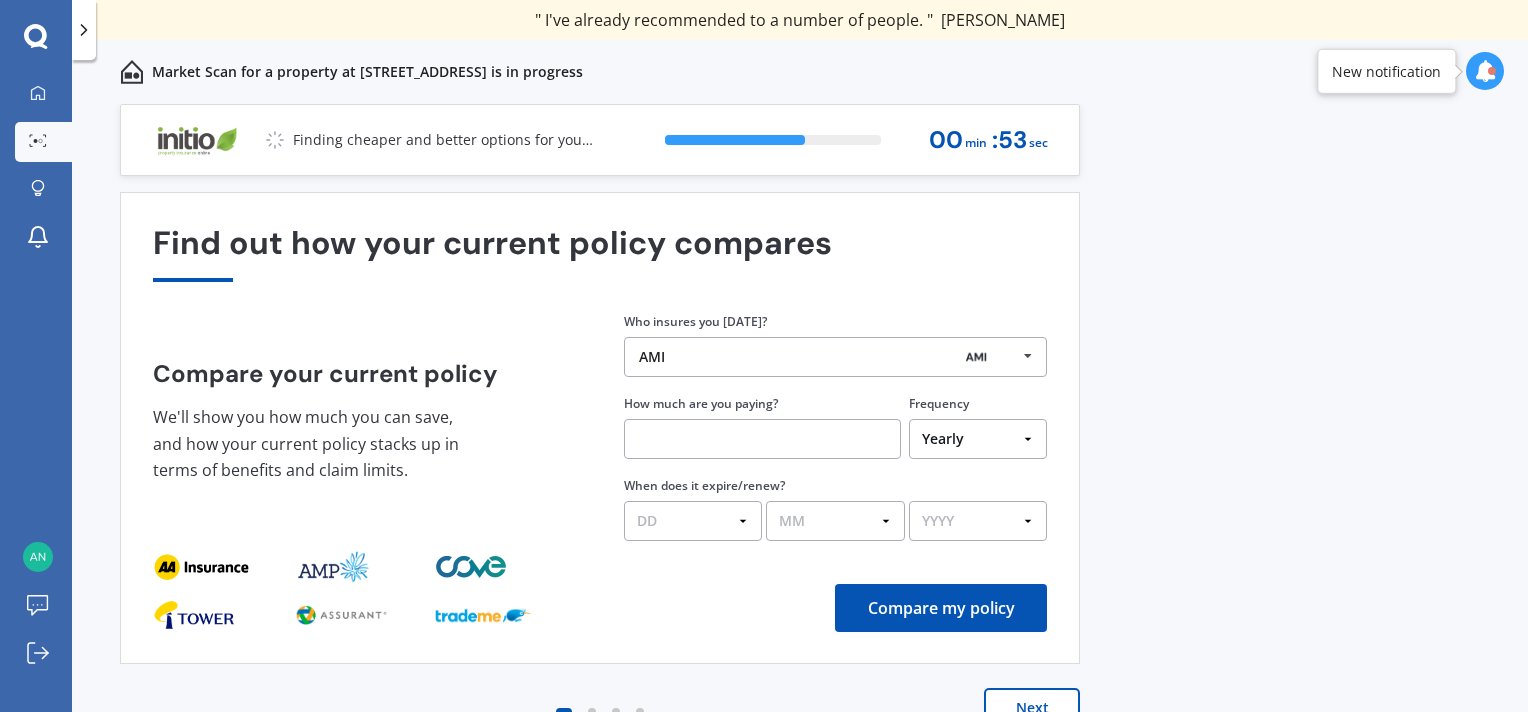 click on "YYYY 2026 2025 2024" at bounding box center [978, 521] 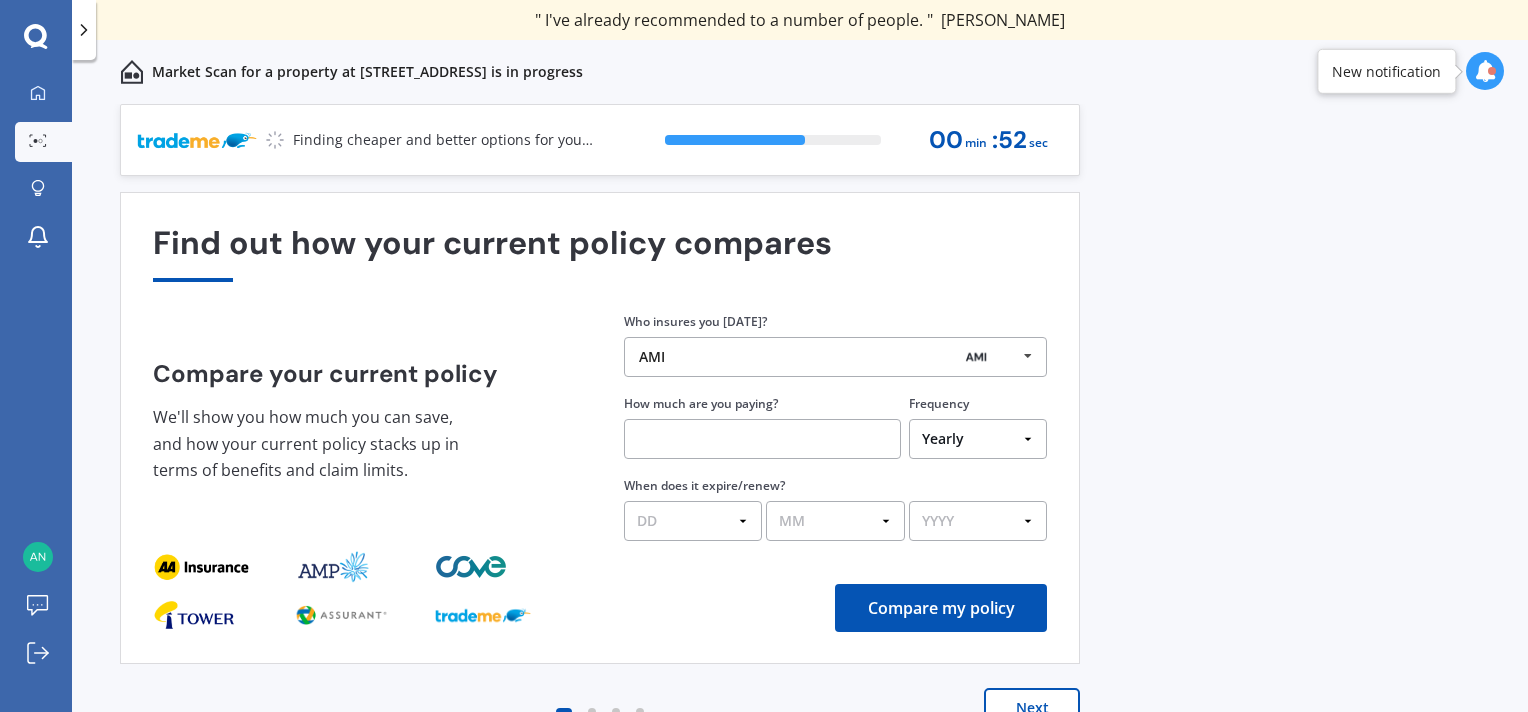 select on "2025" 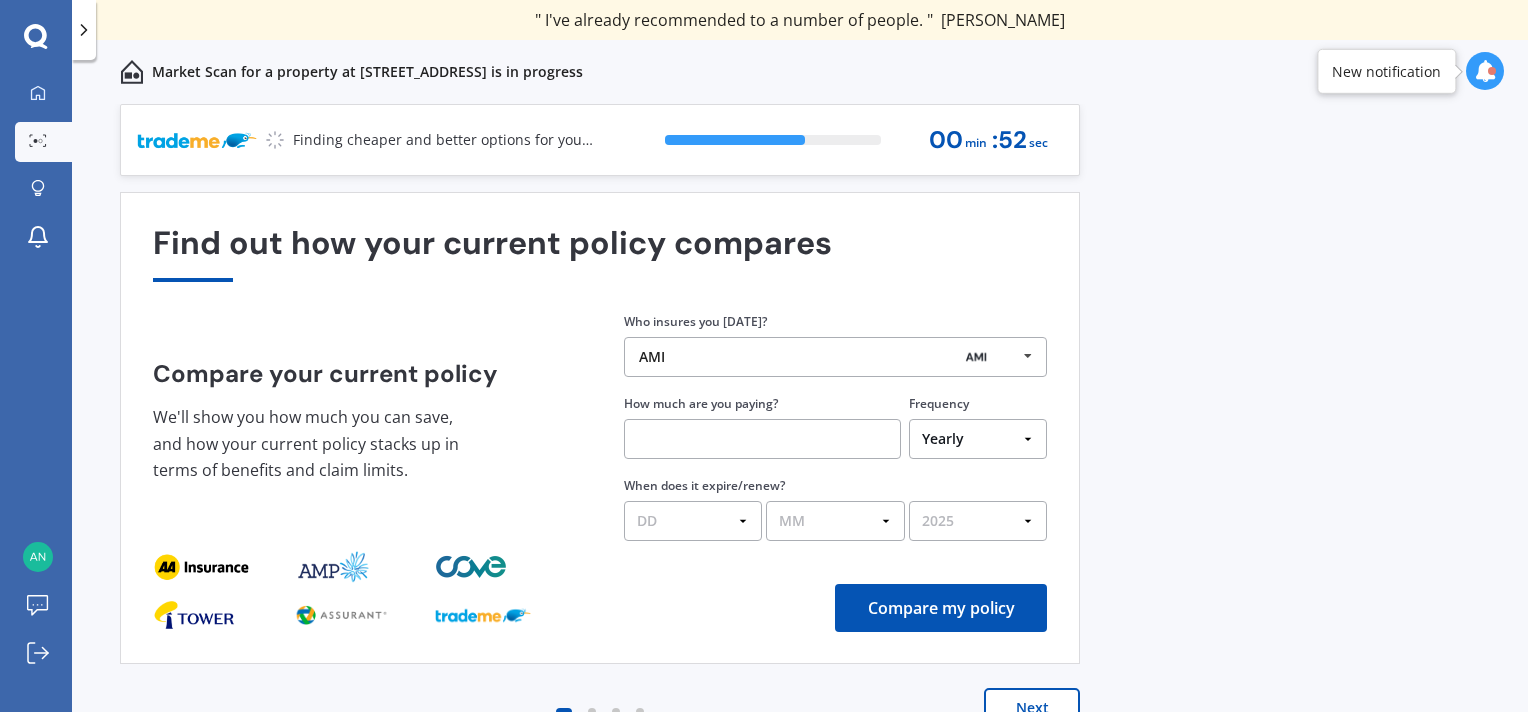 click on "YYYY 2026 2025 2024" at bounding box center [978, 521] 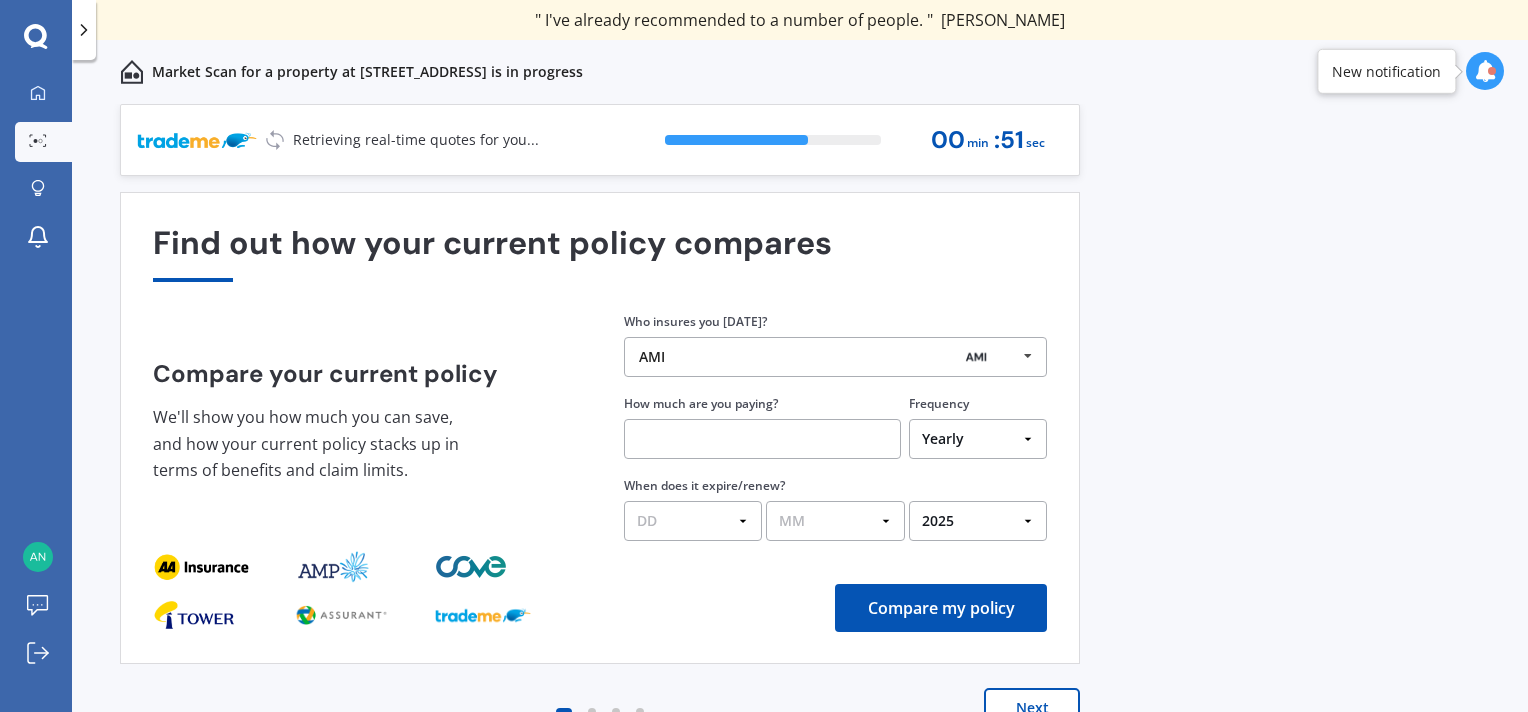 click on "MM 01 02 03 04 05 06 07 08 09 10 11 12" at bounding box center [835, 521] 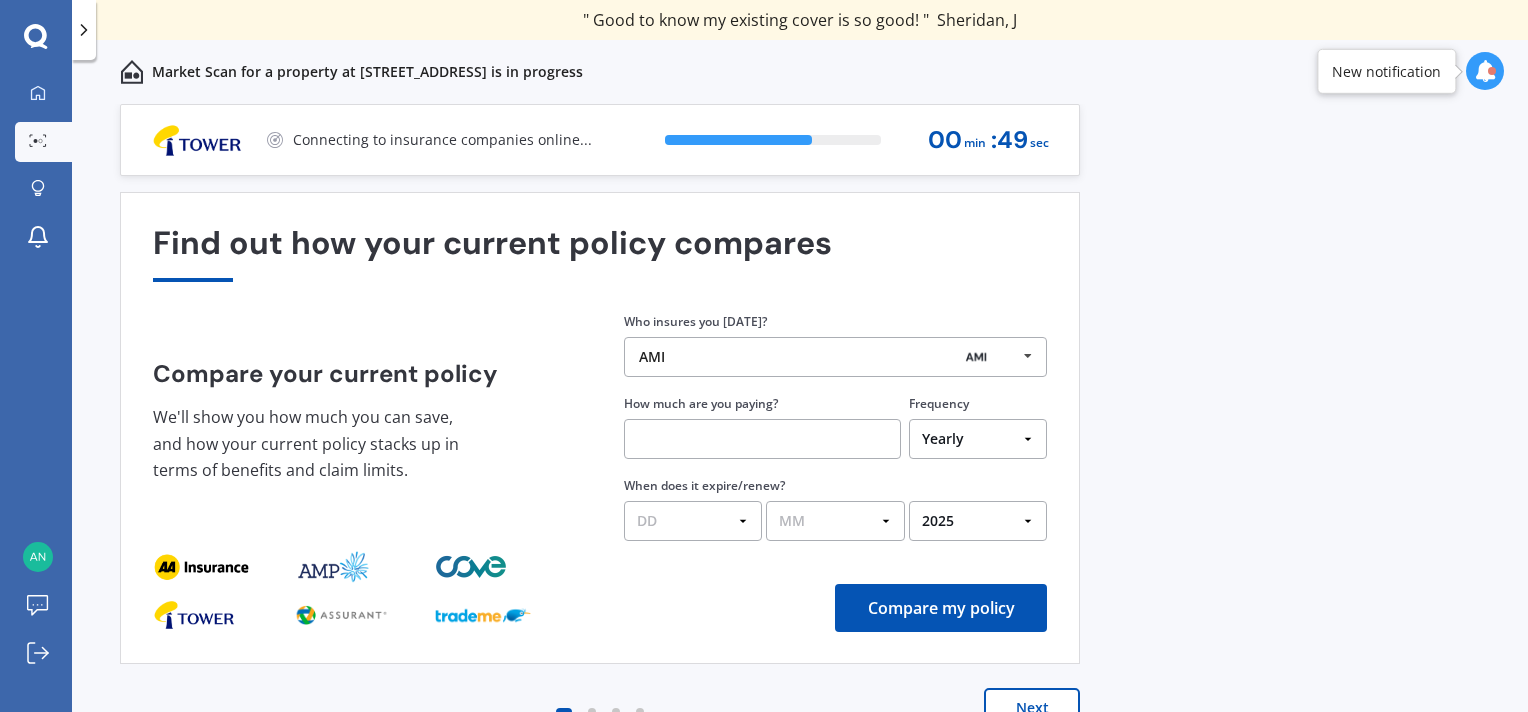 select on "10" 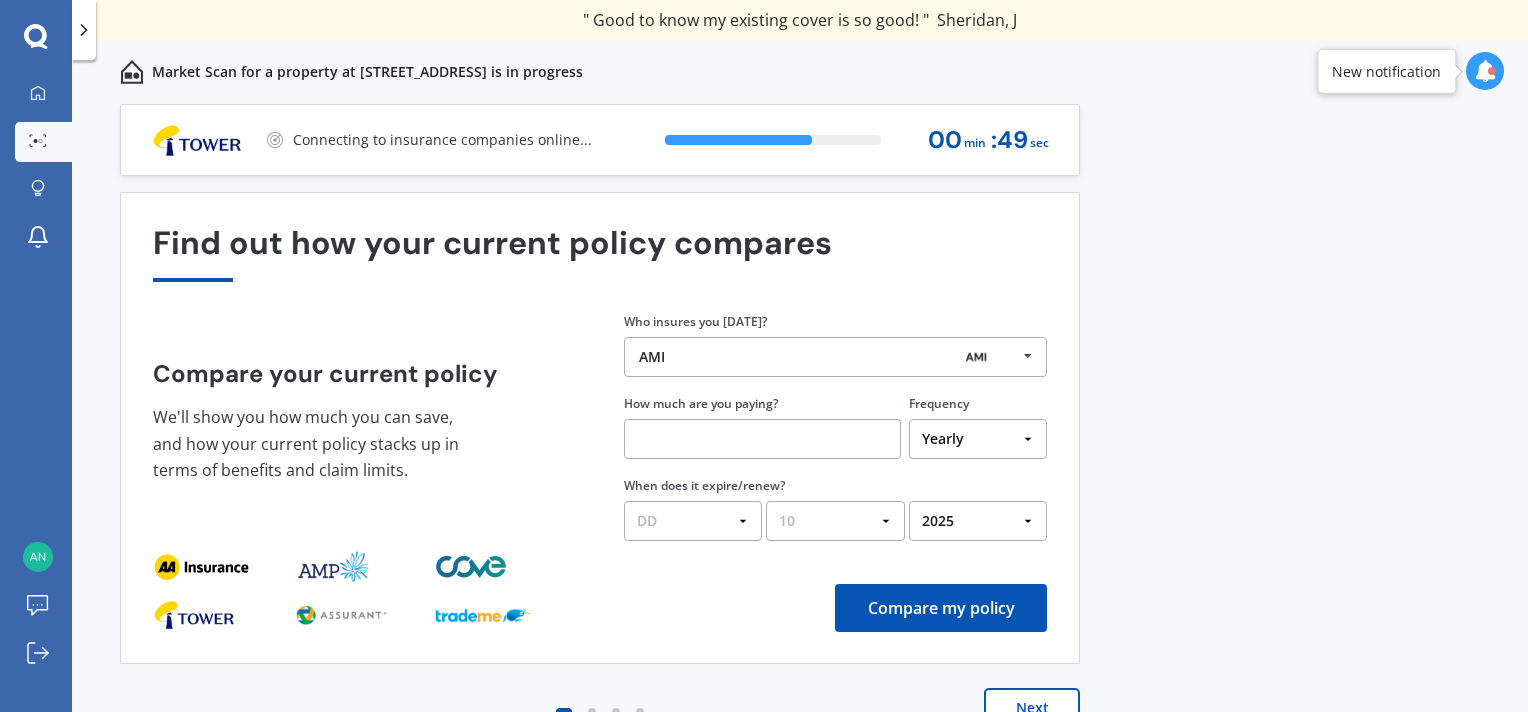 click on "MM 01 02 03 04 05 06 07 08 09 10 11 12" at bounding box center [835, 521] 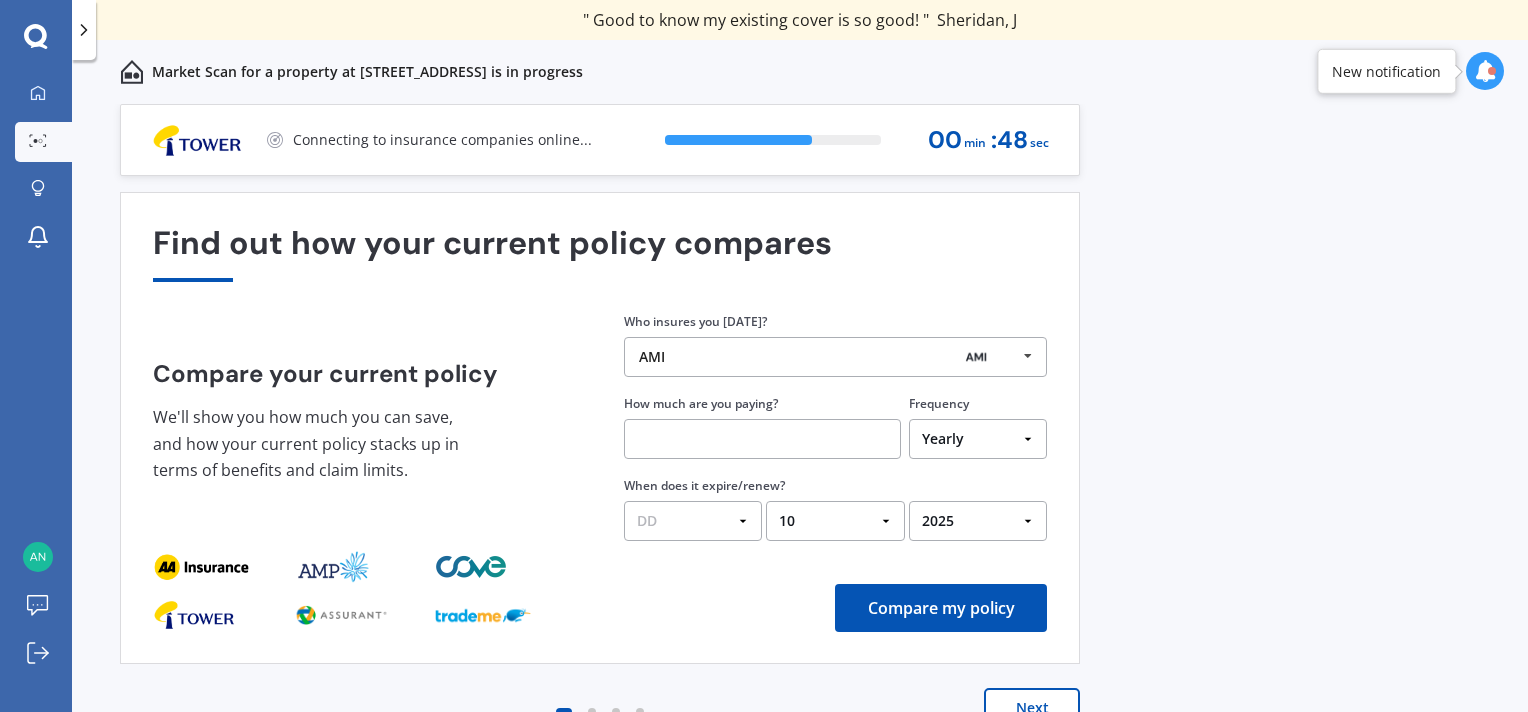 click on "DD 01 02 03 04 05 06 07 08 09 10 11 12 13 14 15 16 17 18 19 20 21 22 23 24 25 26 27 28 29 30 31" at bounding box center [693, 521] 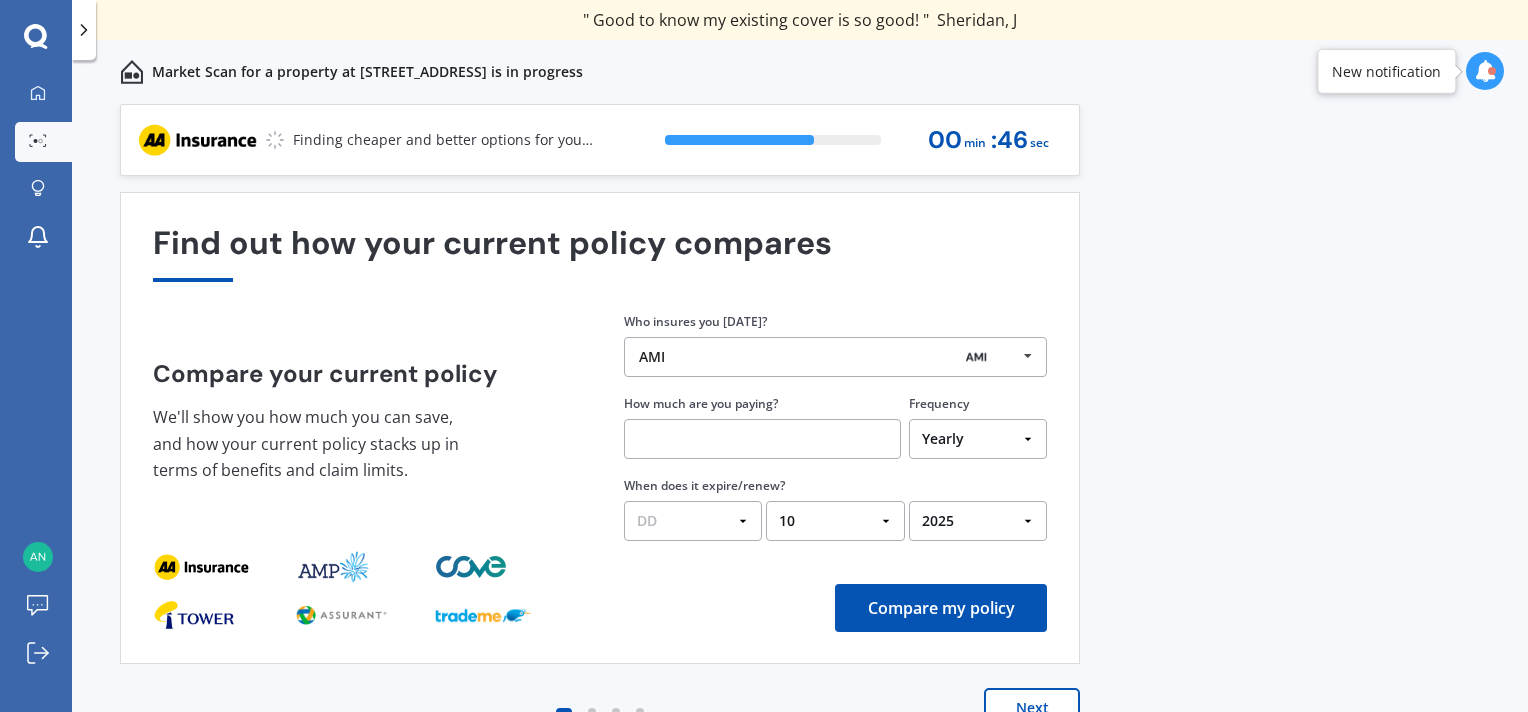 select on "11" 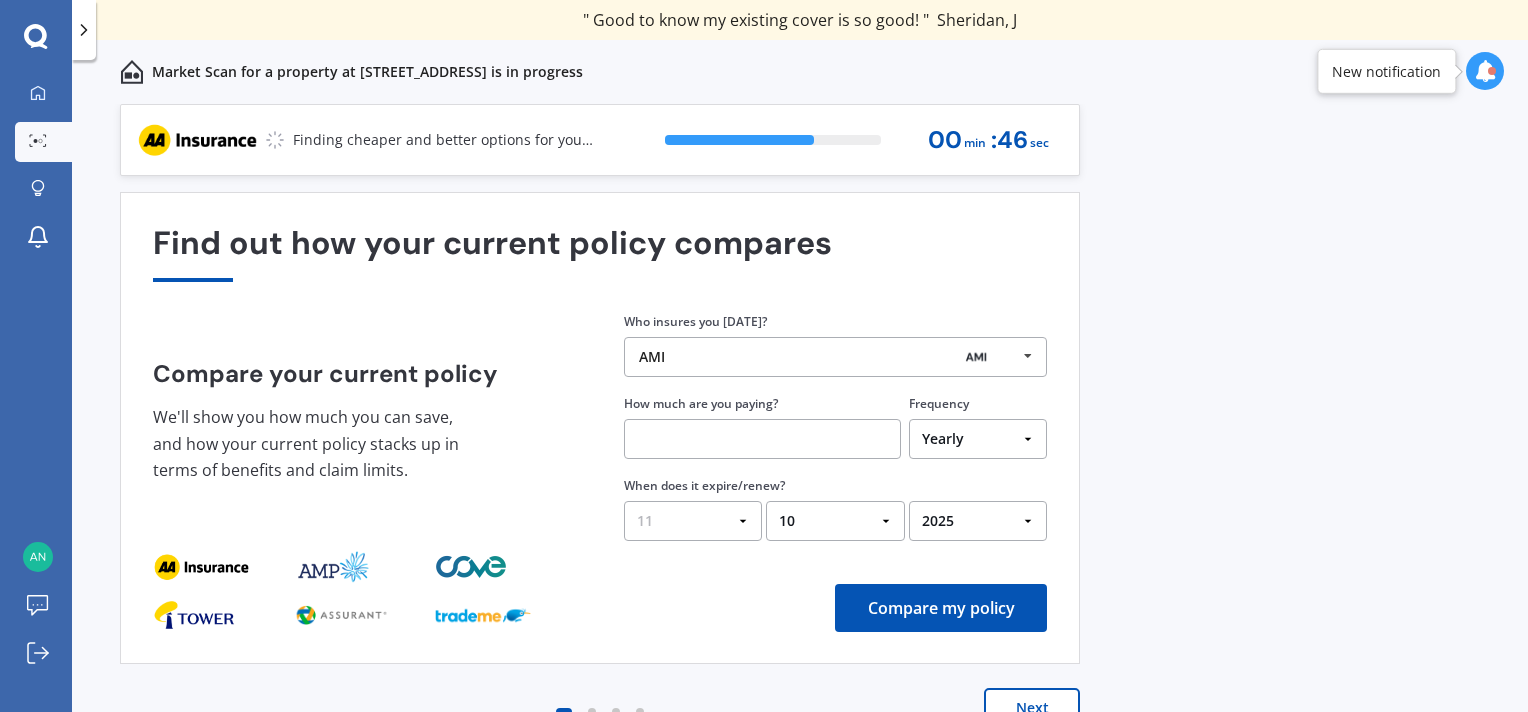 click on "DD 01 02 03 04 05 06 07 08 09 10 11 12 13 14 15 16 17 18 19 20 21 22 23 24 25 26 27 28 29 30 31" at bounding box center (693, 521) 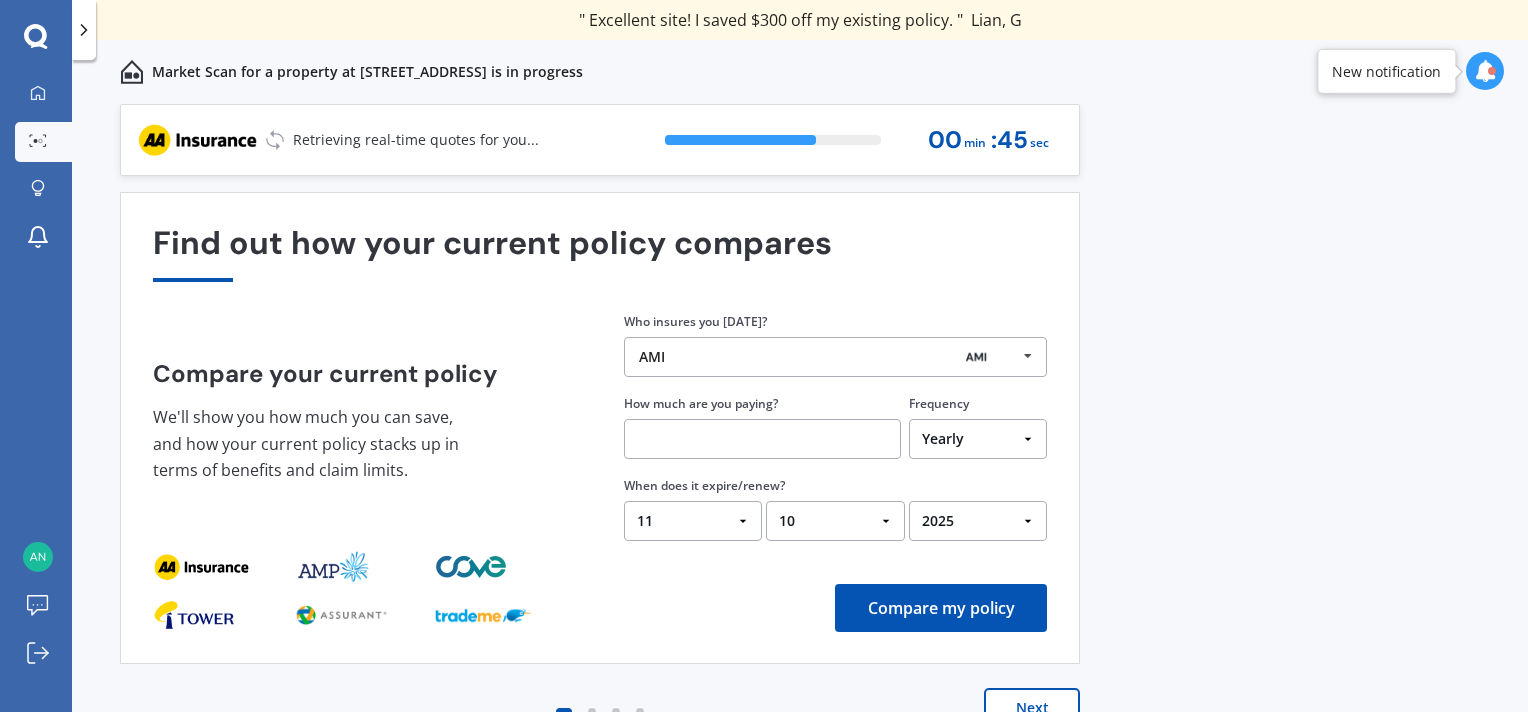 click on "Previous 60,000+ Kiwis have signed up to shop and save on insurance with us " Helpful tool, just that my current insurance is cheaper. " Casey, H " I have already recommended Quashed to many family and friends. This is fantastic. Thank you. " Quinn, M " A very useful tool and is easy to use. Highly recommended! " Yang, Z " Useful tool to check whether our current prices are competitive - which they are. " Kate, G " My current car insurance was half of the cheapest quoted here, so I'll stick with them. " Hayley, N " Gave exactly the same results. " Phillip, S " It's pretty accurate. Good service. " Mala, P " That was very helpful as it provided all the details required to make the necessary decision. " Tony, I " I've already recommended to a number of people. " Vanessa, J " Good to know my existing cover is so good! " Sheridan, J " Excellent site! I saved $300 off my existing policy. " Lian, G " Great stuff team! first time using it, and it was very clear and concise. " Lewis, B   Next 70 % 00 min :  45 sec" at bounding box center [800, 430] 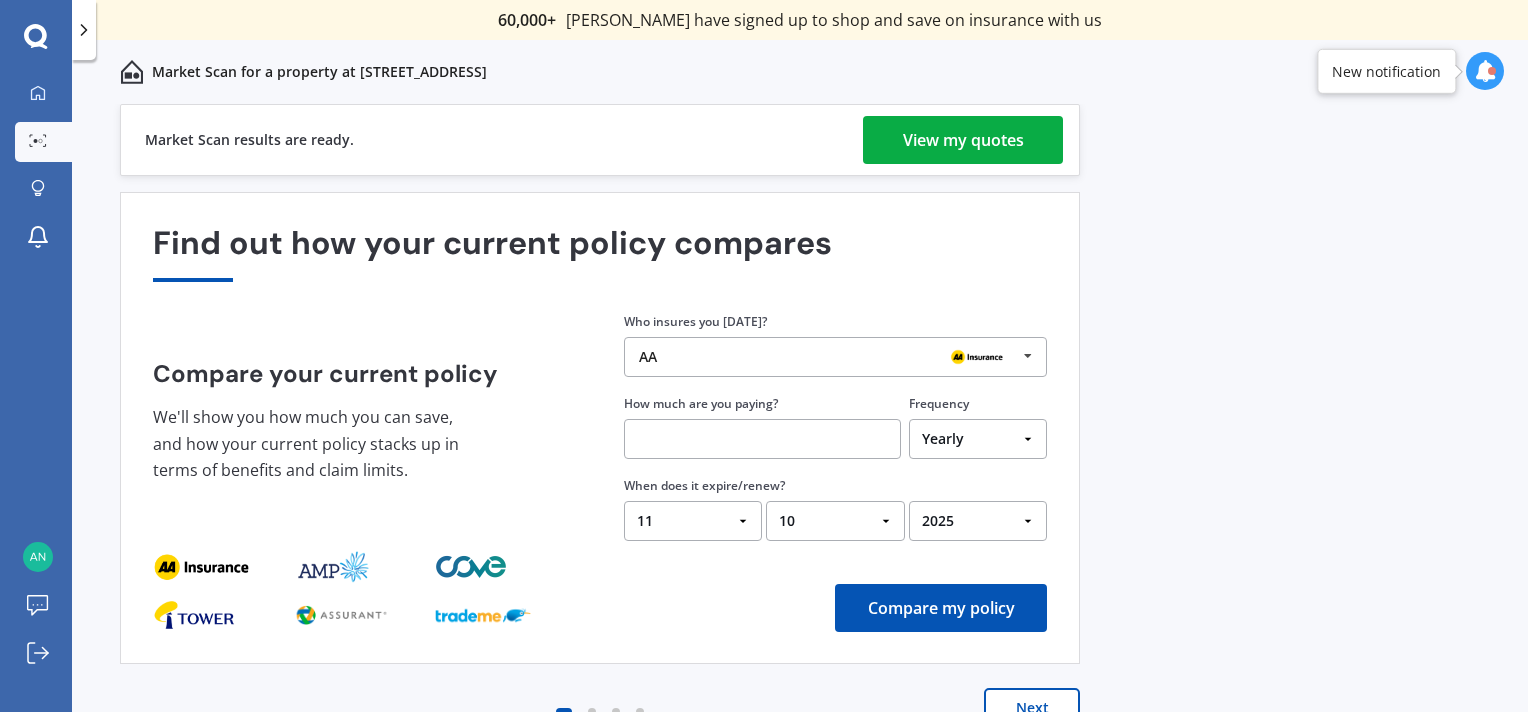click at bounding box center [762, 439] 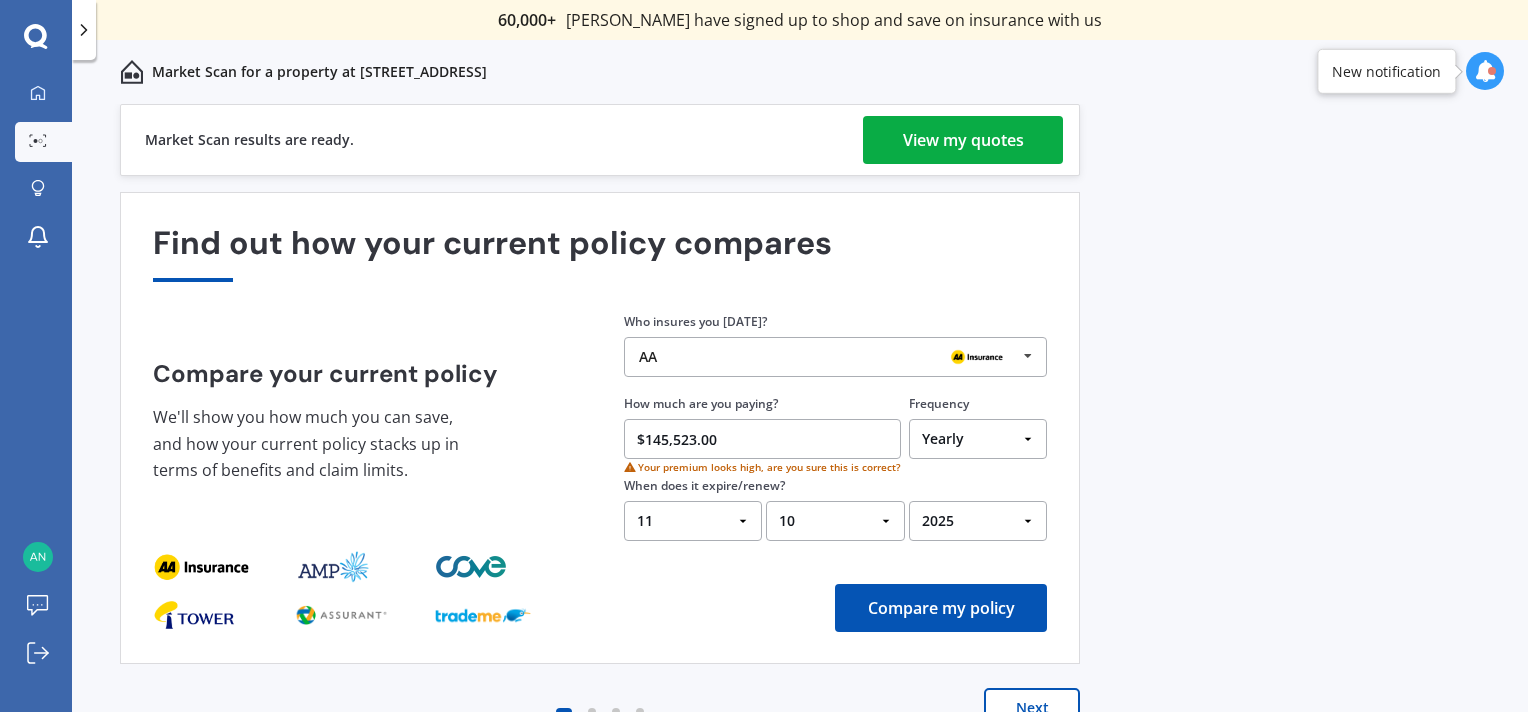 click on "$145,523.00" at bounding box center [762, 439] 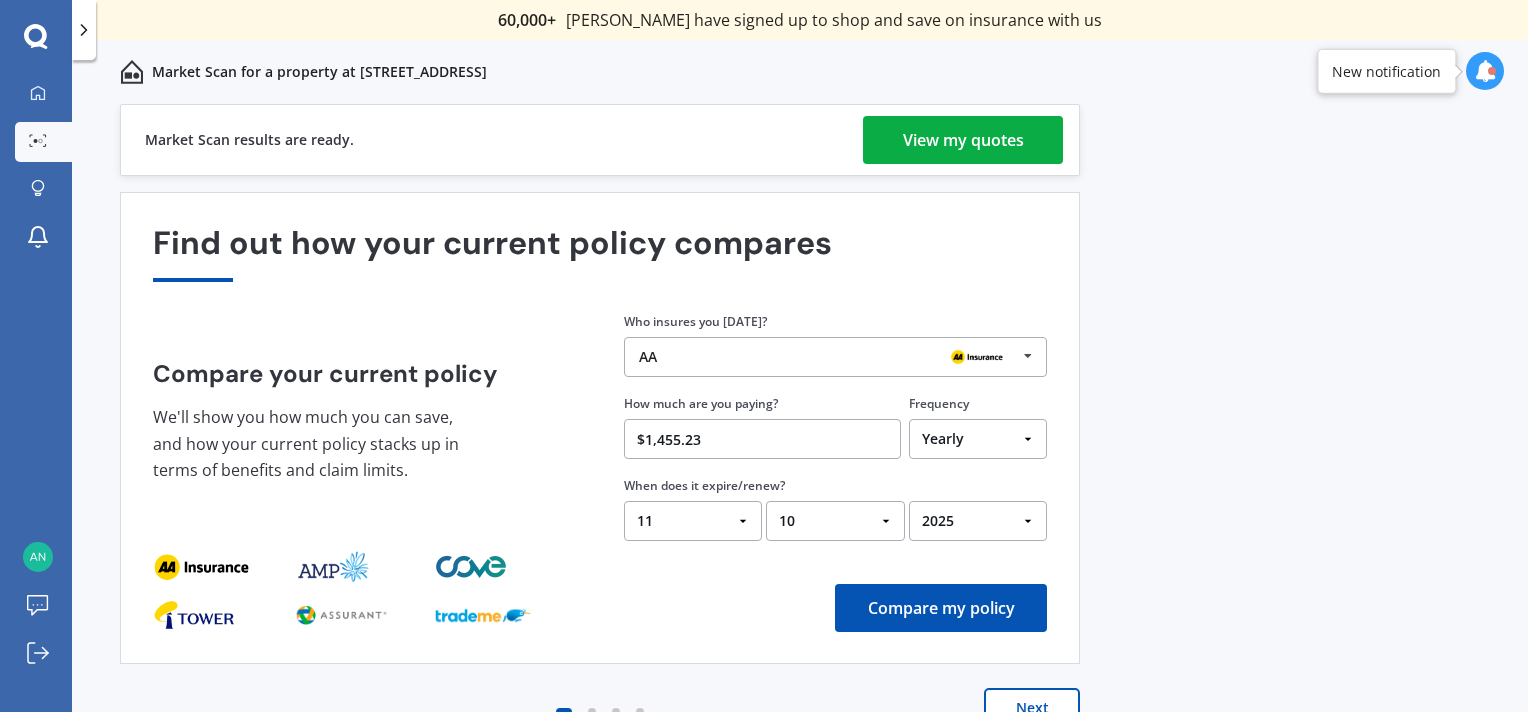 type on "$1,455.23" 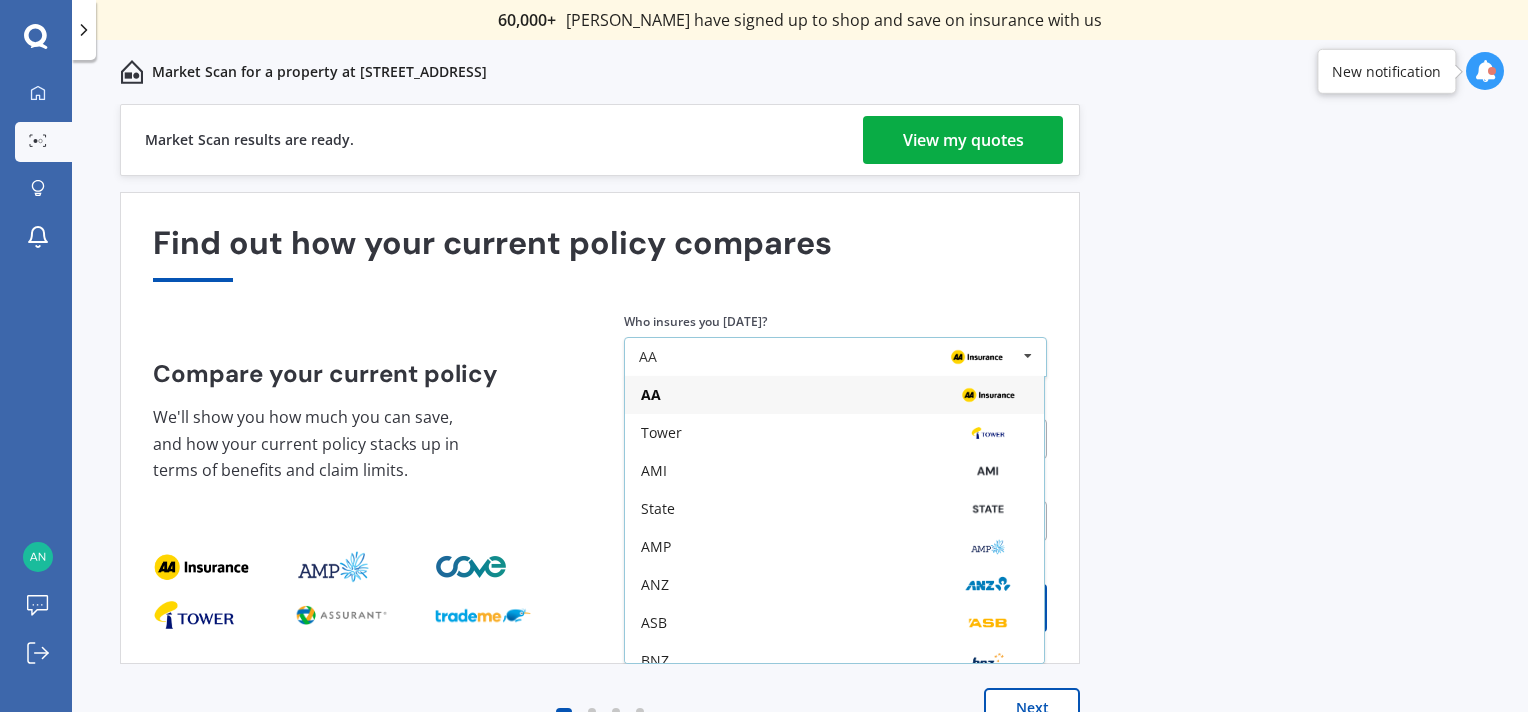 click on "AA" at bounding box center (828, 357) 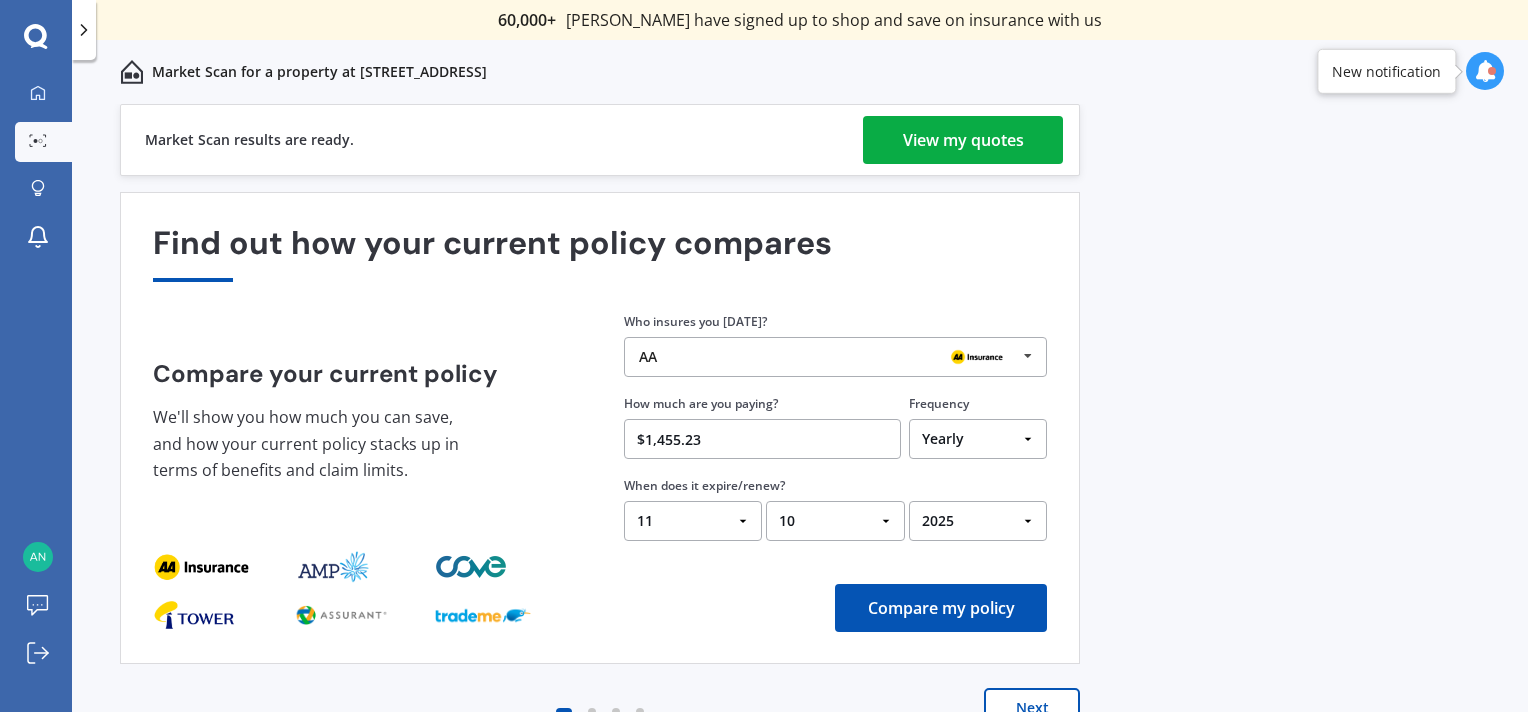 click on "AA" at bounding box center [828, 357] 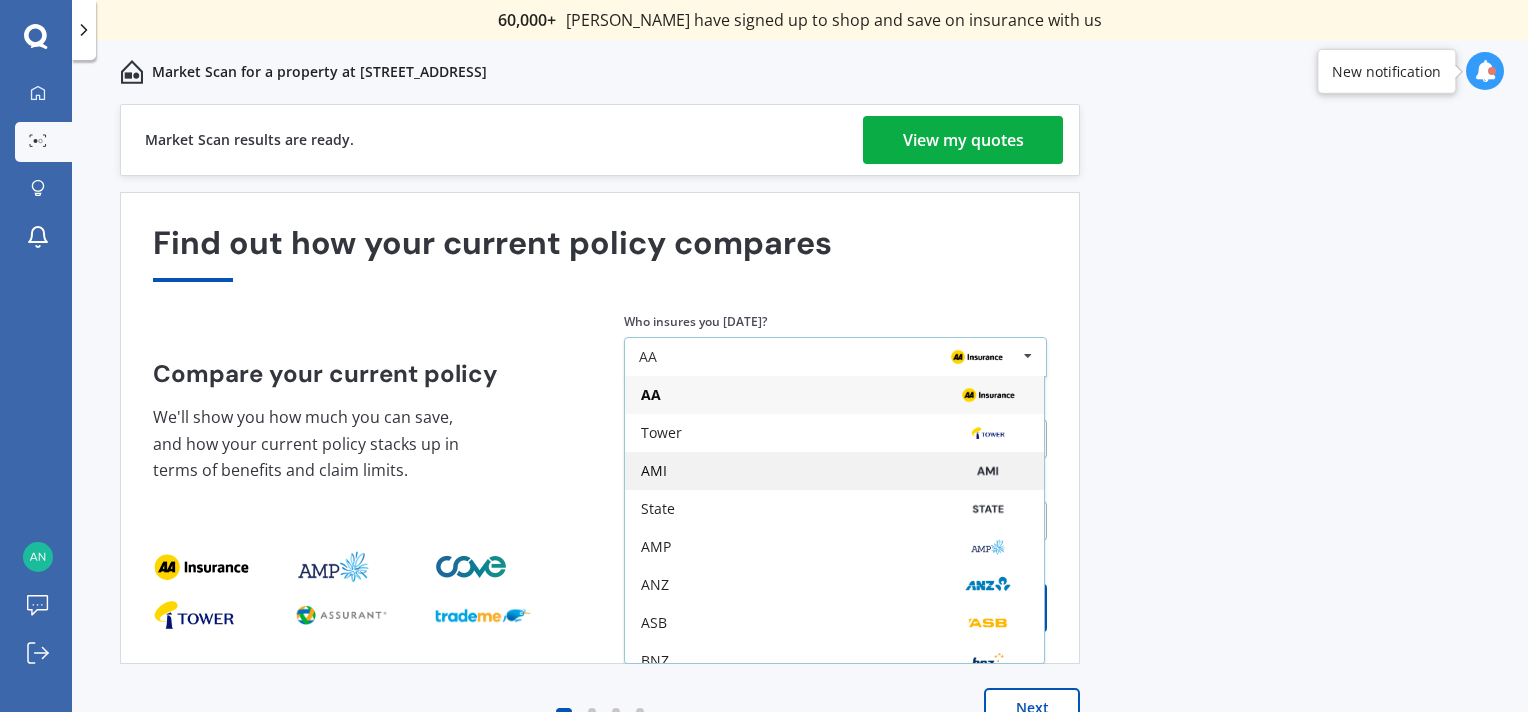 click on "AMI" at bounding box center (834, 471) 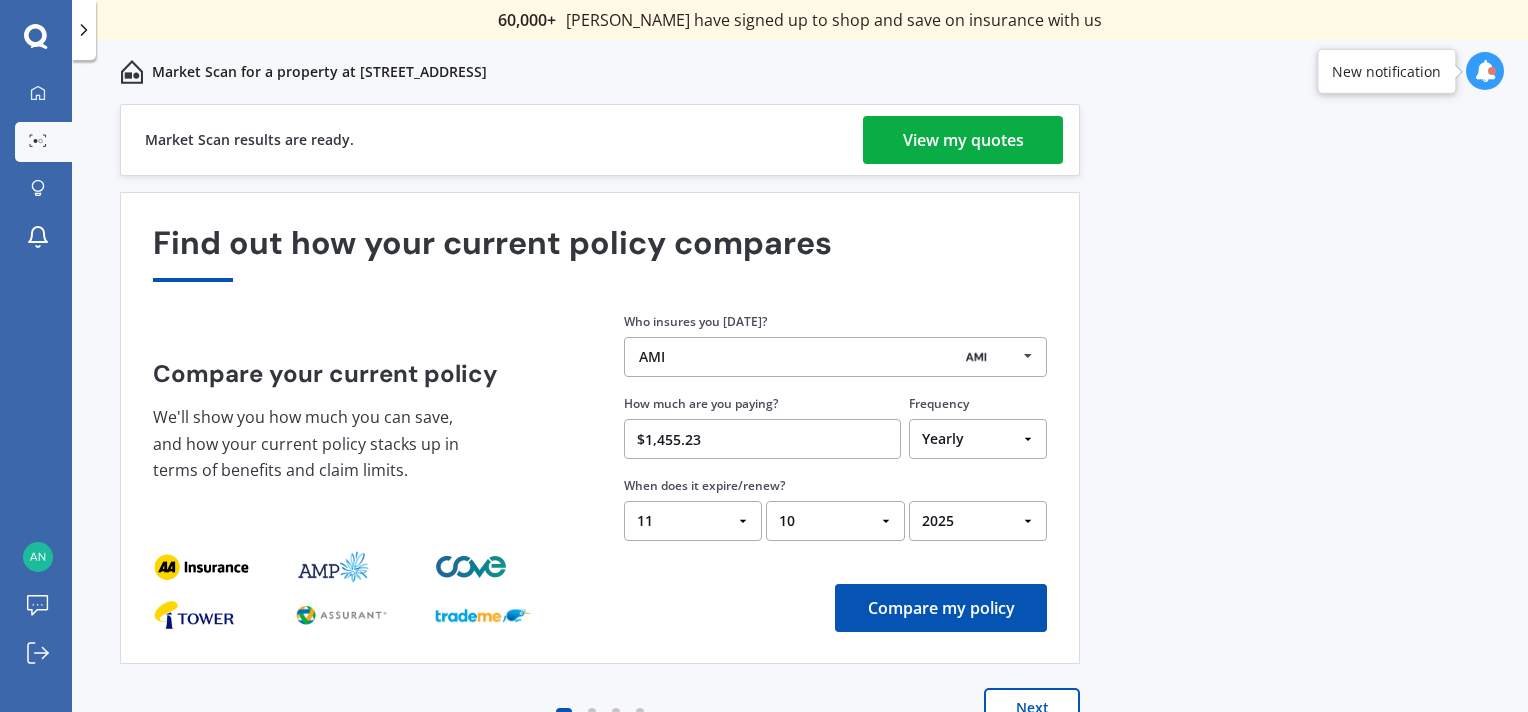 click on "Previous 60,000+ Kiwis have signed up to shop and save on insurance with us " Helpful tool, just that my current insurance is cheaper. " Casey, H " I have already recommended Quashed to many family and friends. This is fantastic. Thank you. " Quinn, M " A very useful tool and is easy to use. Highly recommended! " Yang, Z " Useful tool to check whether our current prices are competitive - which they are. " Kate, G " My current car insurance was half of the cheapest quoted here, so I'll stick with them. " Hayley, N " Gave exactly the same results. " Phillip, S " It's pretty accurate. Good service. " Mala, P " That was very helpful as it provided all the details required to make the necessary decision. " Tony, I " I've already recommended to a number of people. " Vanessa, J " Good to know my existing cover is so good! " Sheridan, J " Excellent site! I saved $300 off my existing policy. " Lian, G " Great stuff team! first time using it, and it was very clear and concise. " Lewis, B   Next View my quotes AMI AA" at bounding box center (800, 430) 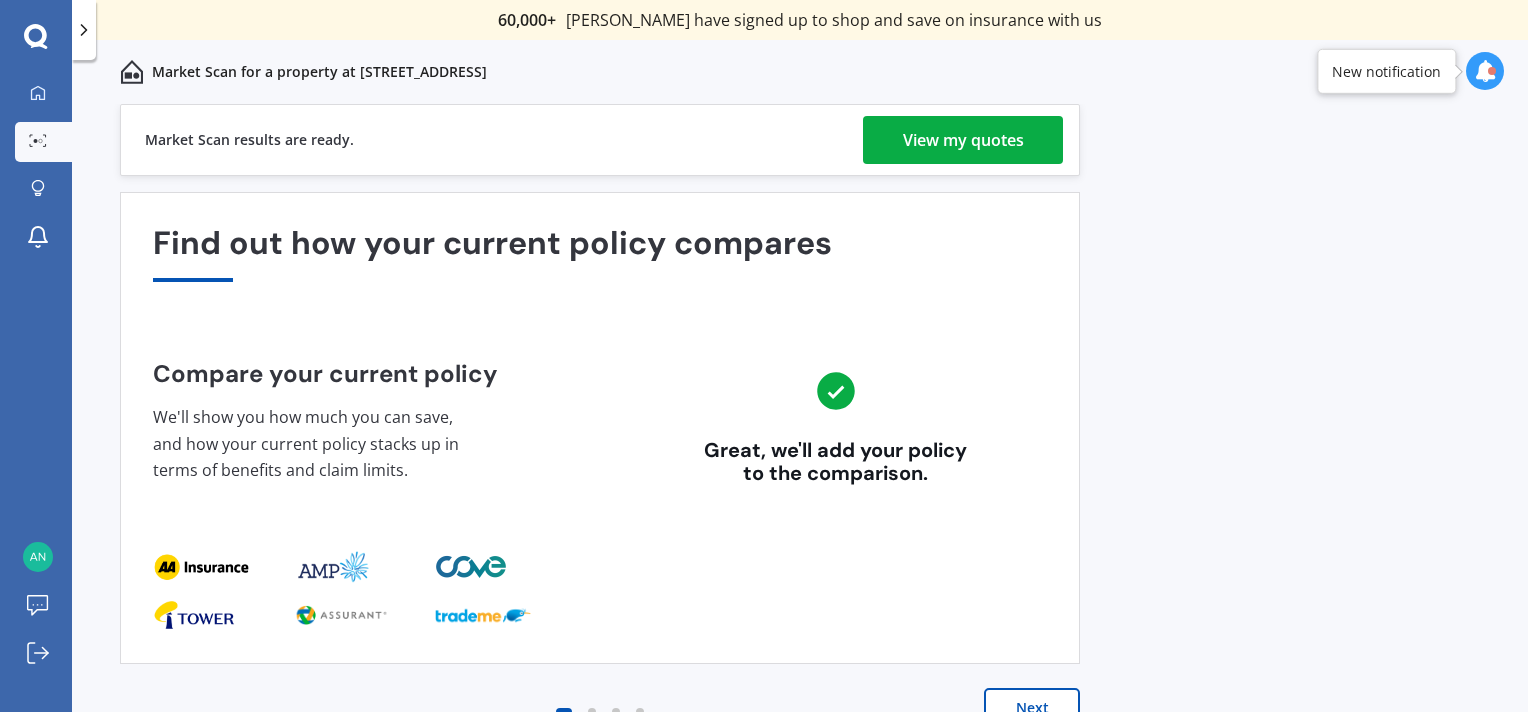 scroll, scrollTop: 12, scrollLeft: 0, axis: vertical 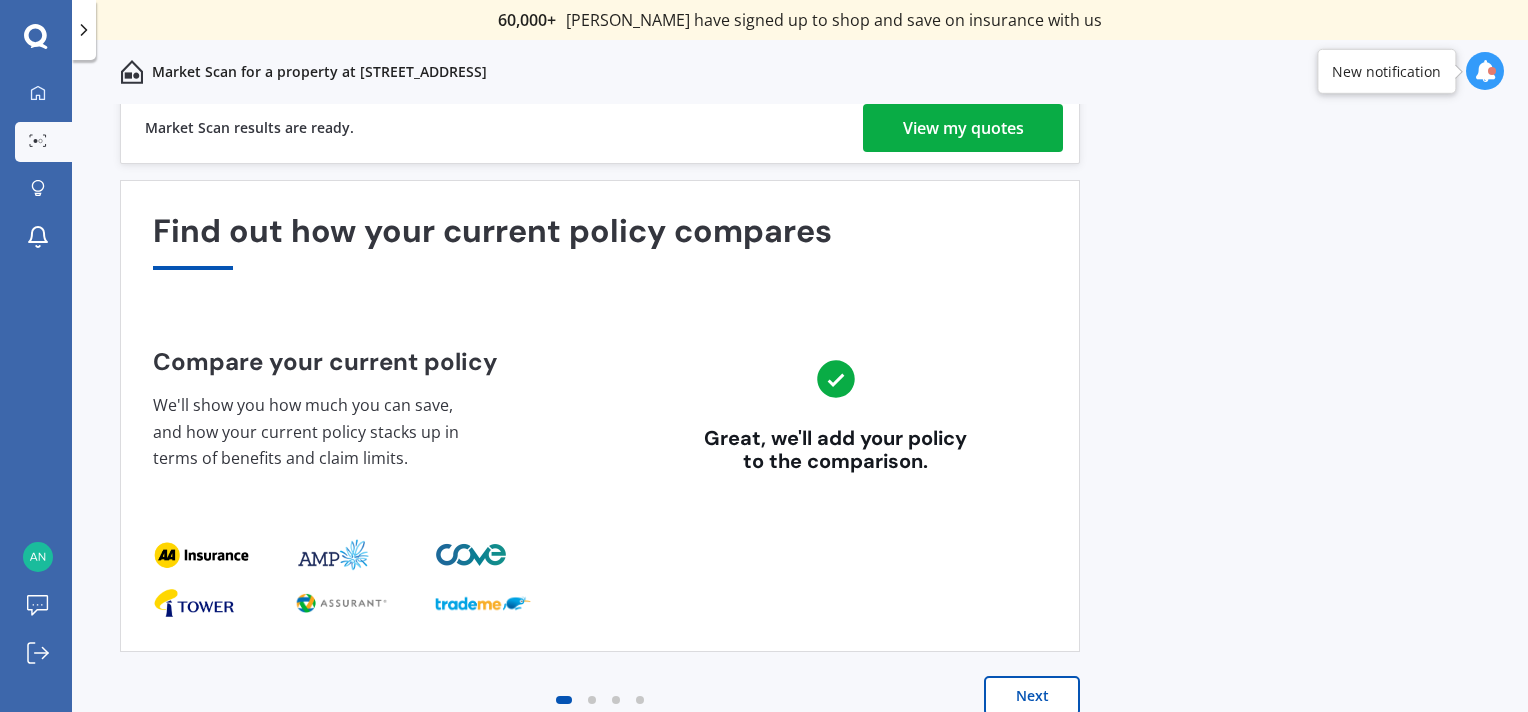 click on "Next" at bounding box center [1032, 696] 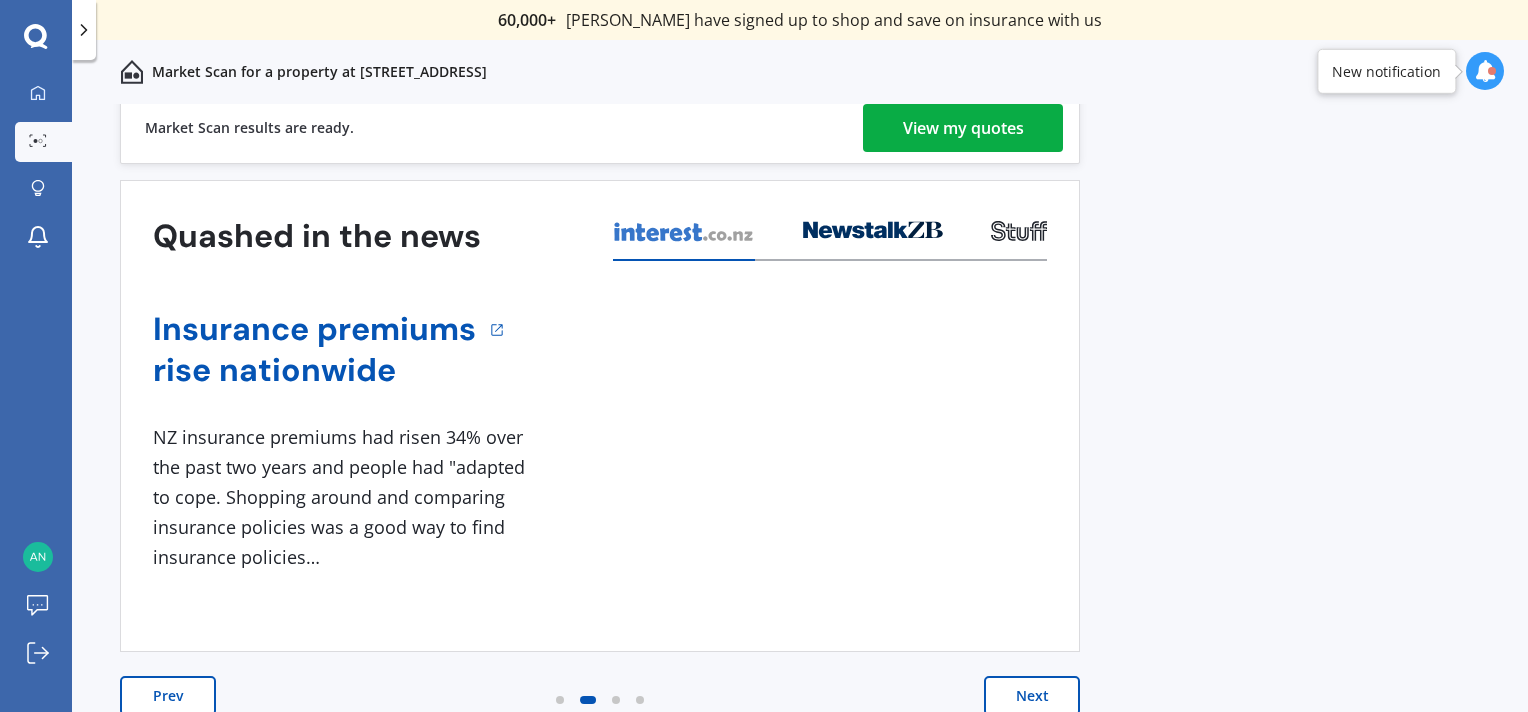 scroll, scrollTop: 0, scrollLeft: 0, axis: both 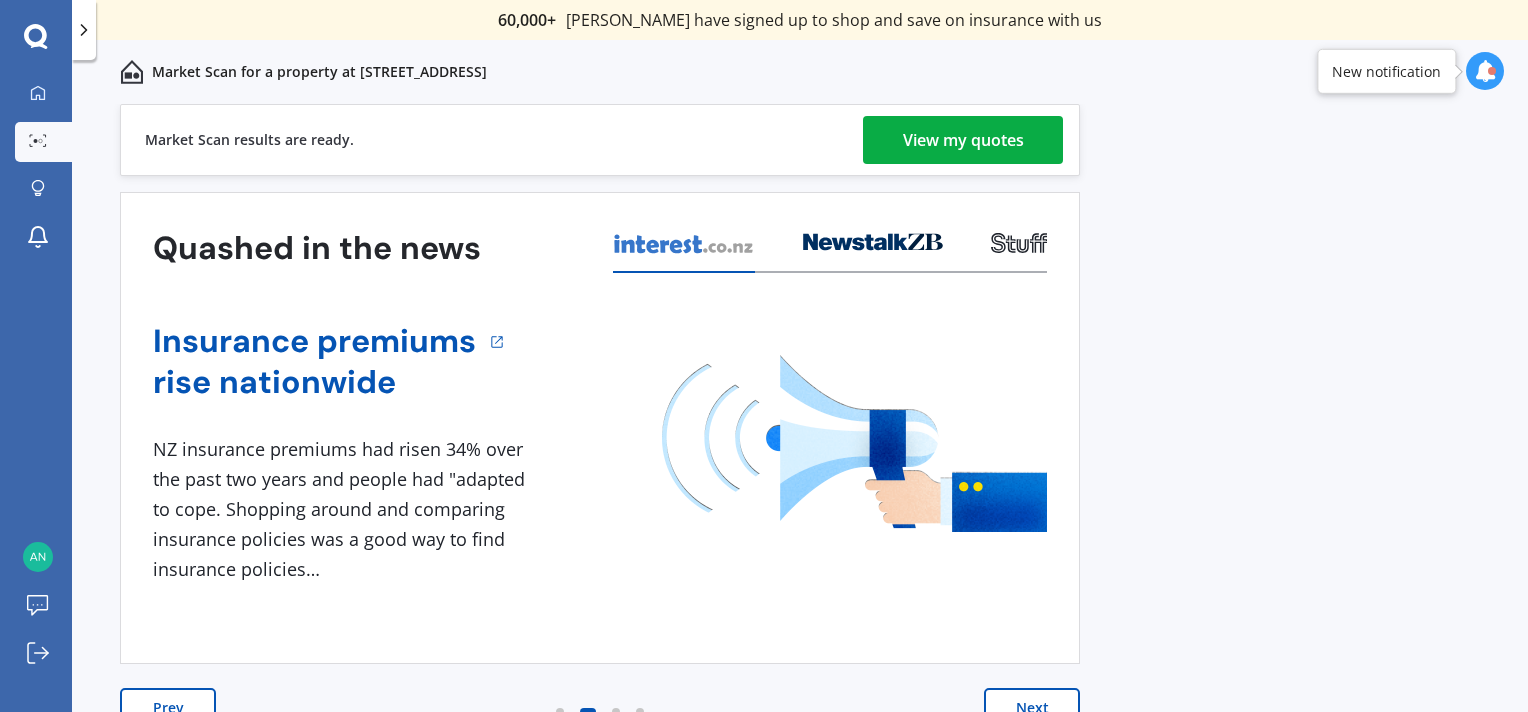 click on "Next" at bounding box center (1032, 708) 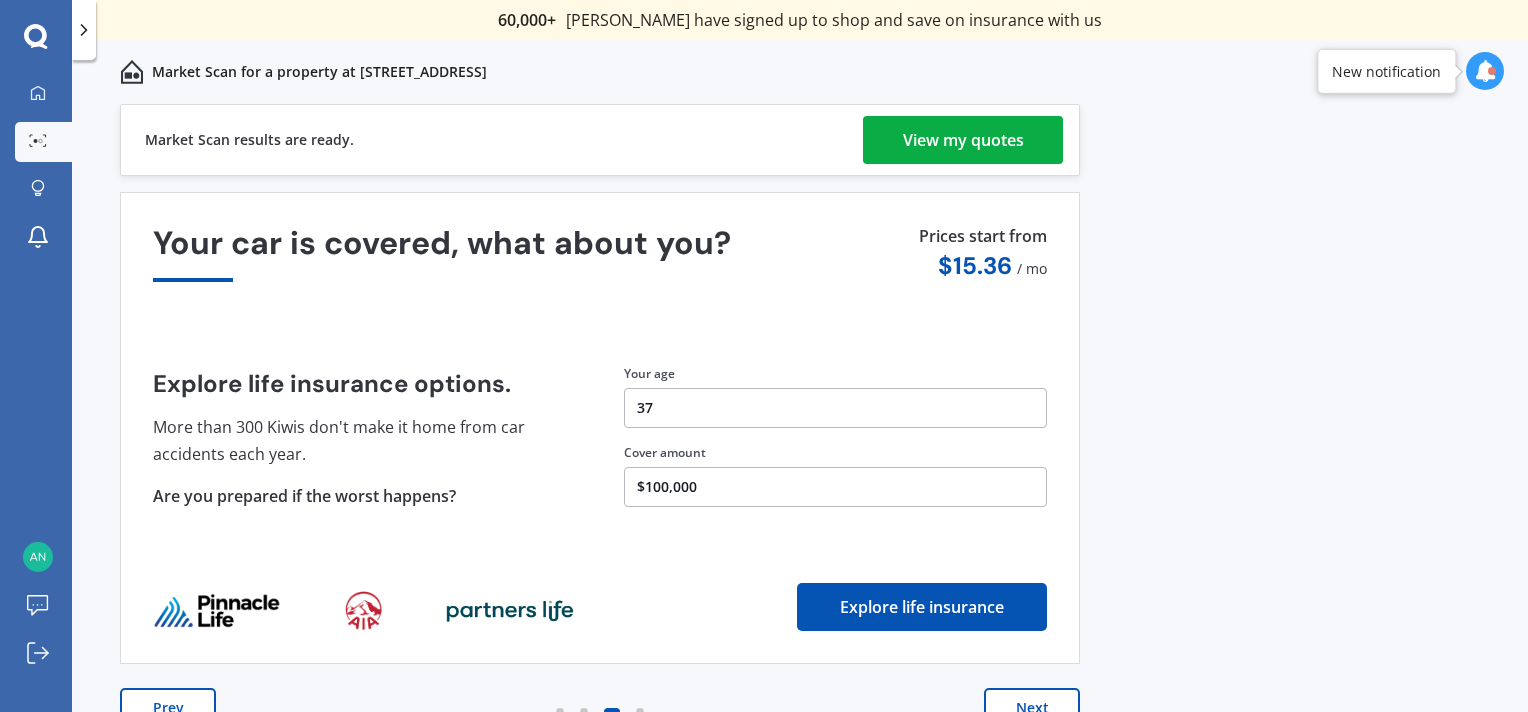 click on "View my quotes" at bounding box center [963, 140] 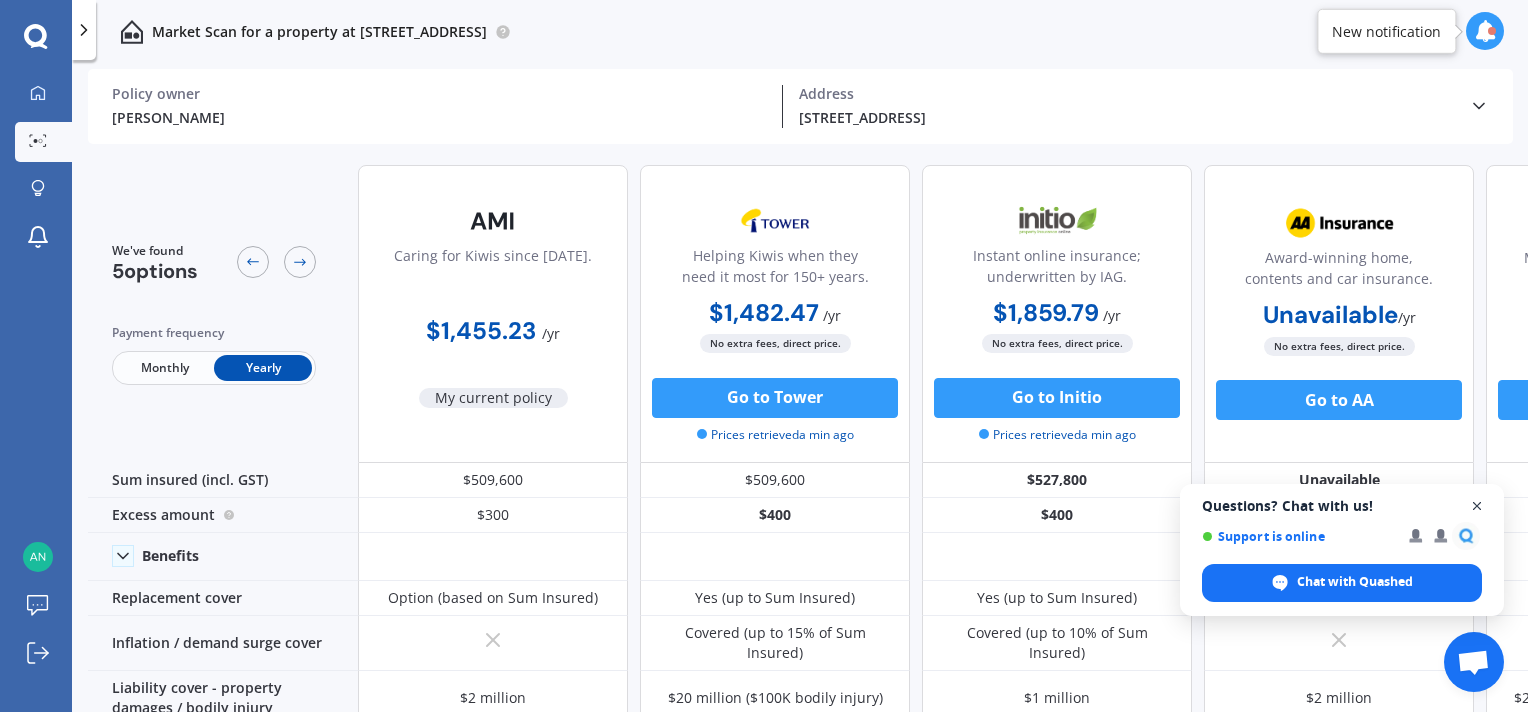 click at bounding box center [1477, 506] 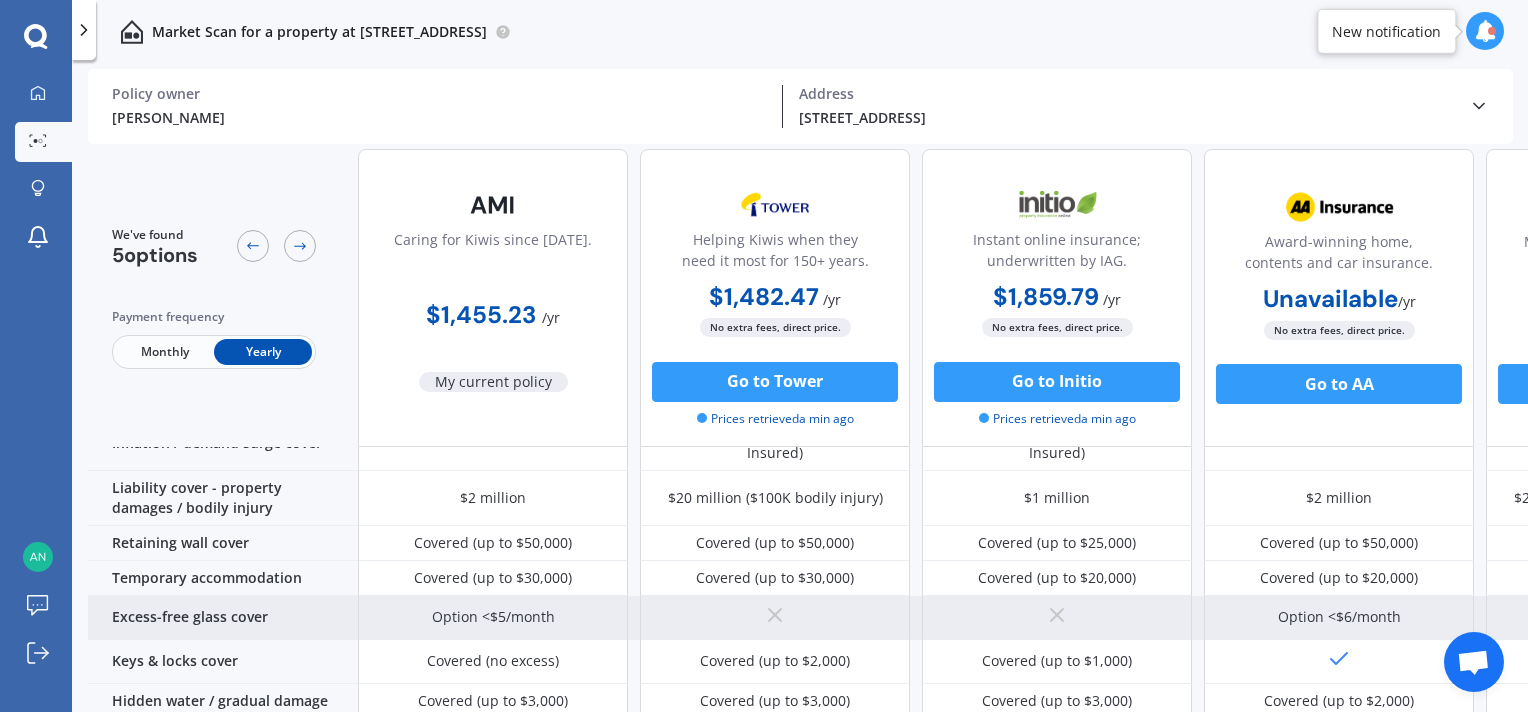 scroll, scrollTop: 300, scrollLeft: 0, axis: vertical 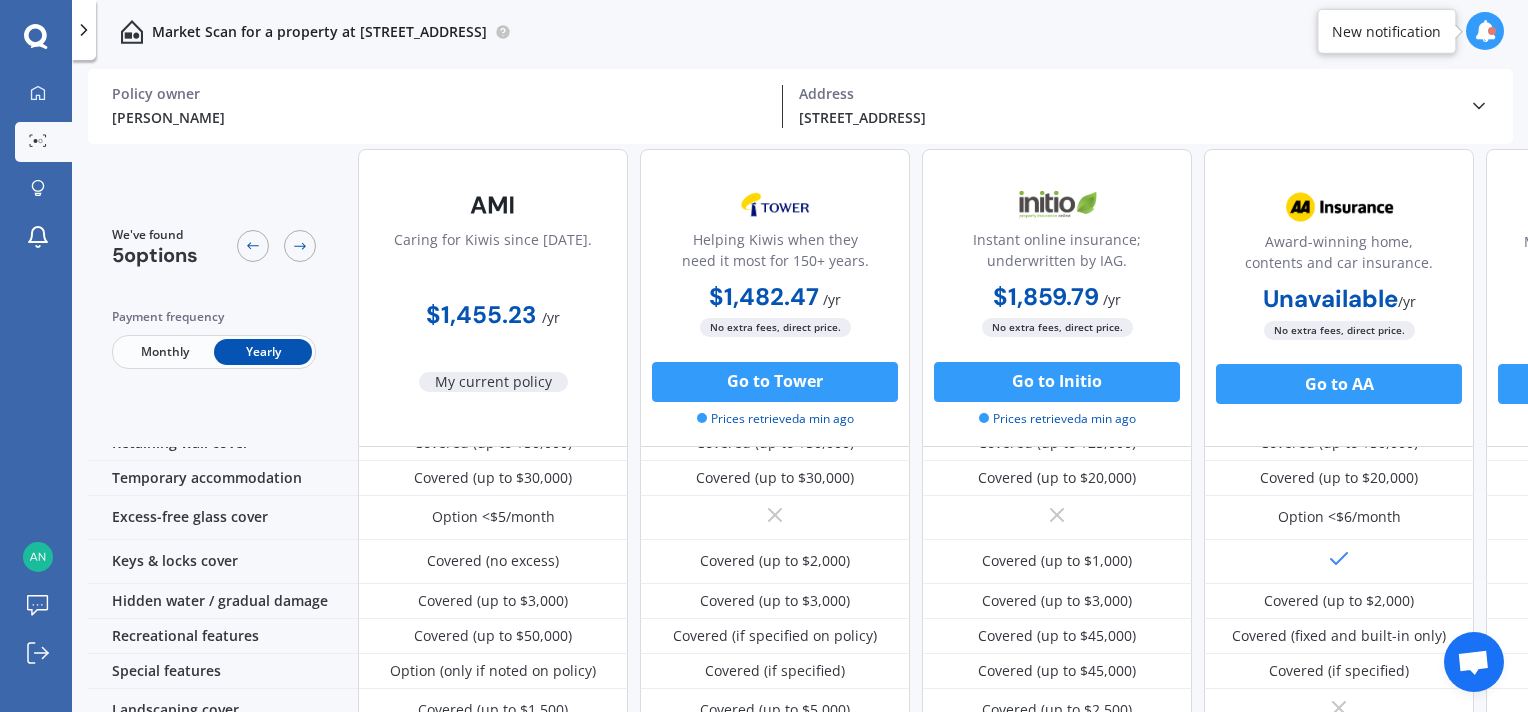 click on "Monthly" at bounding box center (165, 352) 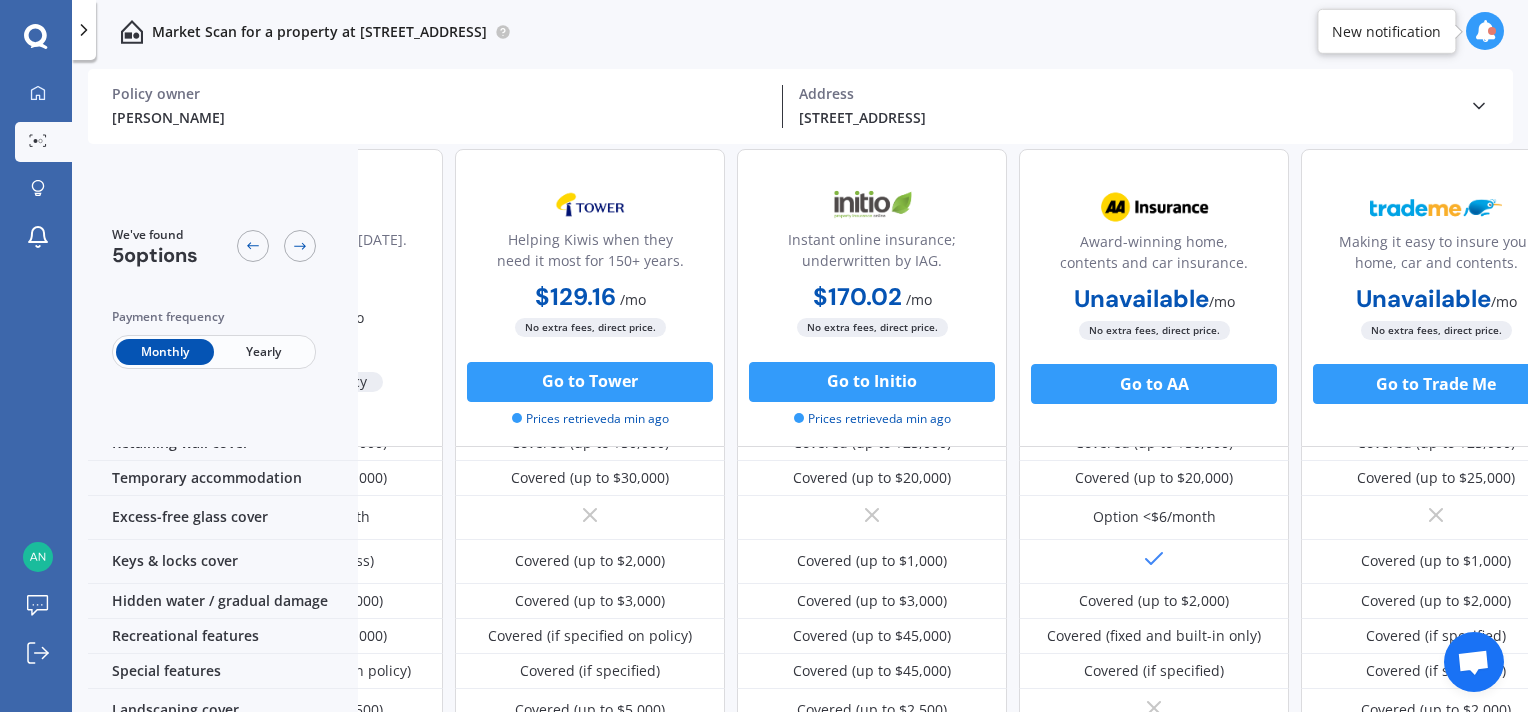 scroll, scrollTop: 300, scrollLeft: 187, axis: both 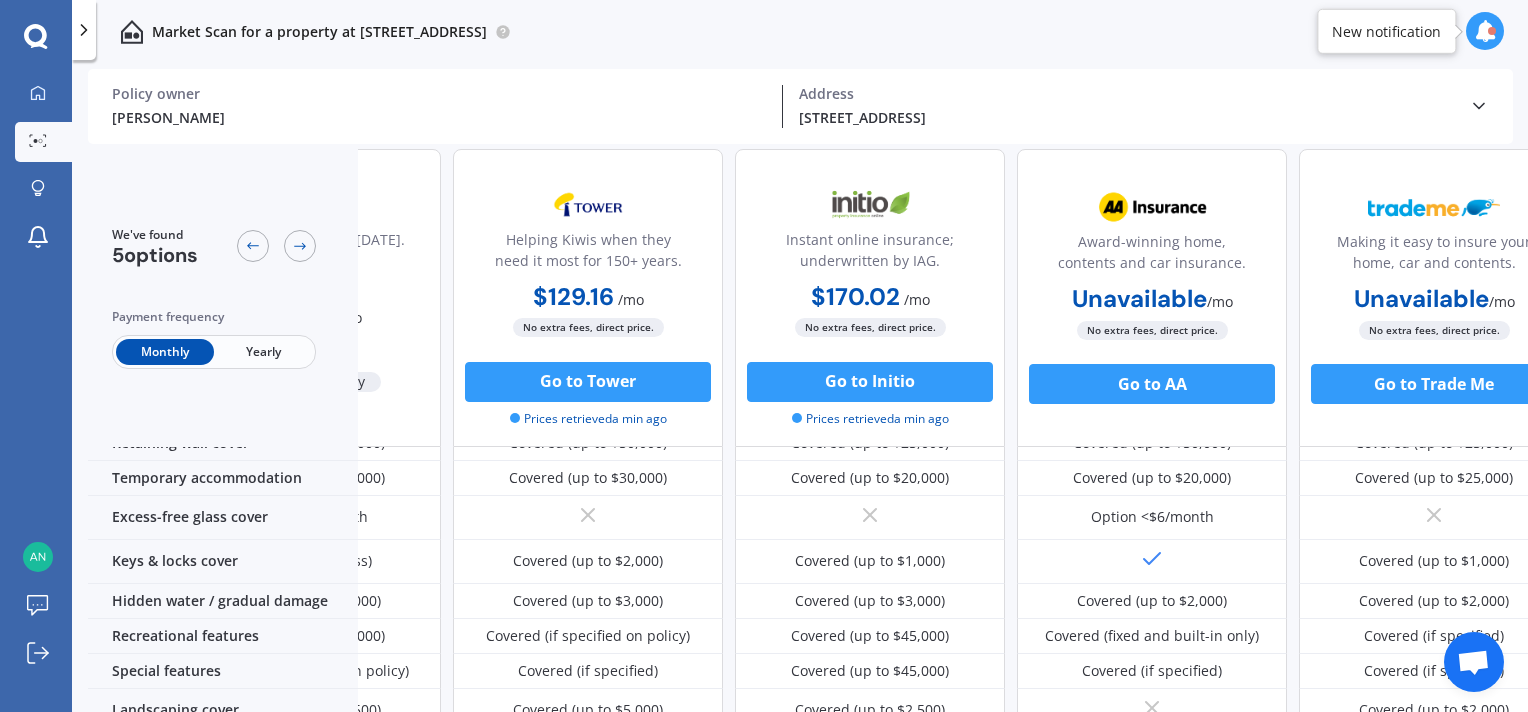 click on "Yearly" at bounding box center (263, 352) 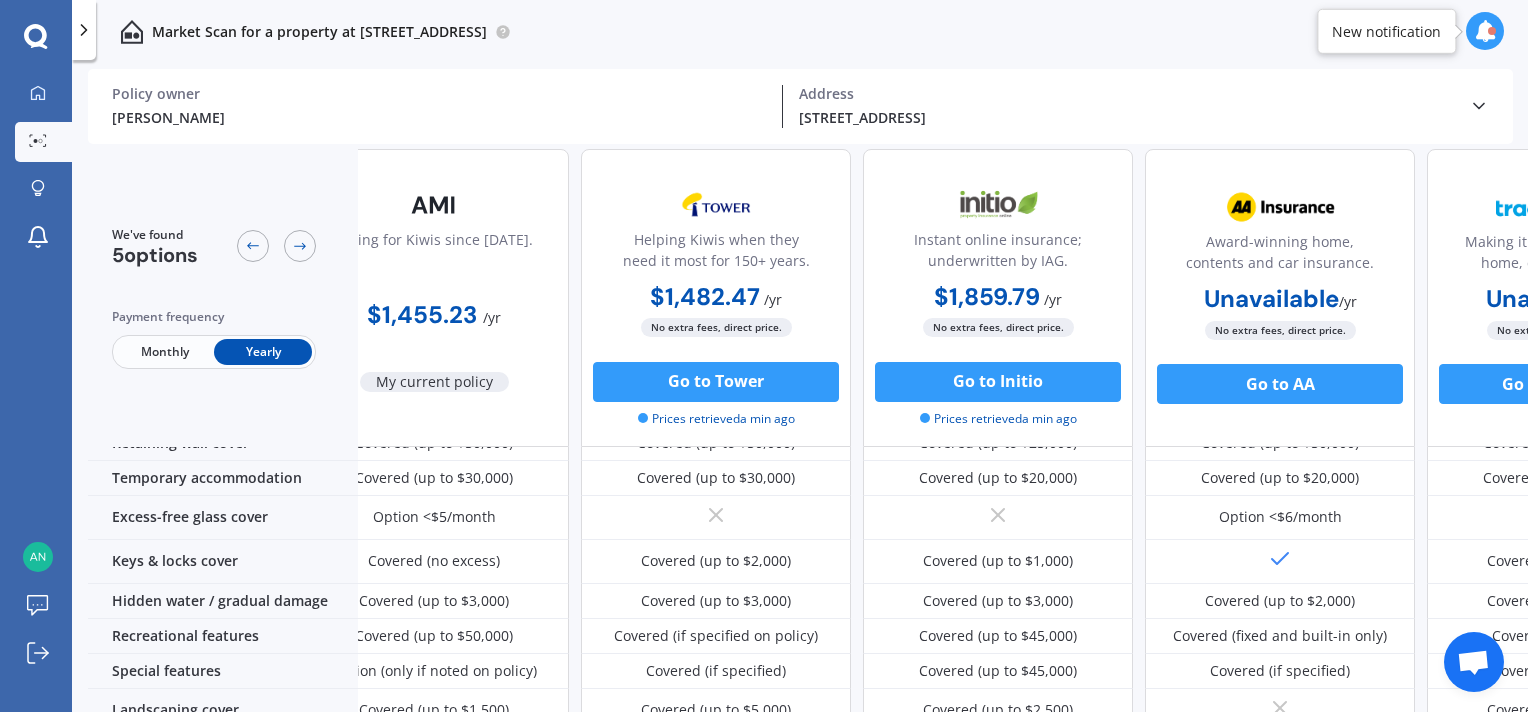 scroll, scrollTop: 300, scrollLeft: 12, axis: both 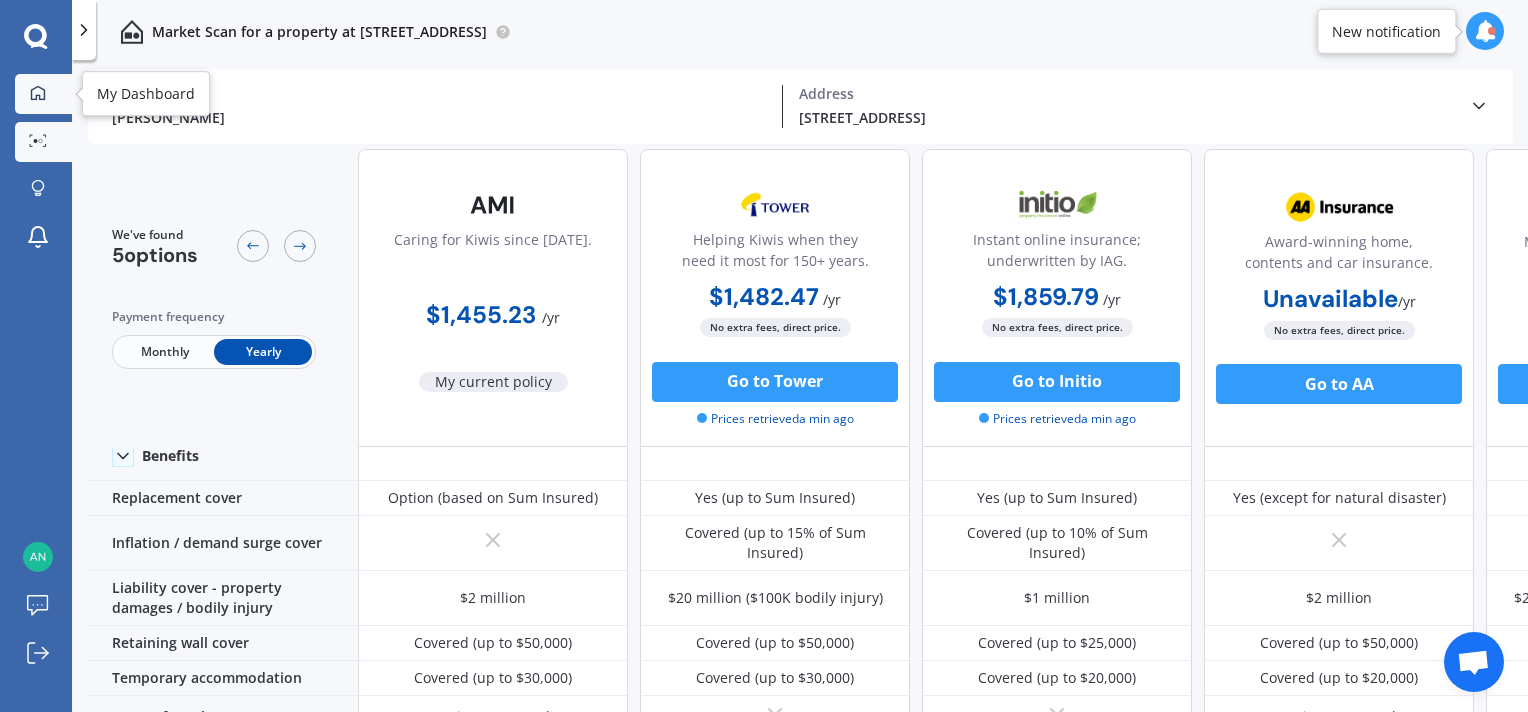 click on "My Dashboard" at bounding box center (43, 94) 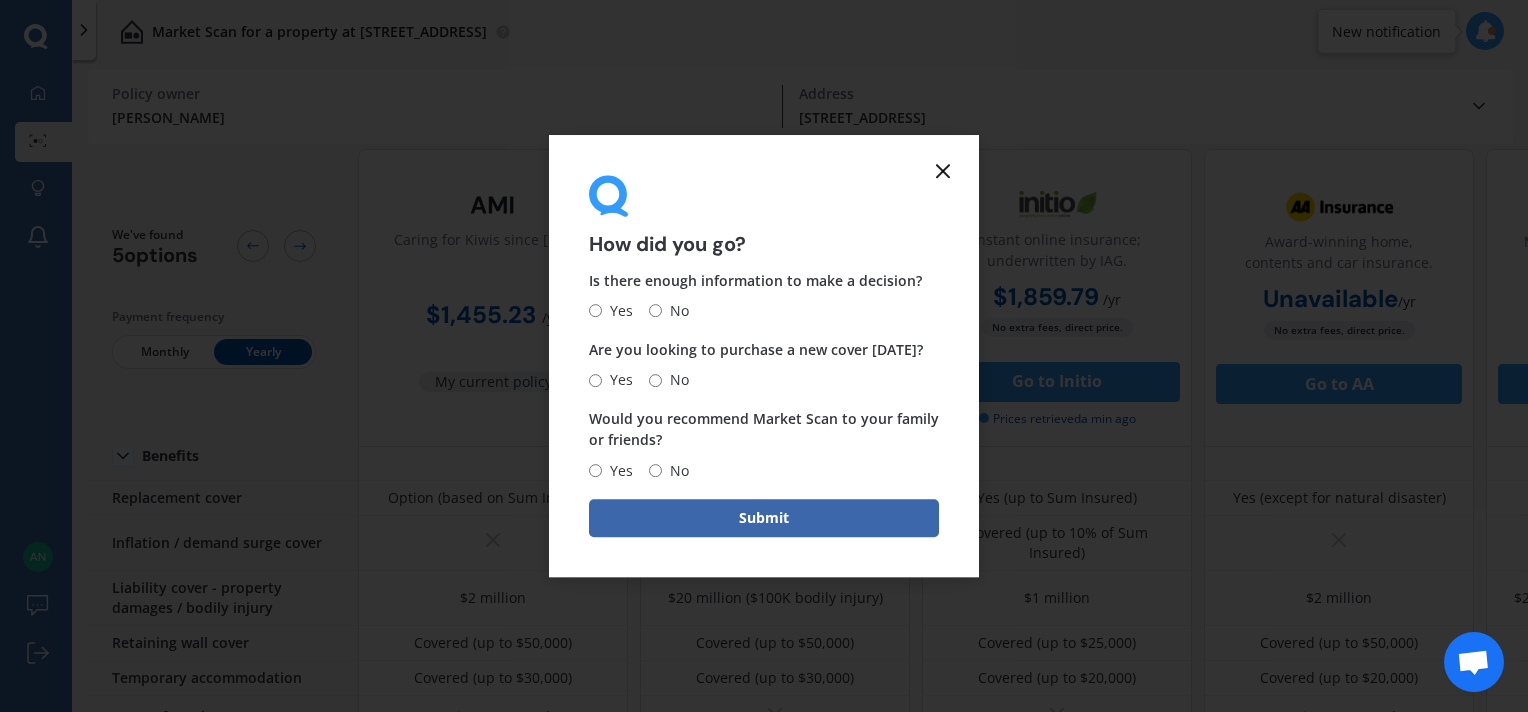 click 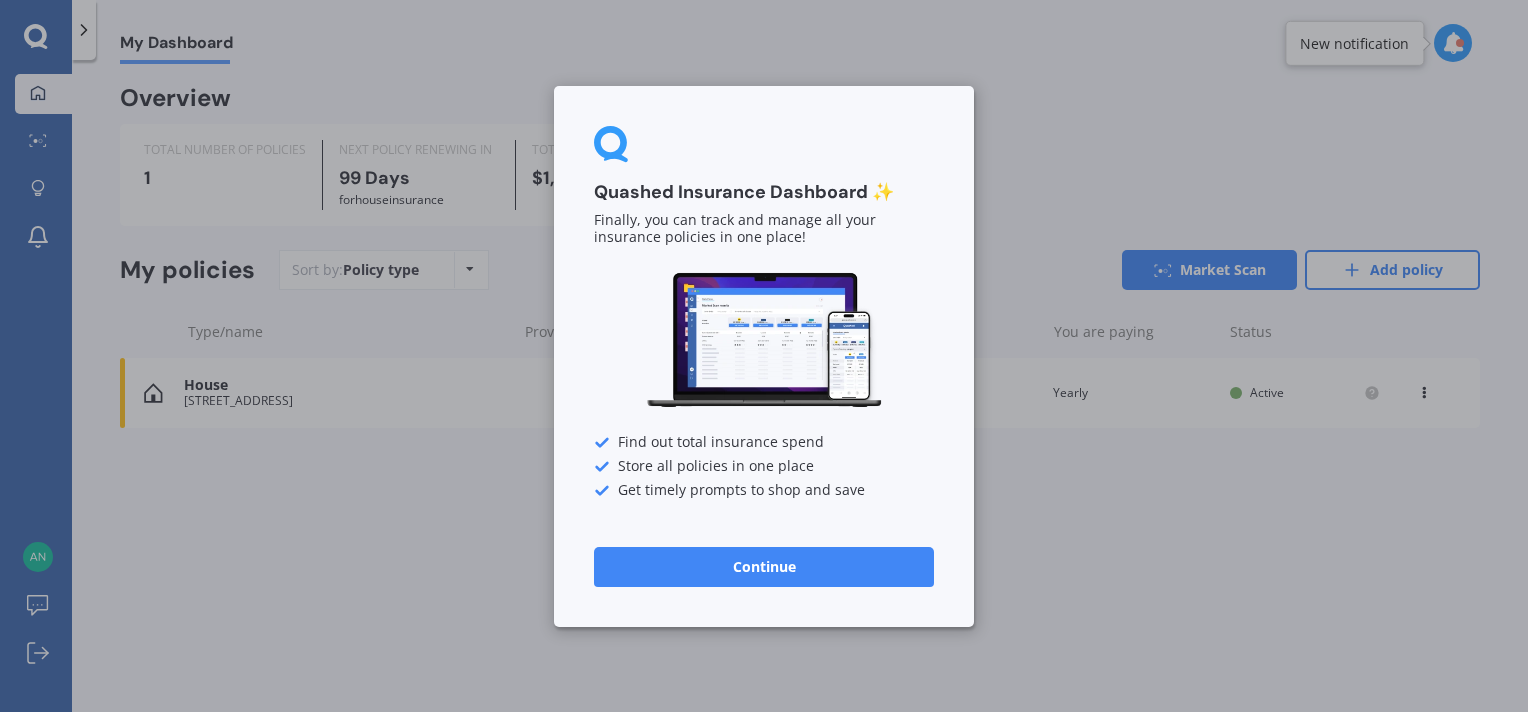 click on "Quashed Insurance Dashboard ✨ Finally, you can track and manage all your insurance policies in one place!  Find out total insurance spend  Store all policies in one place  Get timely prompts to shop and save Continue" at bounding box center [764, 356] 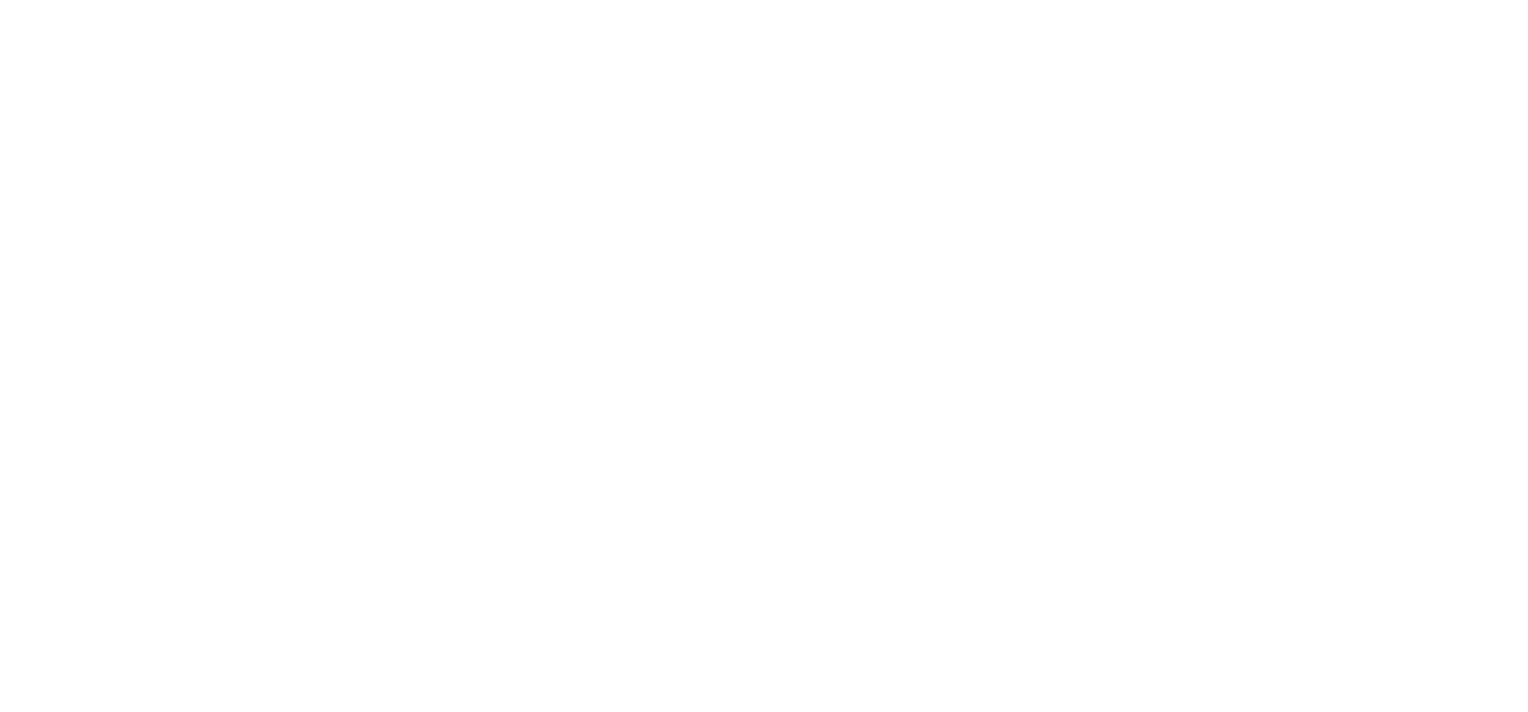 scroll, scrollTop: 0, scrollLeft: 0, axis: both 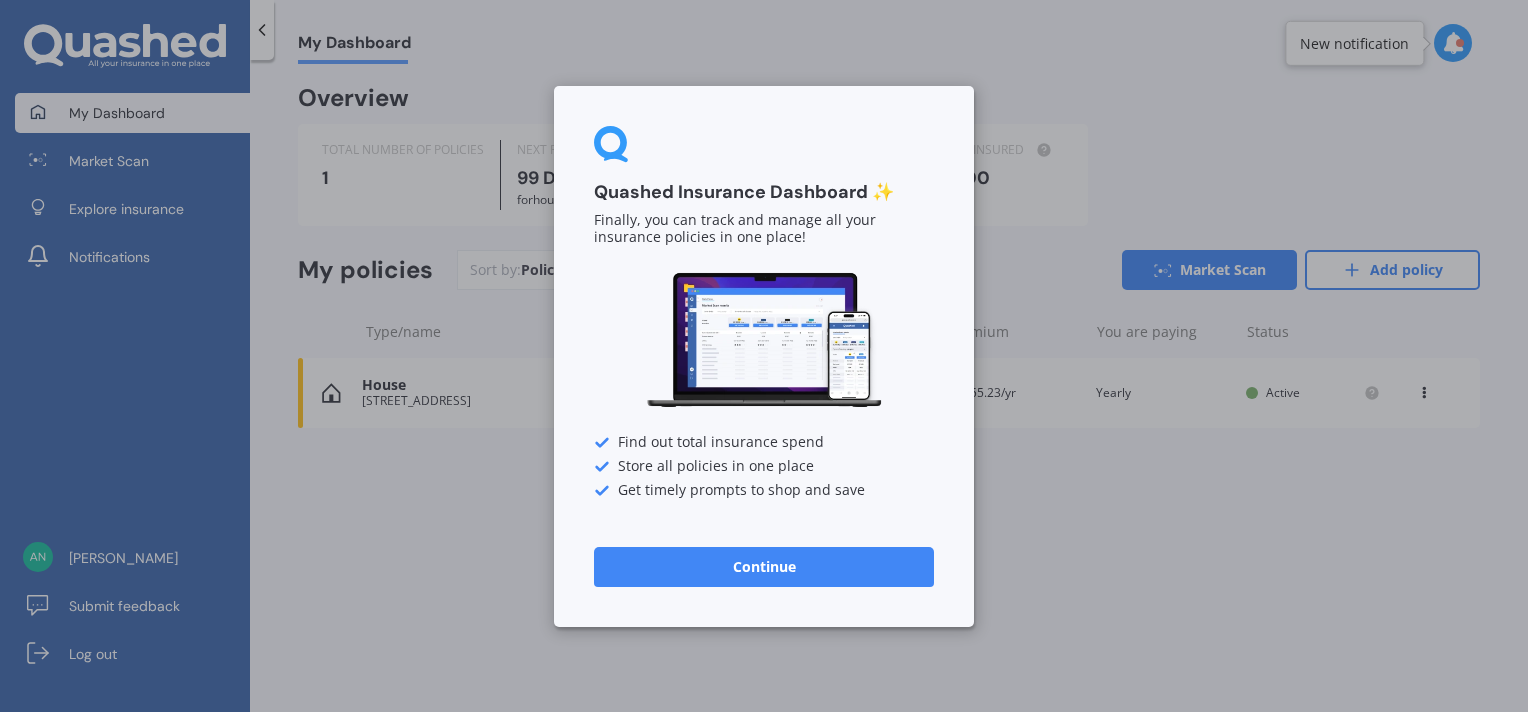 click on "Continue" at bounding box center [764, 566] 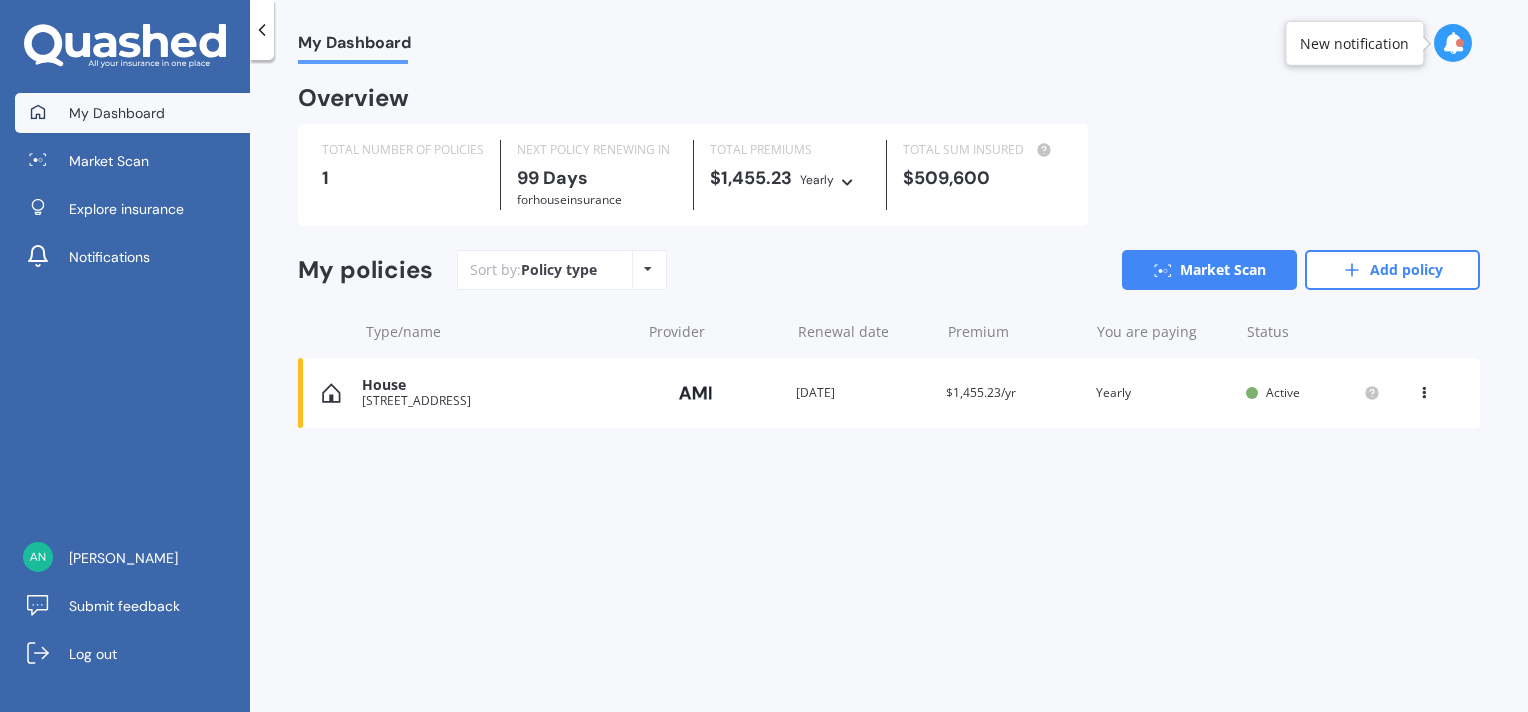 click on "My Dashboard Overview TOTAL NUMBER OF POLICIES 1 NEXT POLICY RENEWING IN 99 Days   for  House  insurance TOTAL PREMIUMS $1,455.23 Yearly Yearly Six-Monthly Quarterly Monthly Fortnightly Weekly TOTAL SUM INSURED $509,600 My policies Sort by:  Policy type Policy type Alphabetical Date added Renewing next Market Scan Add policy Type/name Provider Renewal date Premium You are paying Status House 16 Tetekura Street, Takanini, Auckland 2110 Provider Renewal date 11 Oct 2025 Premium $1,455.23/yr You are paying Yearly Status Active View option View policy Delete House 16 Tetekura Street, Takanini, Auckland 2110 Provider Renewal date 11 Oct 2025 Premium $1,455.23/yr You are paying Yearly Status Active View option View policy Delete" at bounding box center [889, 390] 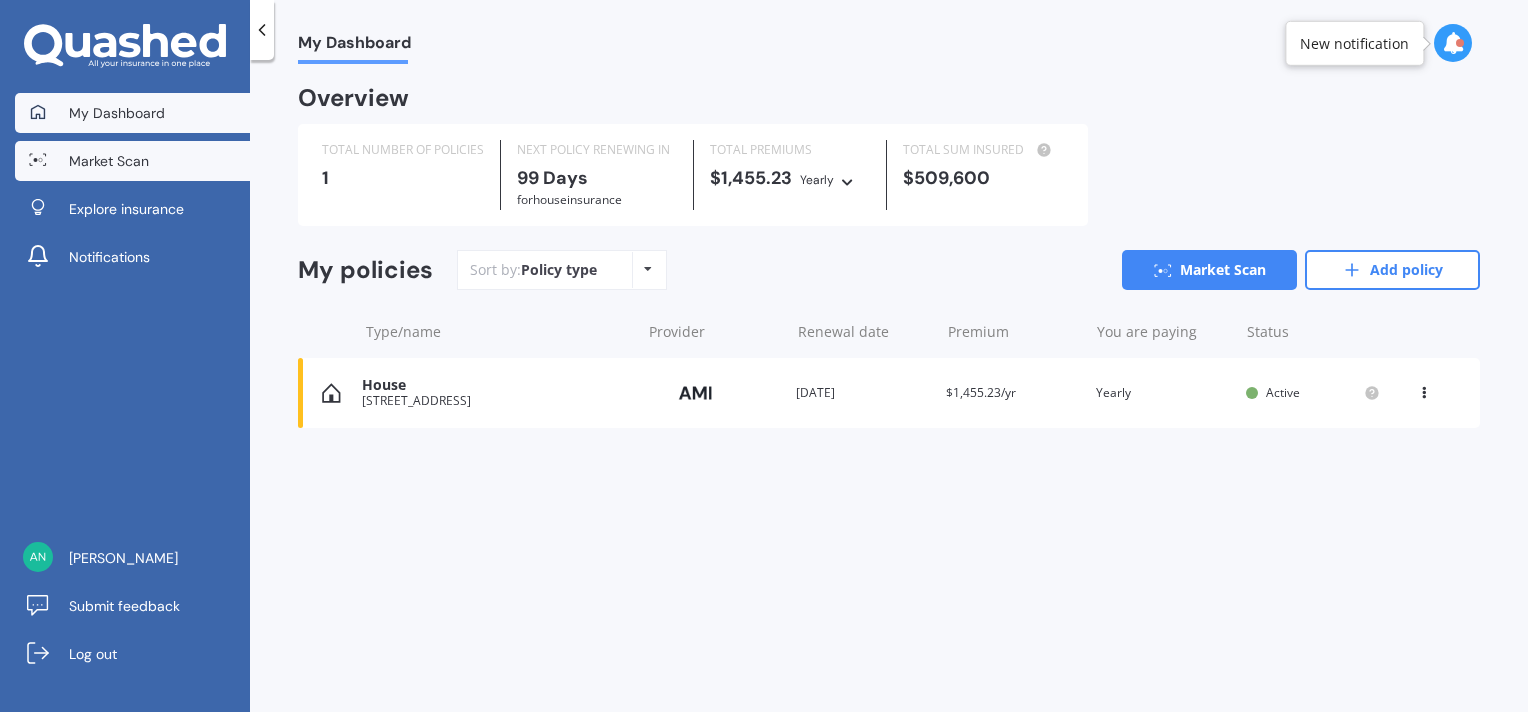 click on "Market Scan" at bounding box center (132, 161) 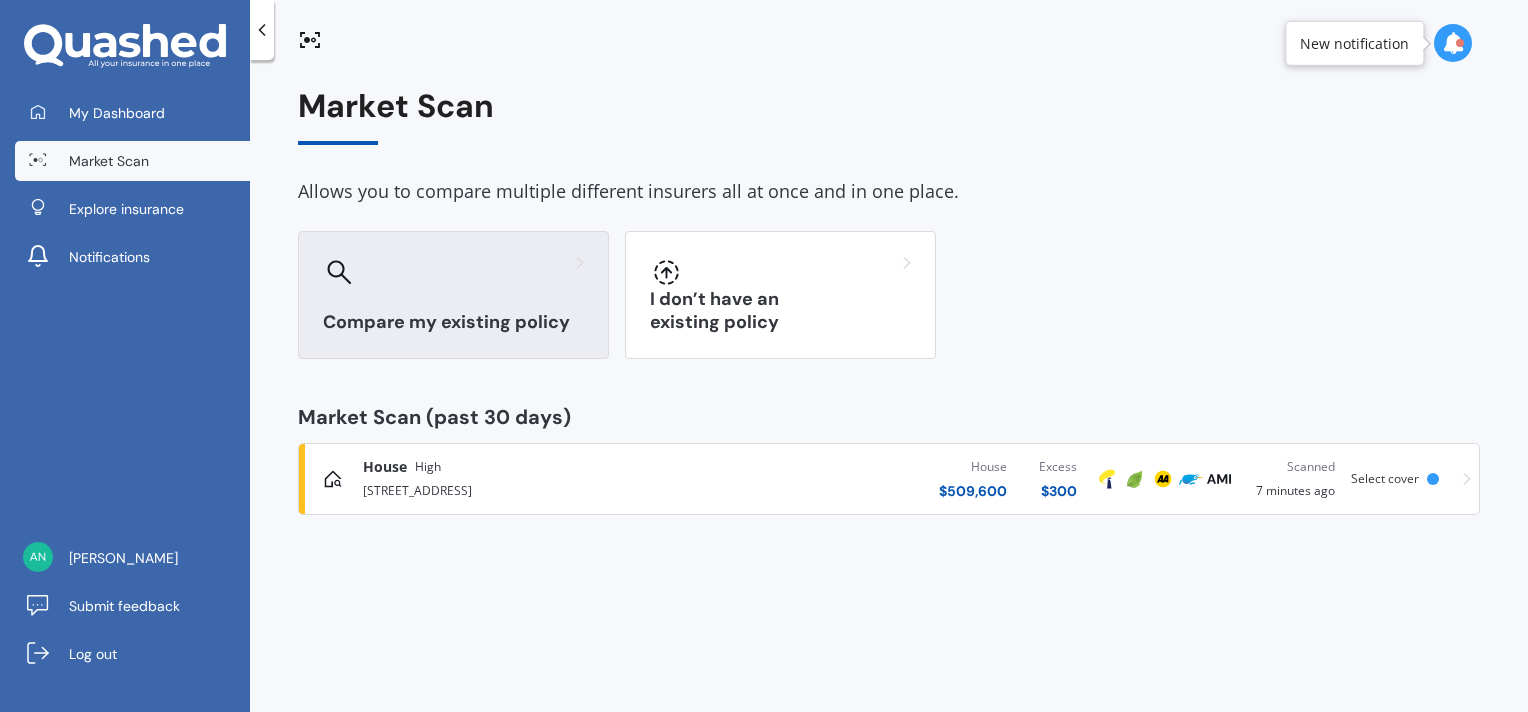 click on "Compare my existing policy" at bounding box center (453, 322) 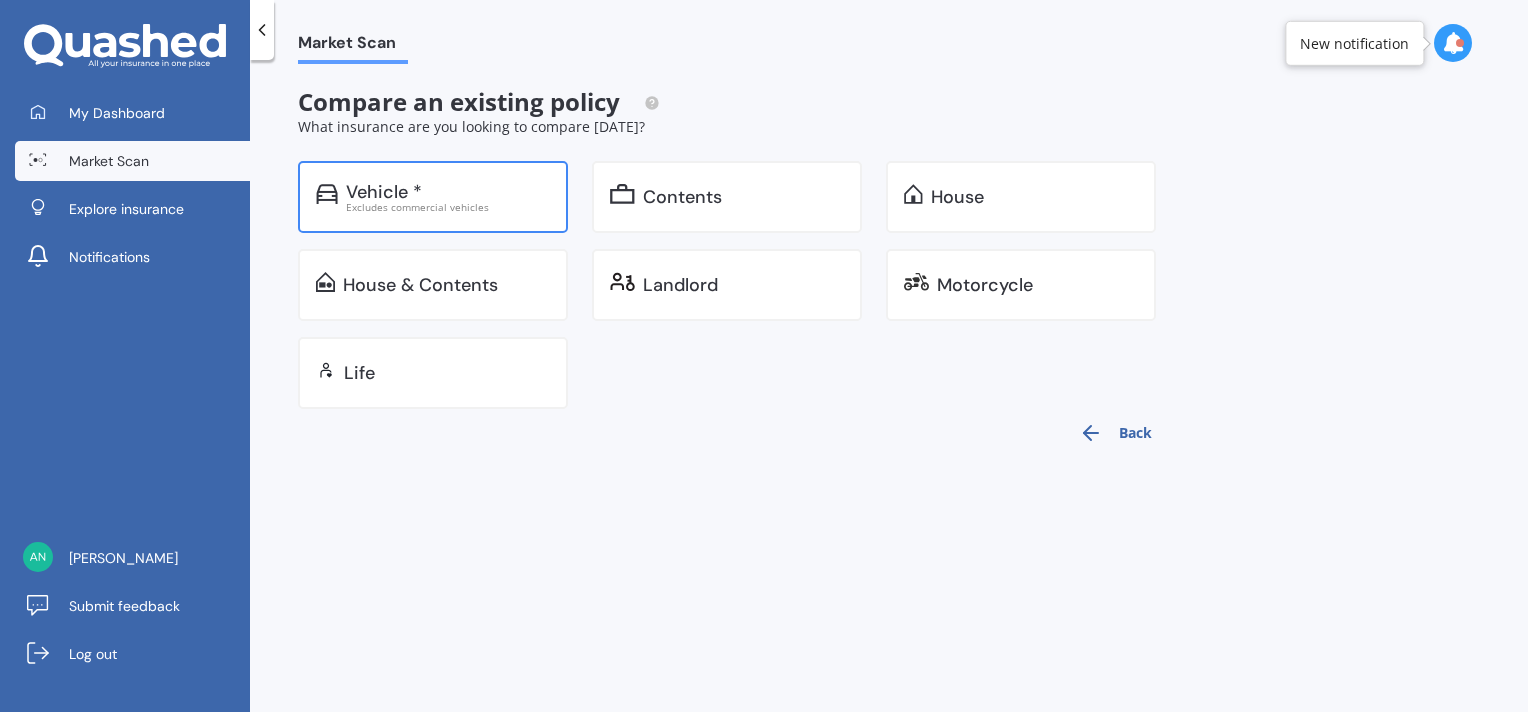 click on "Excludes commercial vehicles" at bounding box center (448, 207) 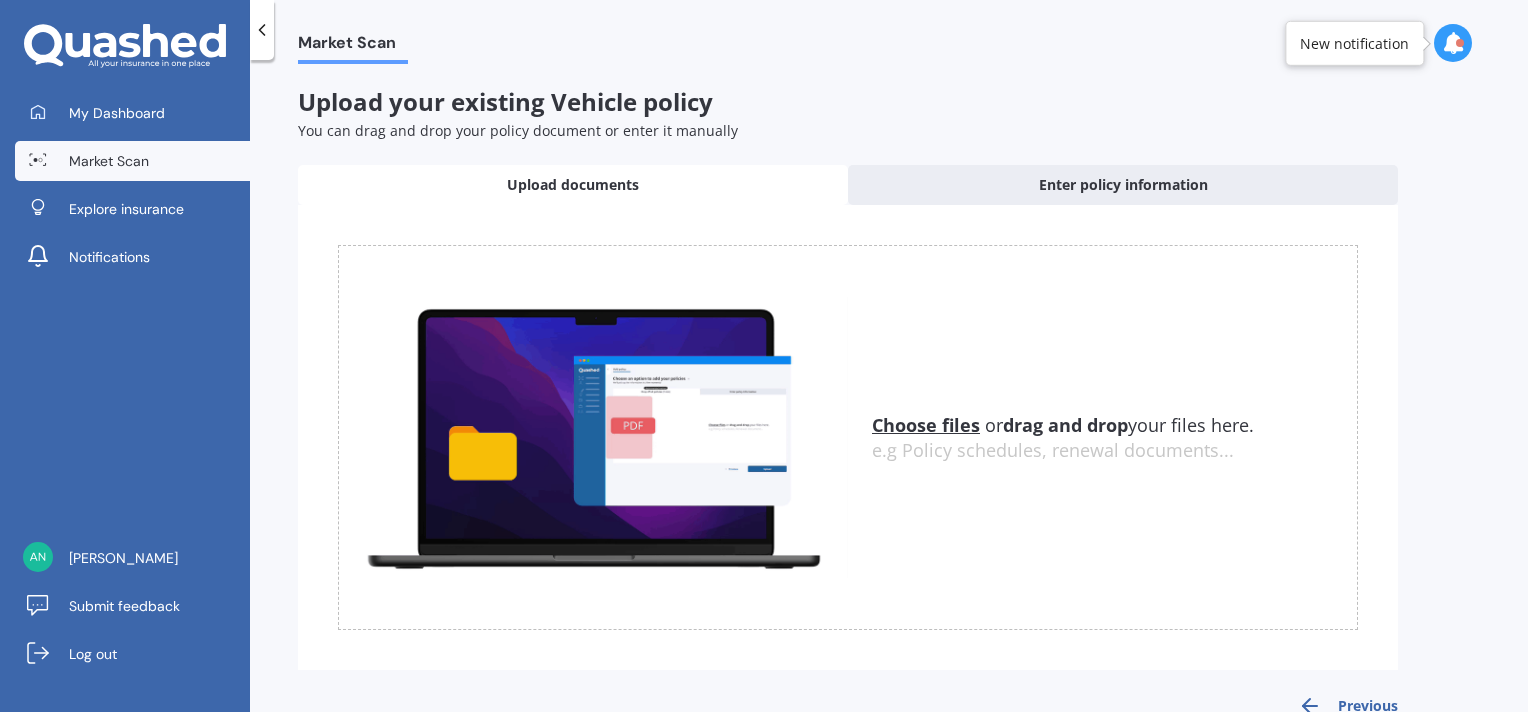 scroll, scrollTop: 41, scrollLeft: 0, axis: vertical 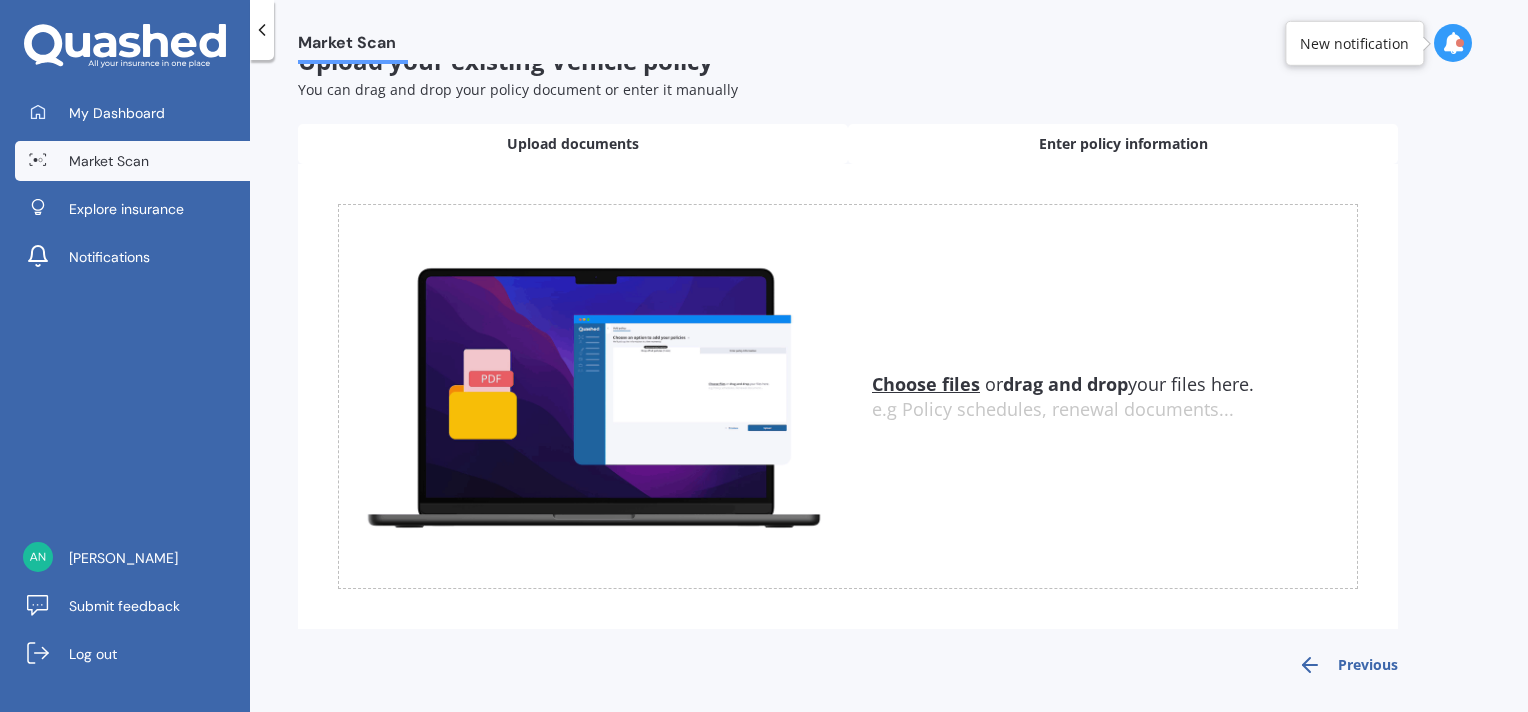 click on "Enter policy information" at bounding box center [1123, 144] 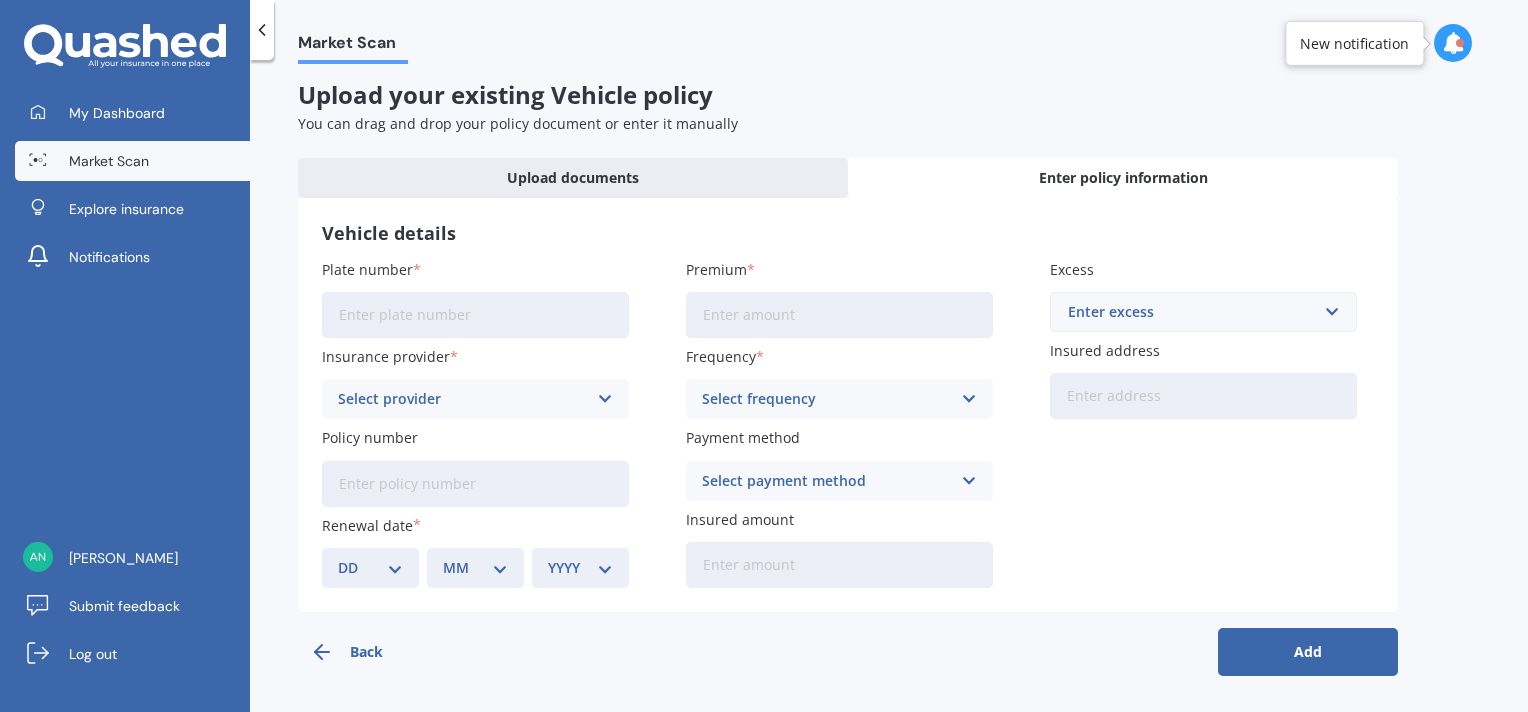 scroll, scrollTop: 7, scrollLeft: 0, axis: vertical 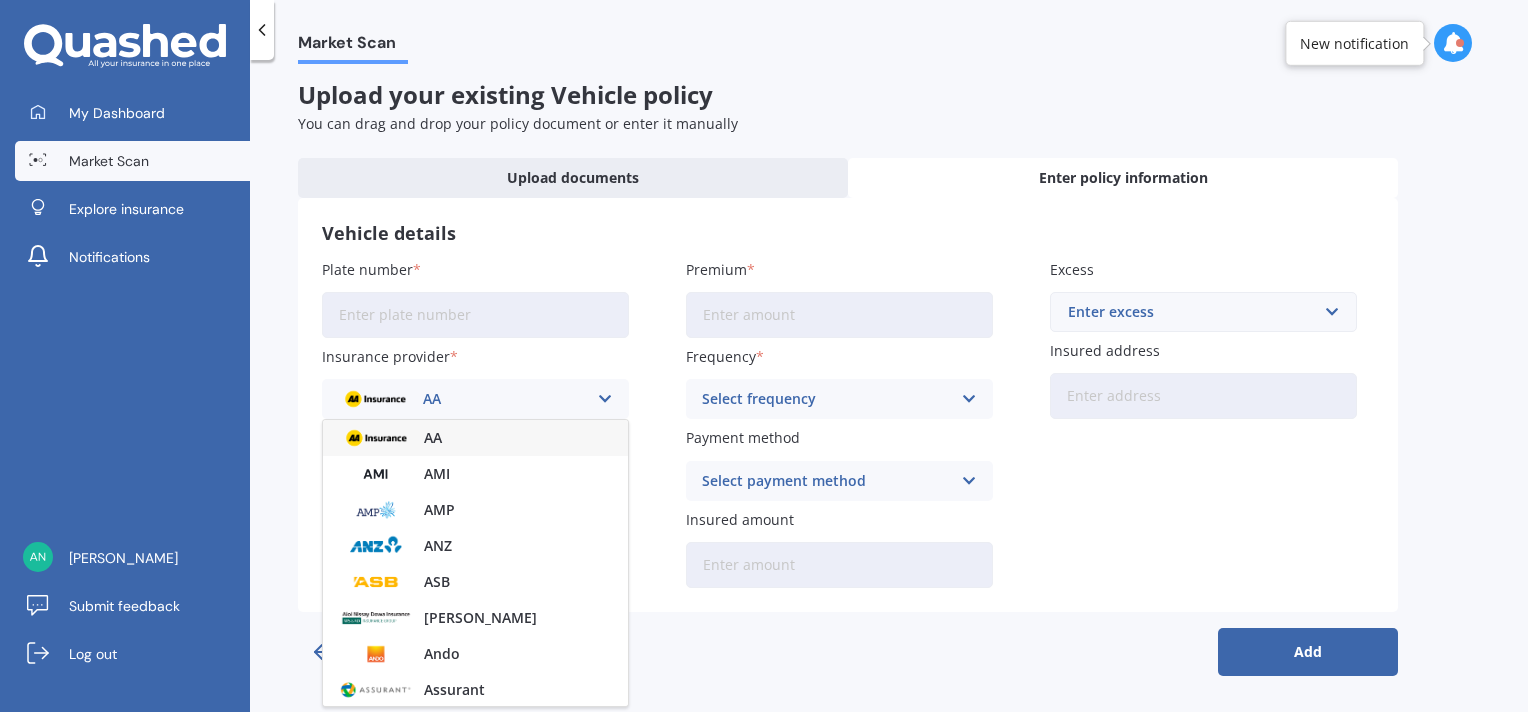 click on "AA" at bounding box center [462, 399] 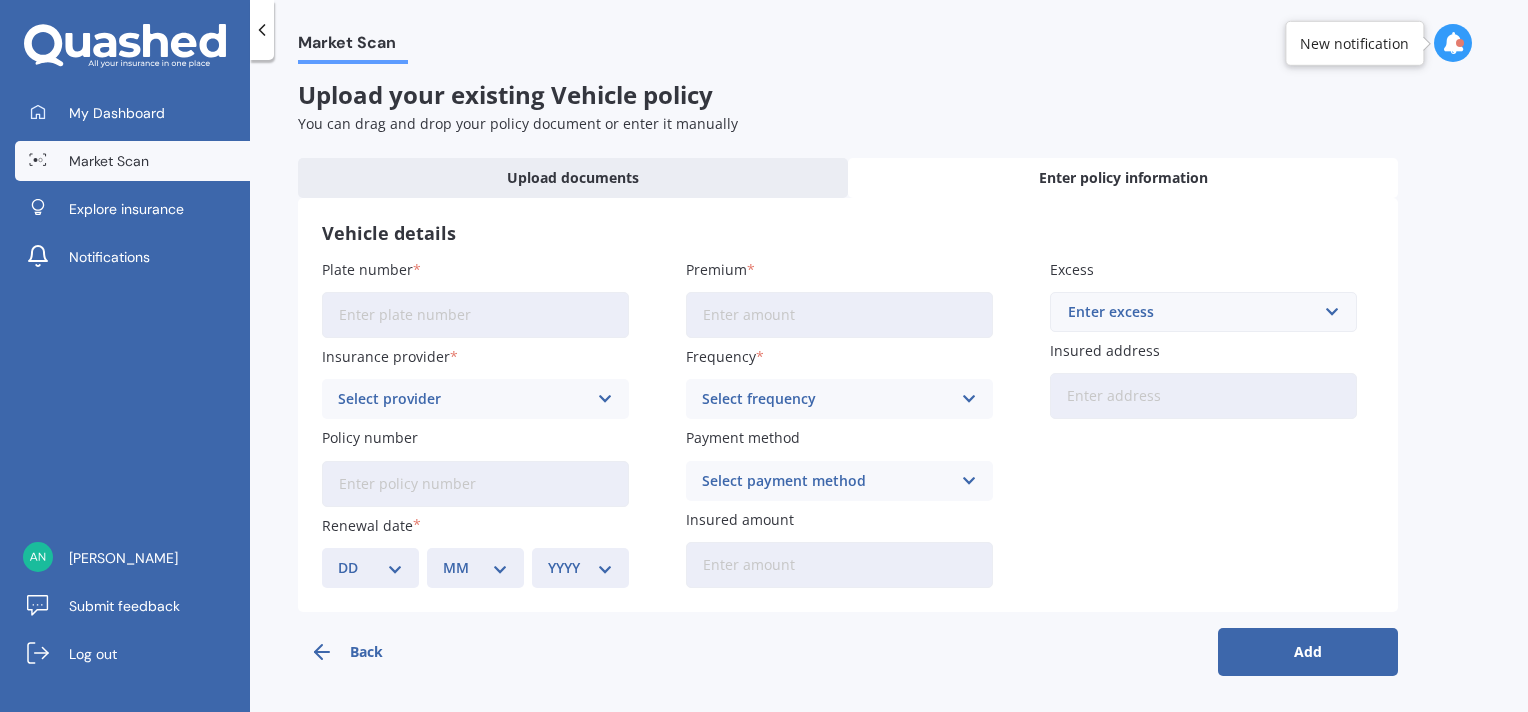 click on "Select provider" at bounding box center [462, 399] 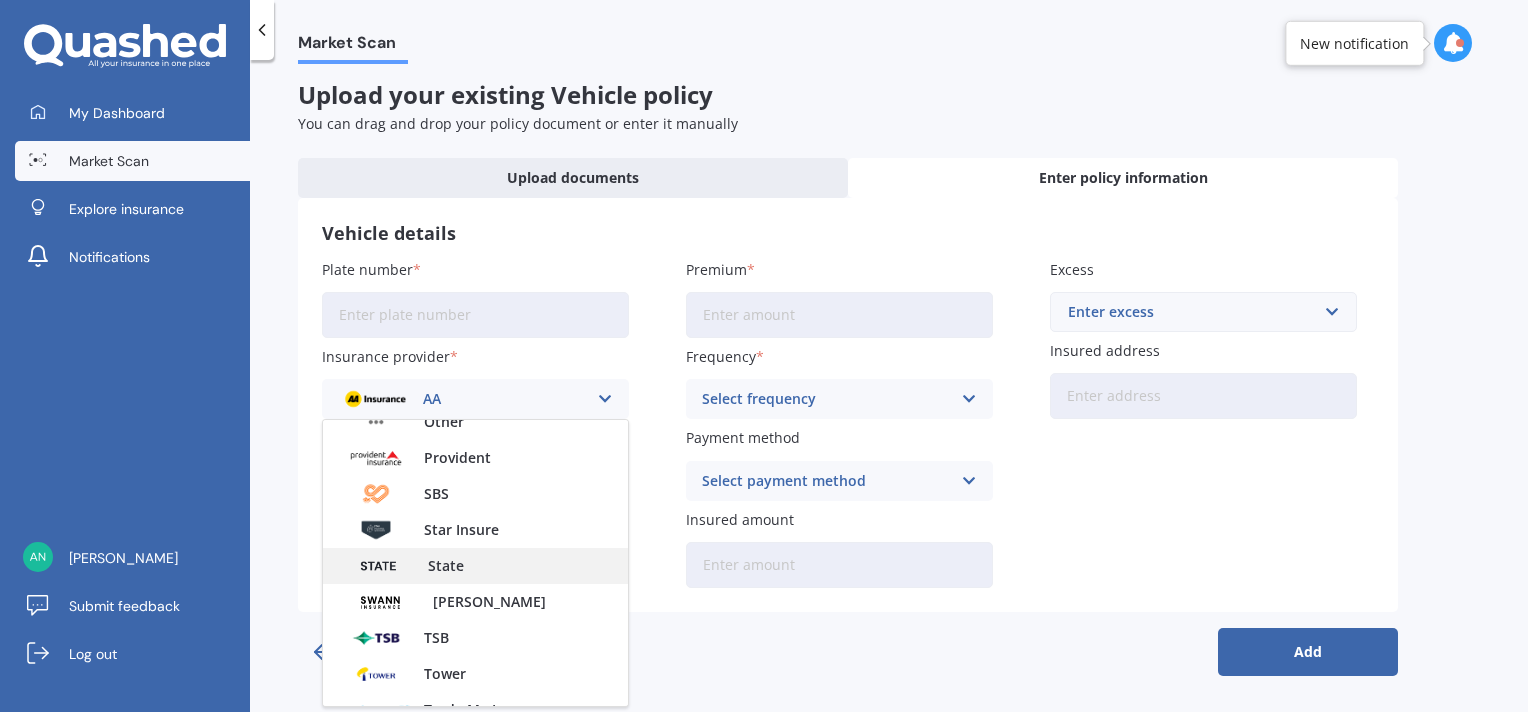 scroll, scrollTop: 600, scrollLeft: 0, axis: vertical 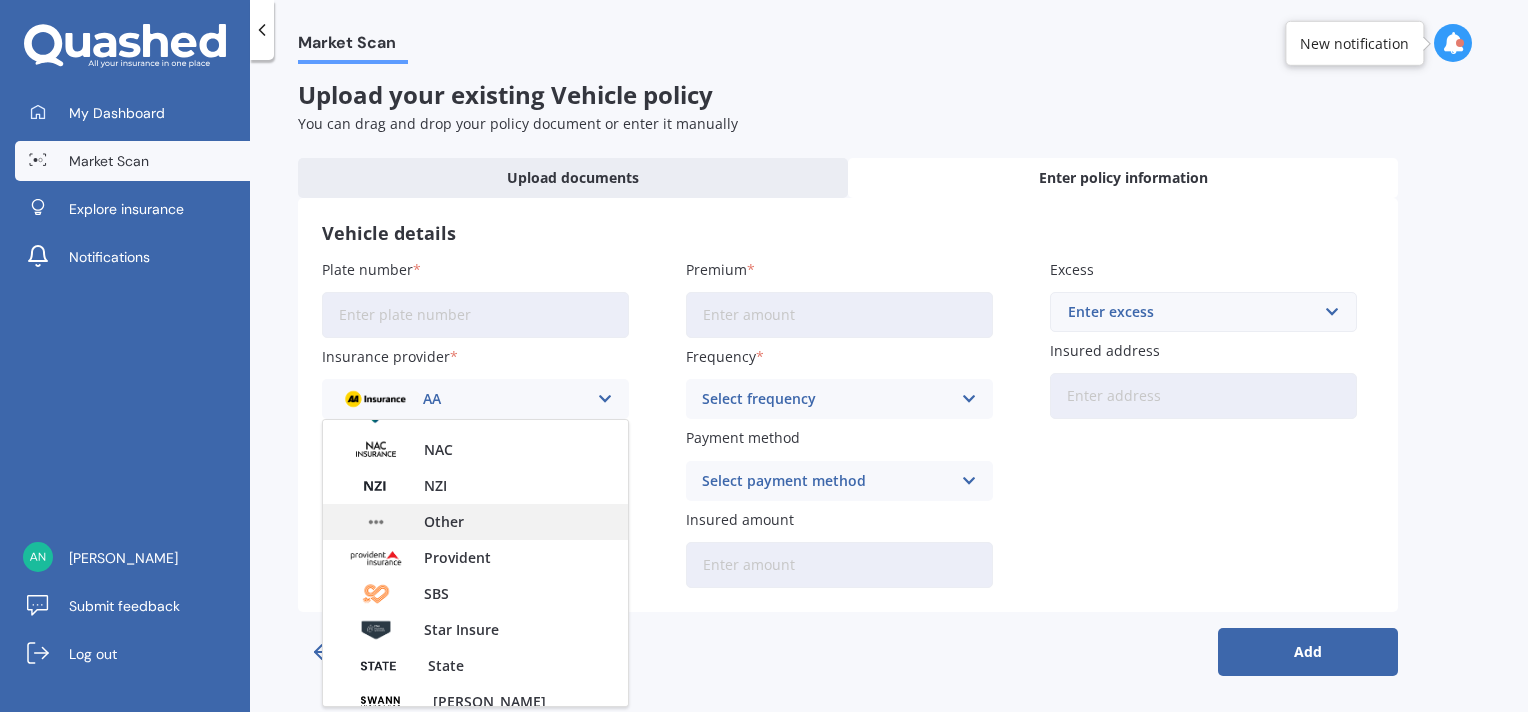 click on "Other" at bounding box center (475, 522) 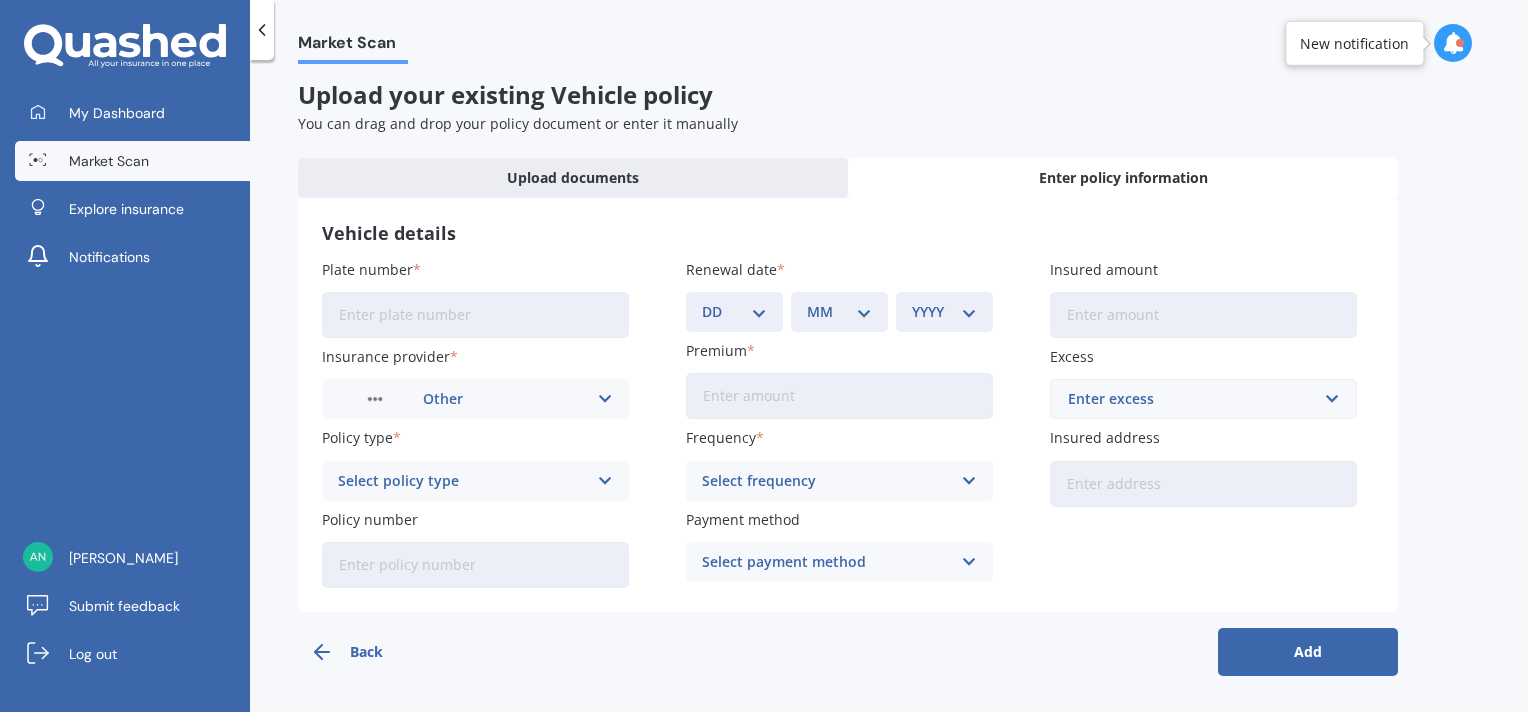 click on "YYYY 2027 2026 2025 2024 2023 2022 2021 2020 2019 2018 2017 2016 2015 2014 2013 2012 2011 2010 2009 2008 2007 2006 2005 2004 2003 2002 2001 2000 1999 1998 1997 1996 1995 1994 1993 1992 1991 1990 1989 1988 1987 1986 1985 1984 1983 1982 1981 1980 1979 1978 1977 1976 1975 1974 1973 1972 1971 1970 1969 1968 1967 1966 1965 1964 1963 1962 1961 1960 1959 1958 1957 1956 1955 1954 1953 1952 1951 1950 1949 1948 1947 1946 1945 1944 1943 1942 1941 1940 1939 1938 1937 1936 1935 1934 1933 1932 1931 1930 1929 1928" at bounding box center [944, 312] 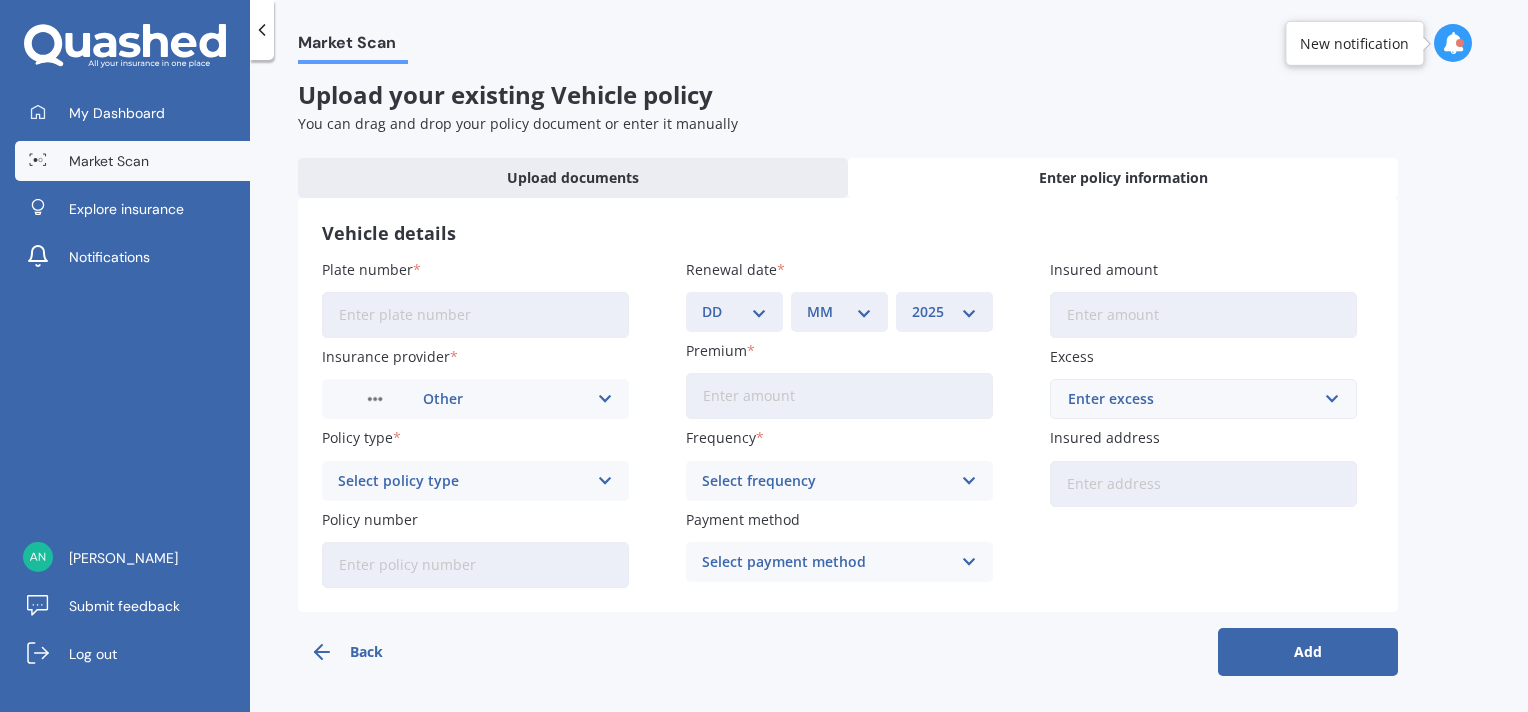 click on "YYYY 2027 2026 2025 2024 2023 2022 2021 2020 2019 2018 2017 2016 2015 2014 2013 2012 2011 2010 2009 2008 2007 2006 2005 2004 2003 2002 2001 2000 1999 1998 1997 1996 1995 1994 1993 1992 1991 1990 1989 1988 1987 1986 1985 1984 1983 1982 1981 1980 1979 1978 1977 1976 1975 1974 1973 1972 1971 1970 1969 1968 1967 1966 1965 1964 1963 1962 1961 1960 1959 1958 1957 1956 1955 1954 1953 1952 1951 1950 1949 1948 1947 1946 1945 1944 1943 1942 1941 1940 1939 1938 1937 1936 1935 1934 1933 1932 1931 1930 1929 1928" at bounding box center [944, 312] 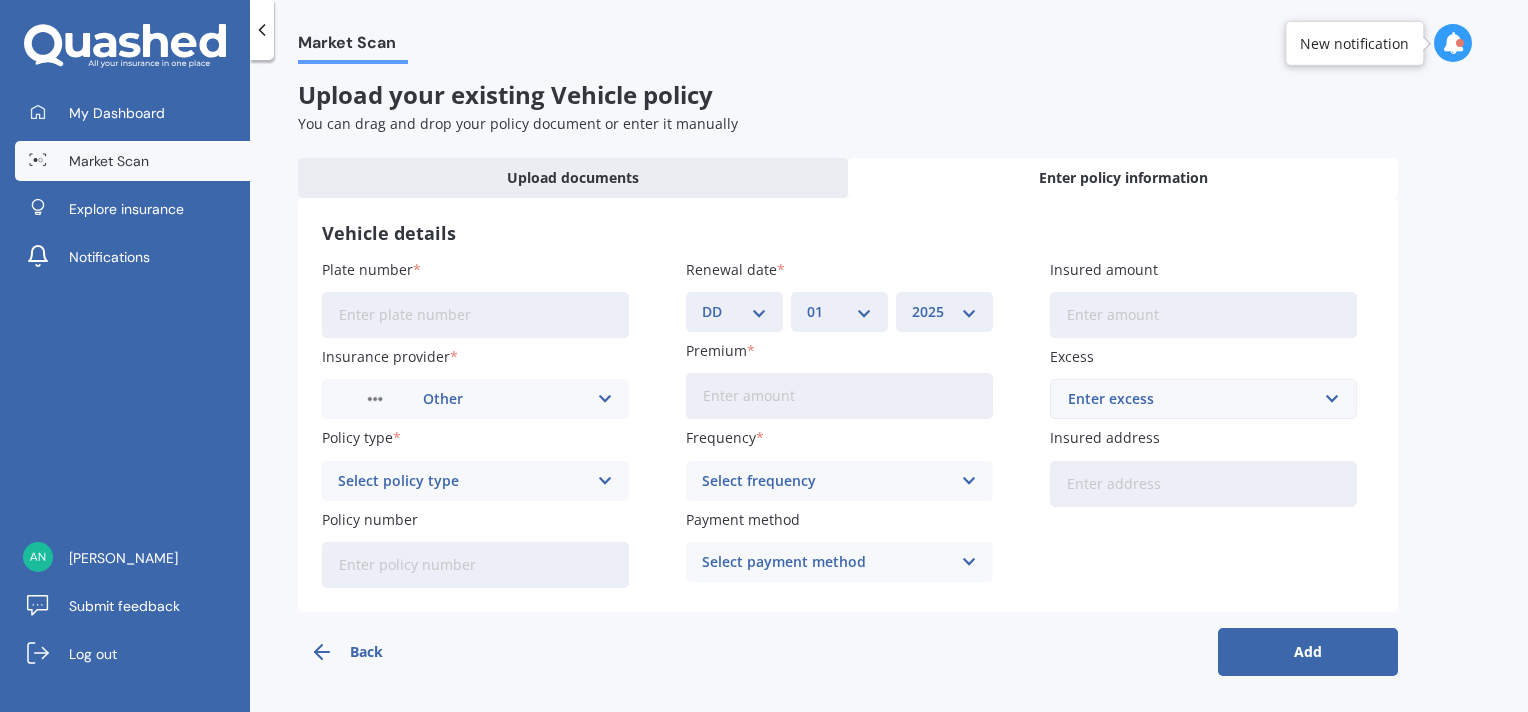 click on "MM 01 02 03 04 05 06 07 08 09 10 11 12" at bounding box center [839, 312] 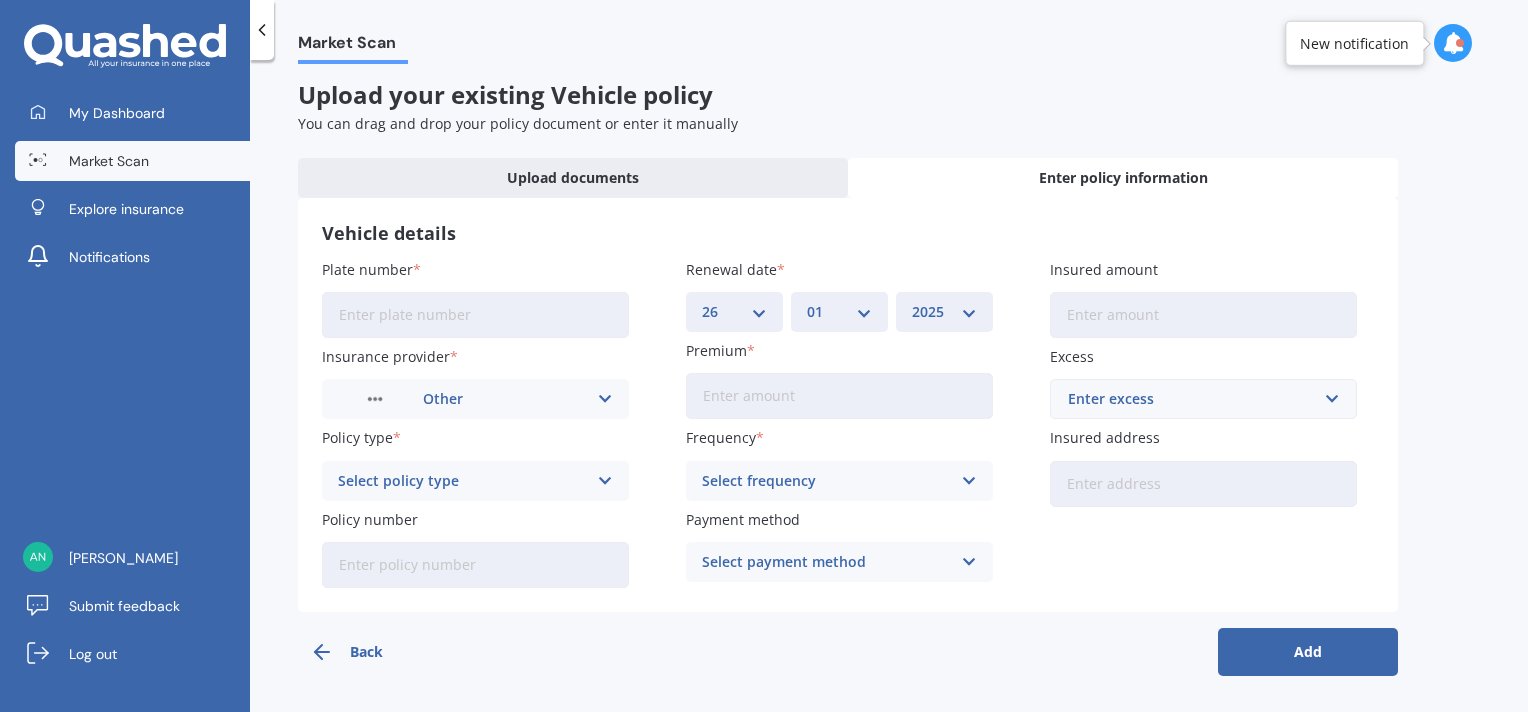 click on "DD 01 02 03 04 05 06 07 08 09 10 11 12 13 14 15 16 17 18 19 20 21 22 23 24 25 26 27 28 29 30 31" at bounding box center (734, 312) 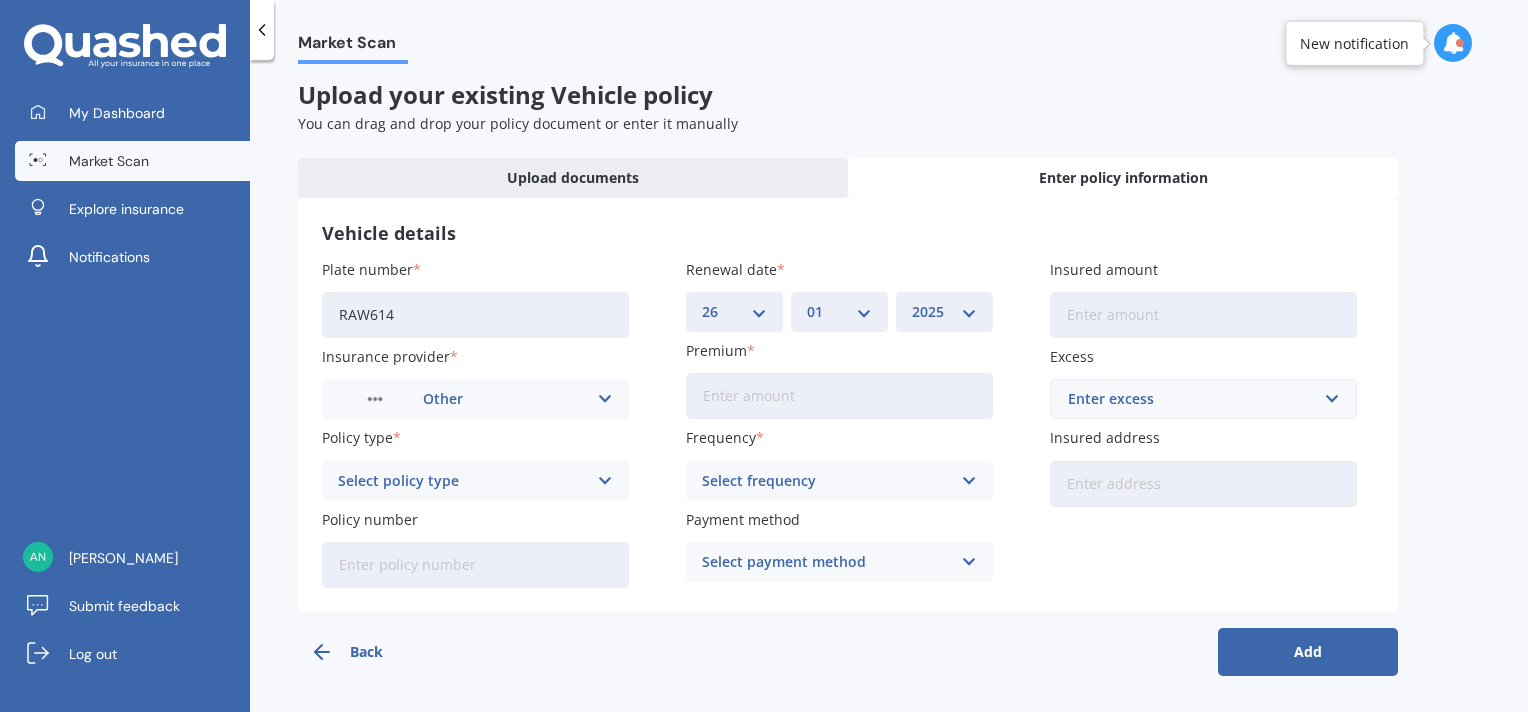 type on "RAW614" 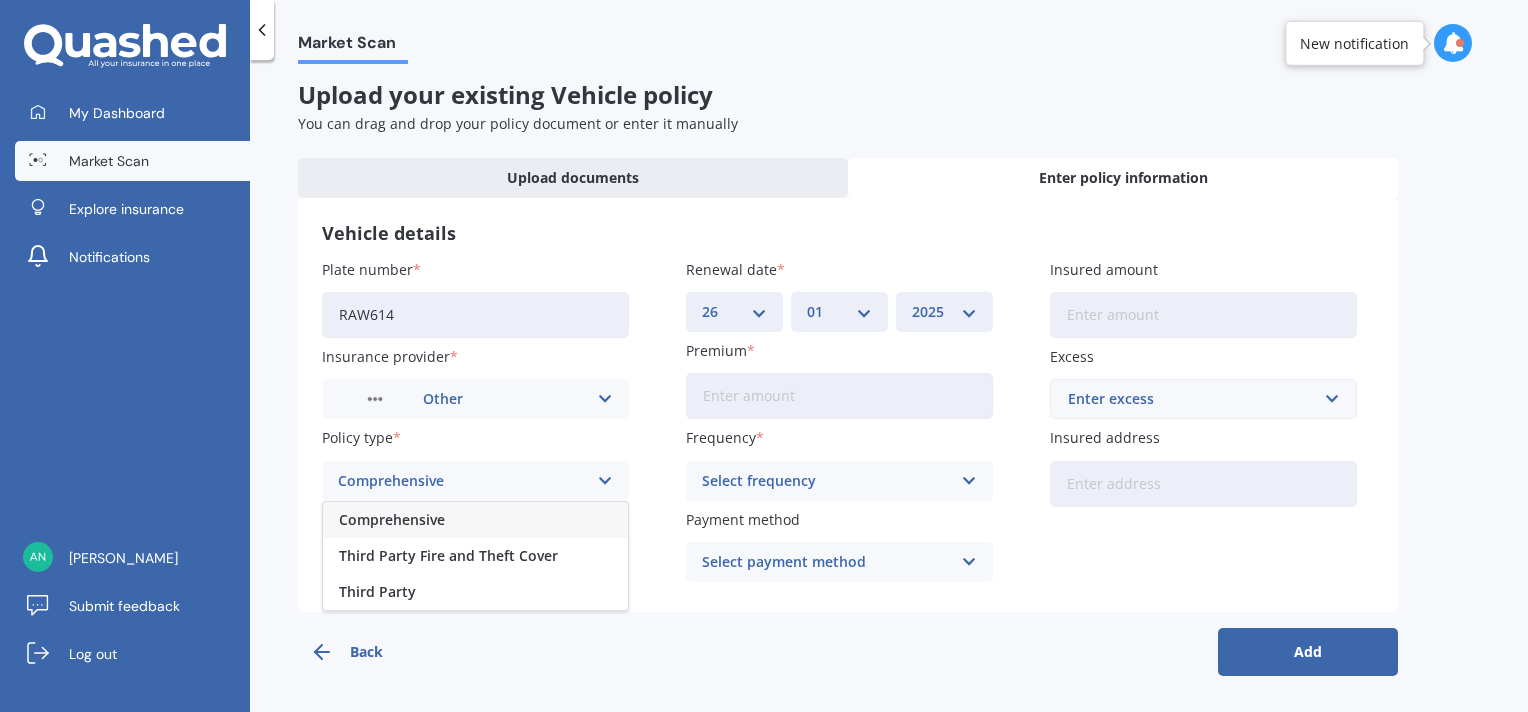 click on "Comprehensive" at bounding box center (475, 520) 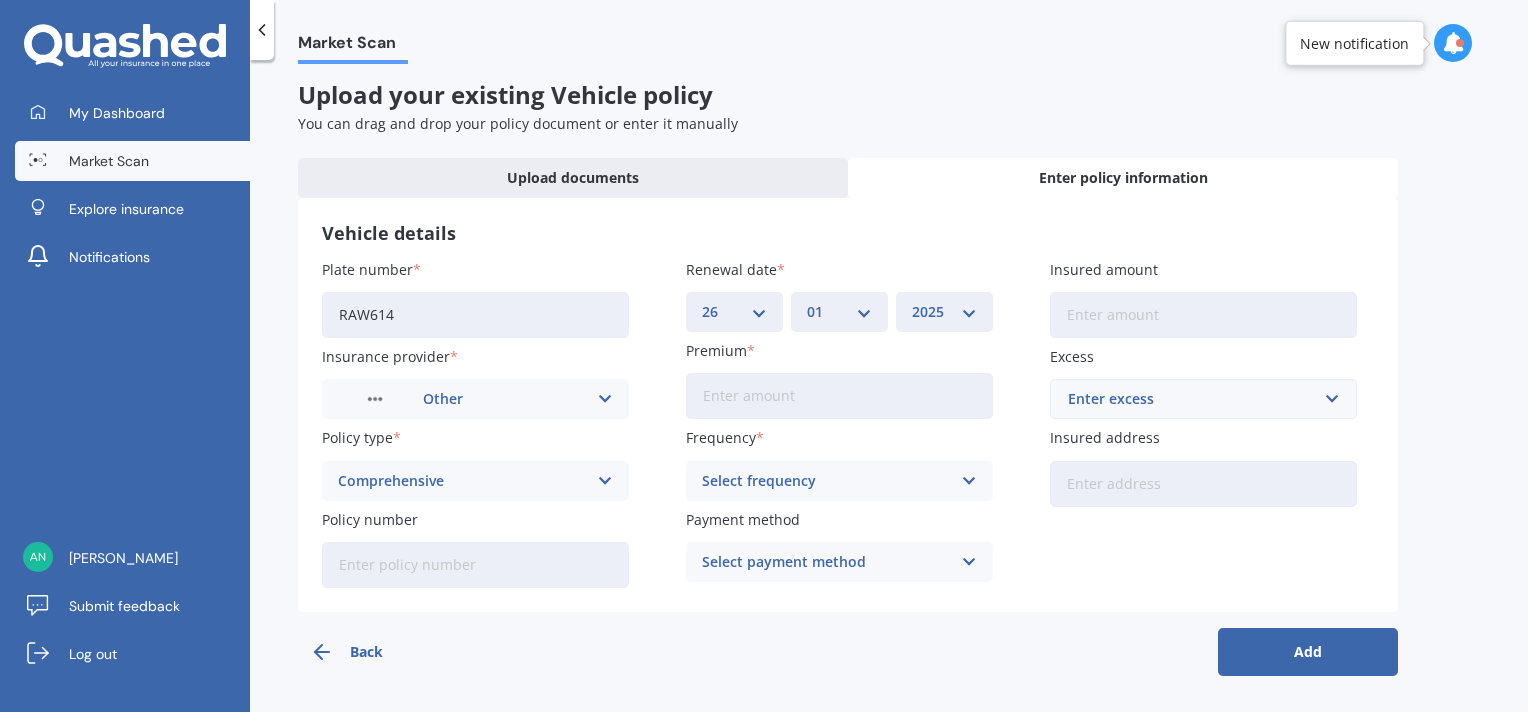 click on "Plate number RAW614 Insurance provider Other AA AMI AMP ANZ ASB Aioi Nissay Dowa Ando Assurant BNZ Co-Operative Bank Cove FMG Initio Kiwibank Lantern Lumley MAS NAC NZI Other Provident SBS Star Insure State Swann TSB Tower Trade Me Insurance Vero Westpac YOUI Policy type Comprehensive Comprehensive Third Party Fire and Theft Cover Third Party Policy number Renewal date DD 01 02 03 04 05 06 07 08 09 10 11 12 13 14 15 16 17 18 19 20 21 22 23 24 25 26 27 28 29 30 31 MM 01 02 03 04 05 06 07 08 09 10 11 12 YYYY 2027 2026 2025 2024 2023 2022 2021 2020 2019 2018 2017 2016 2015 2014 2013 2012 2011 2010 2009 2008 2007 2006 2005 2004 2003 2002 2001 2000 1999 1998 1997 1996 1995 1994 1993 1992 1991 1990 1989 1988 1987 1986 1985 1984 1983 1982 1981 1980 1979 1978 1977 1976 1975 1974 1973 1972 1971 1970 1969 1968 1967 1966 1965 1964 1963 1962 1961 1960 1959 1958 1957 1956 1955 1954 1953 1952 1951 1950 1949 1948 1947 1946 1945 1944 1943 1942 1941 1940 1939 1938 1937 1936 1935 1934 1933 1932 1931 1930 1929 1928 Premium $100" at bounding box center [848, 423] 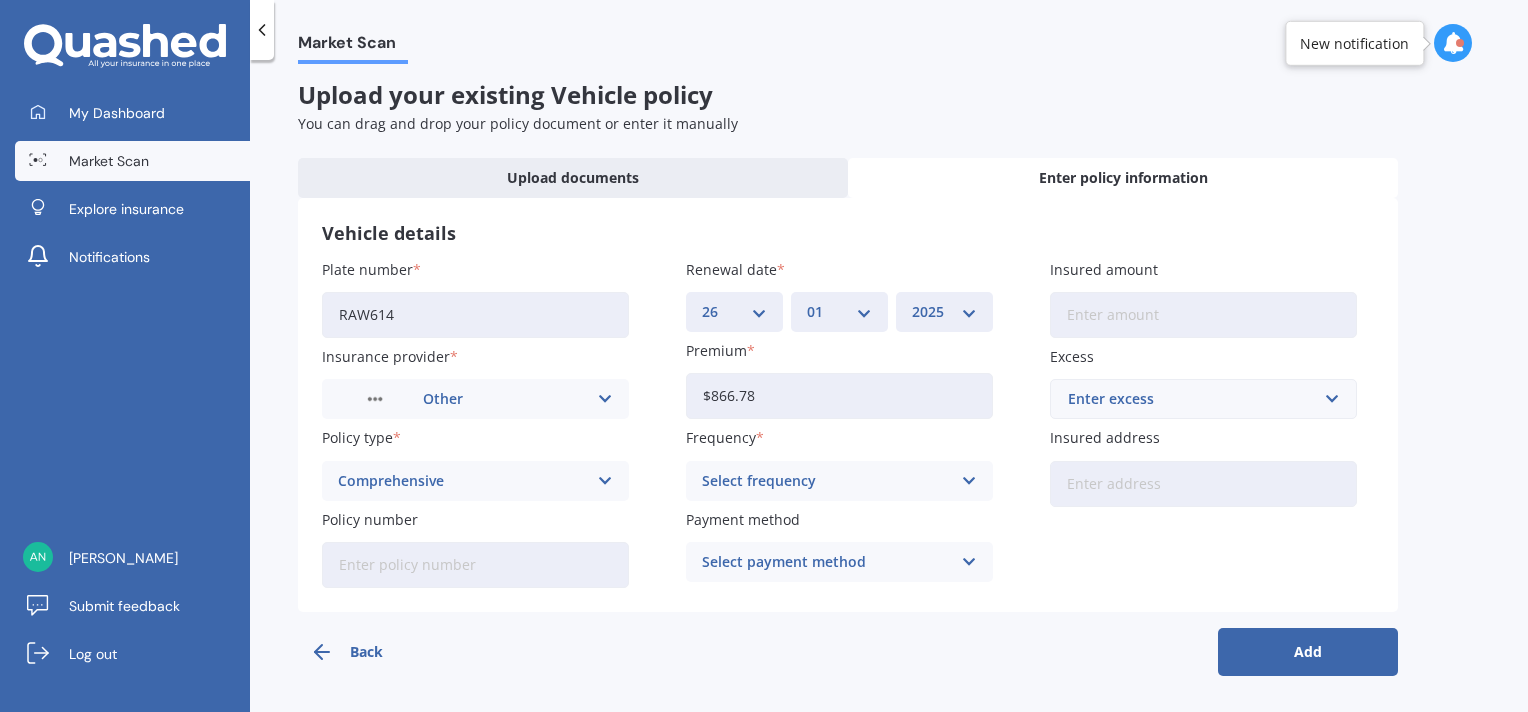 type on "$866.78" 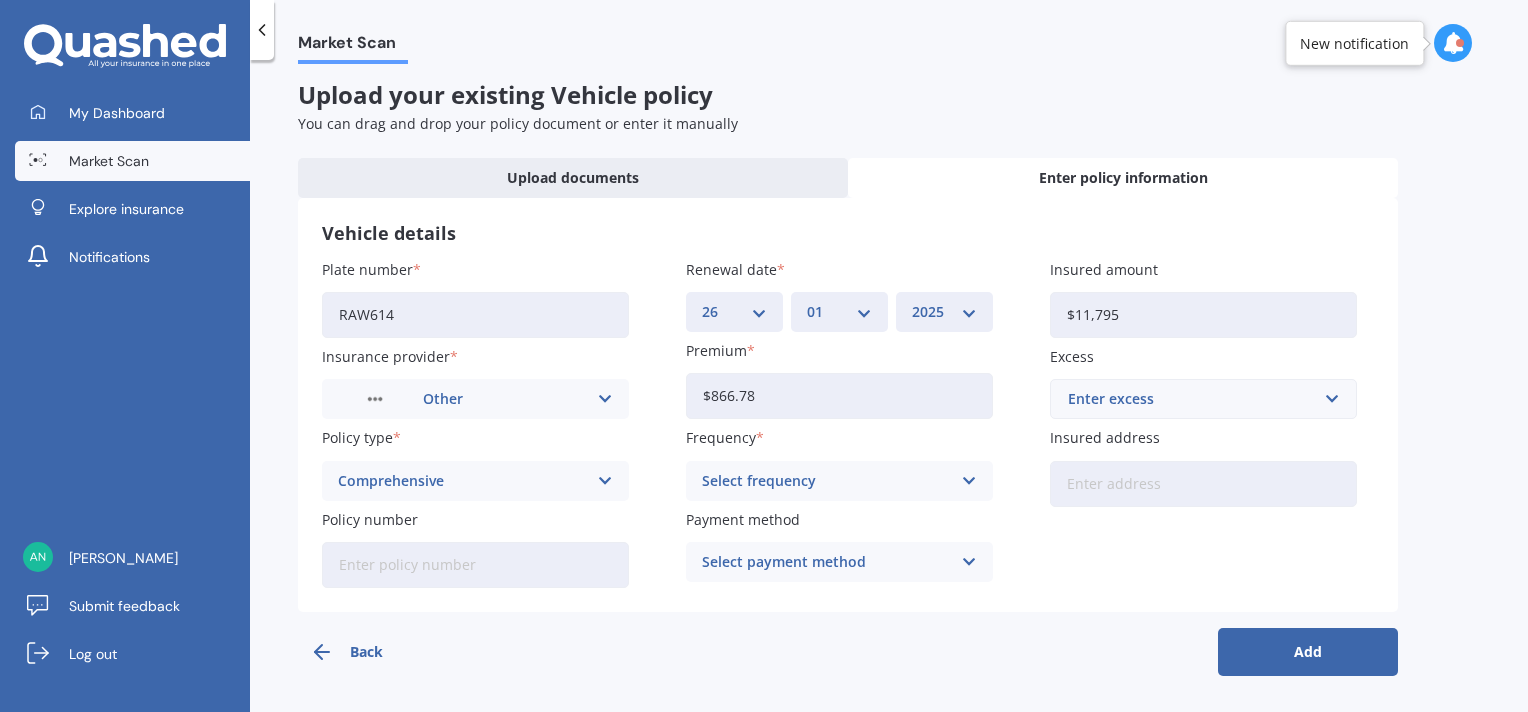 type on "$11,795" 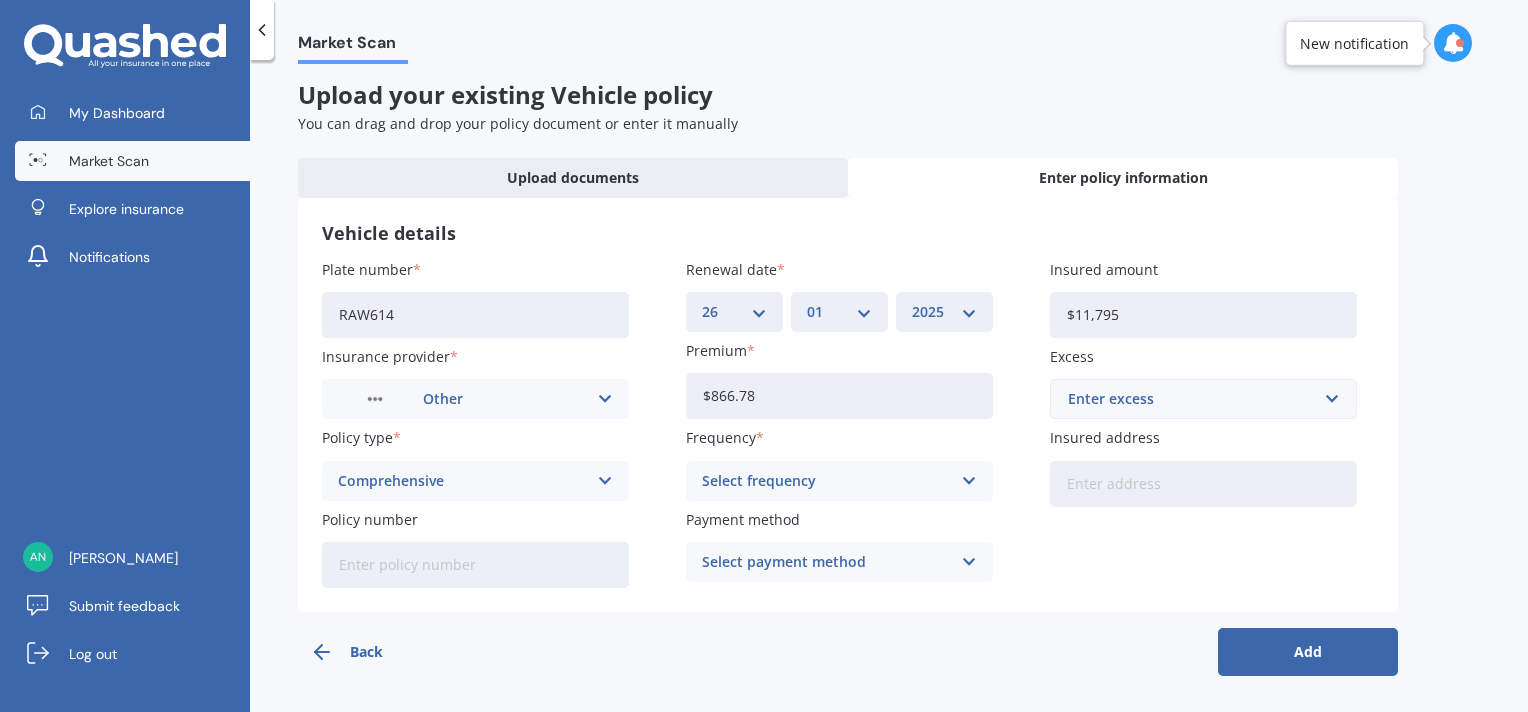 click on "Vehicle details" at bounding box center [848, 233] 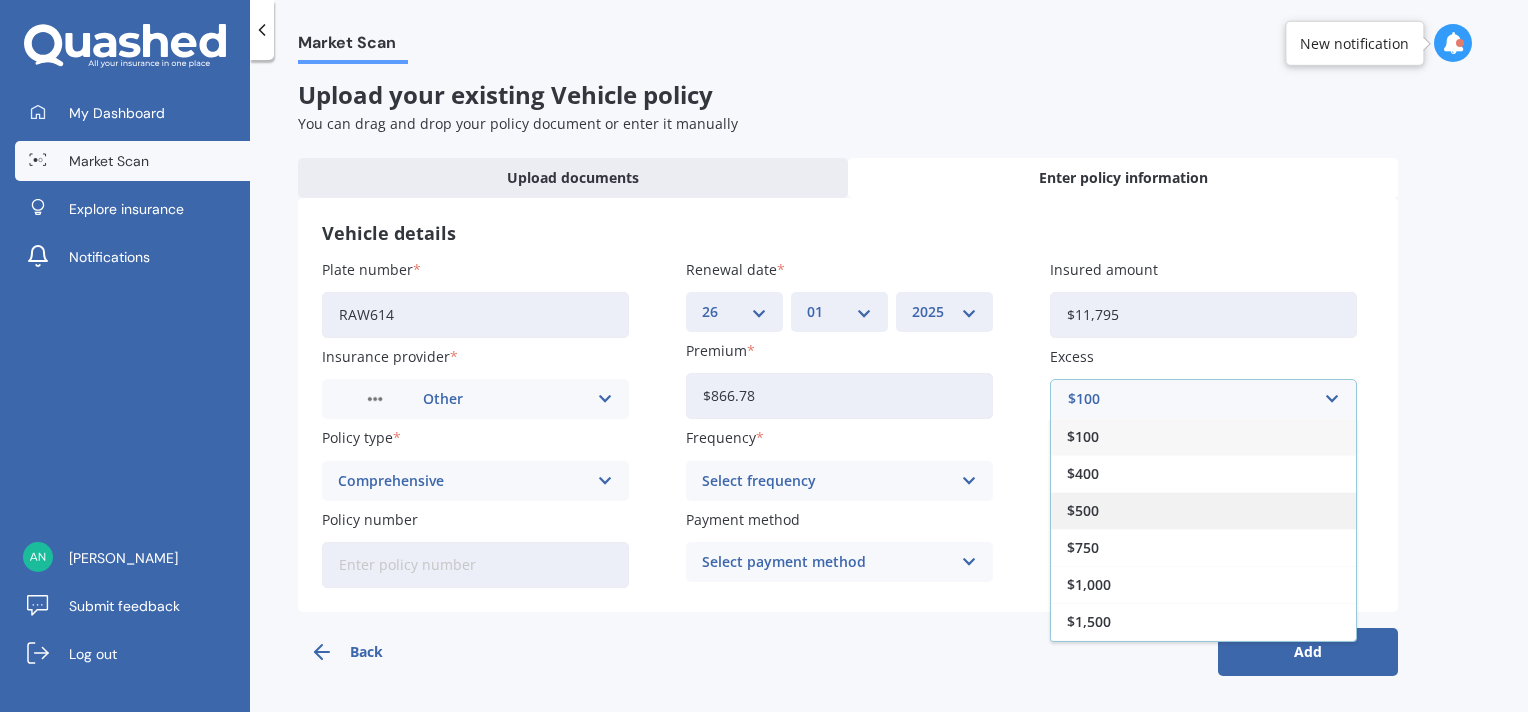 click on "$500" at bounding box center [1083, 511] 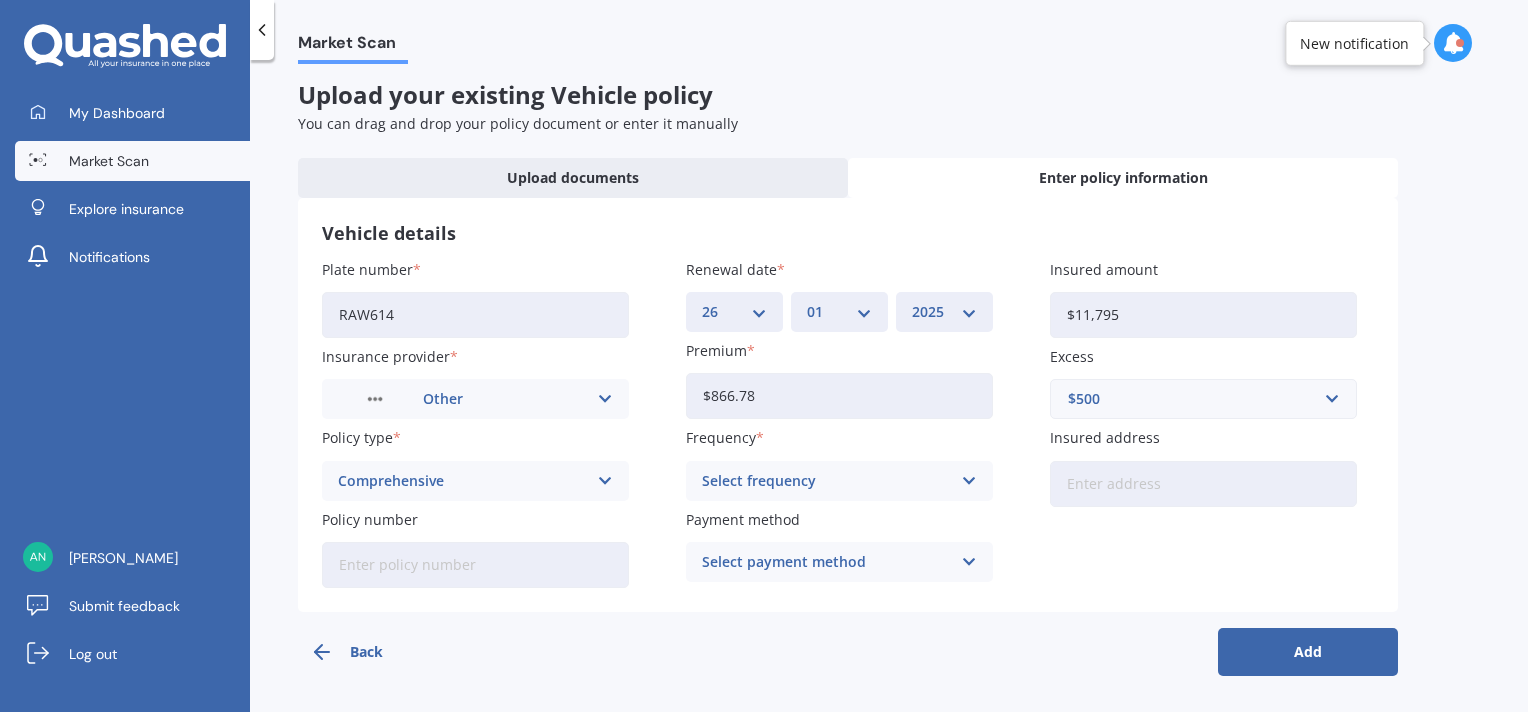 click on "Market Scan Upload your existing Vehicle policy You can drag and drop your policy document or enter it manually Upload documents Enter policy information Vehicle details Plate number RAW614 Insurance provider Other AA AMI AMP ANZ ASB Aioi Nissay Dowa Ando Assurant BNZ Co-Operative Bank Cove FMG Initio Kiwibank Lantern Lumley MAS NAC NZI Other Provident SBS Star Insure State Swann TSB Tower Trade Me Insurance Vero Westpac YOUI Policy type Comprehensive Comprehensive Third Party Fire and Theft Cover Third Party Policy number Renewal date DD 01 02 03 04 05 06 07 08 09 10 11 12 13 14 15 16 17 18 19 20 21 22 23 24 25 26 27 28 29 30 31 MM 01 02 03 04 05 06 07 08 09 10 11 12 YYYY 2027 2026 2025 2024 2023 2022 2021 2020 2019 2018 2017 2016 2015 2014 2013 2012 2011 2010 2009 2008 2007 2006 2005 2004 2003 2002 2001 2000 1999 1998 1997 1996 1995 1994 1993 1992 1991 1990 1989 1988 1987 1986 1985 1984 1983 1982 1981 1980 1979 1978 1977 1976 1975 1974 1973 1972 1971 1970 1969 1968 1967 1966 1965 1964 1963 1962 1961 1960" at bounding box center [889, 390] 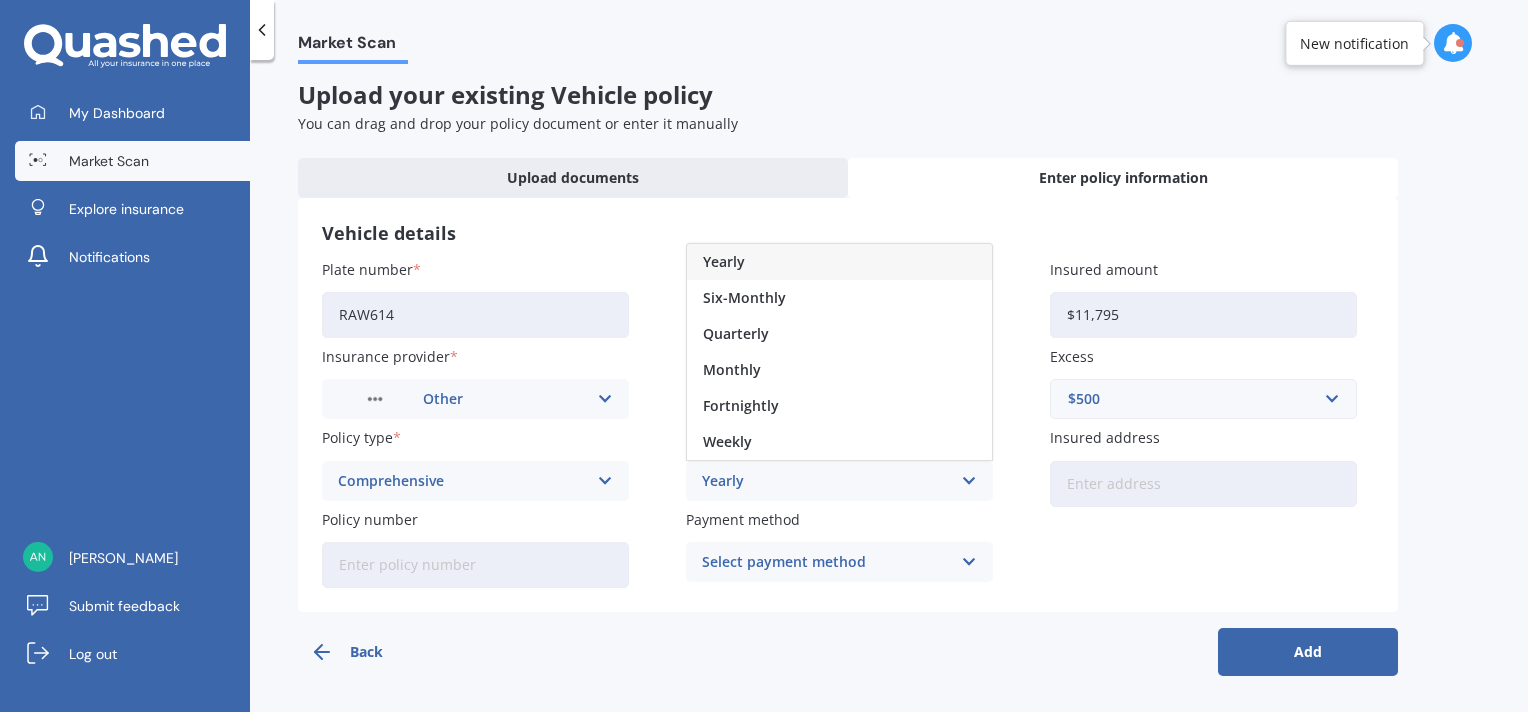 click on "Yearly" at bounding box center [839, 262] 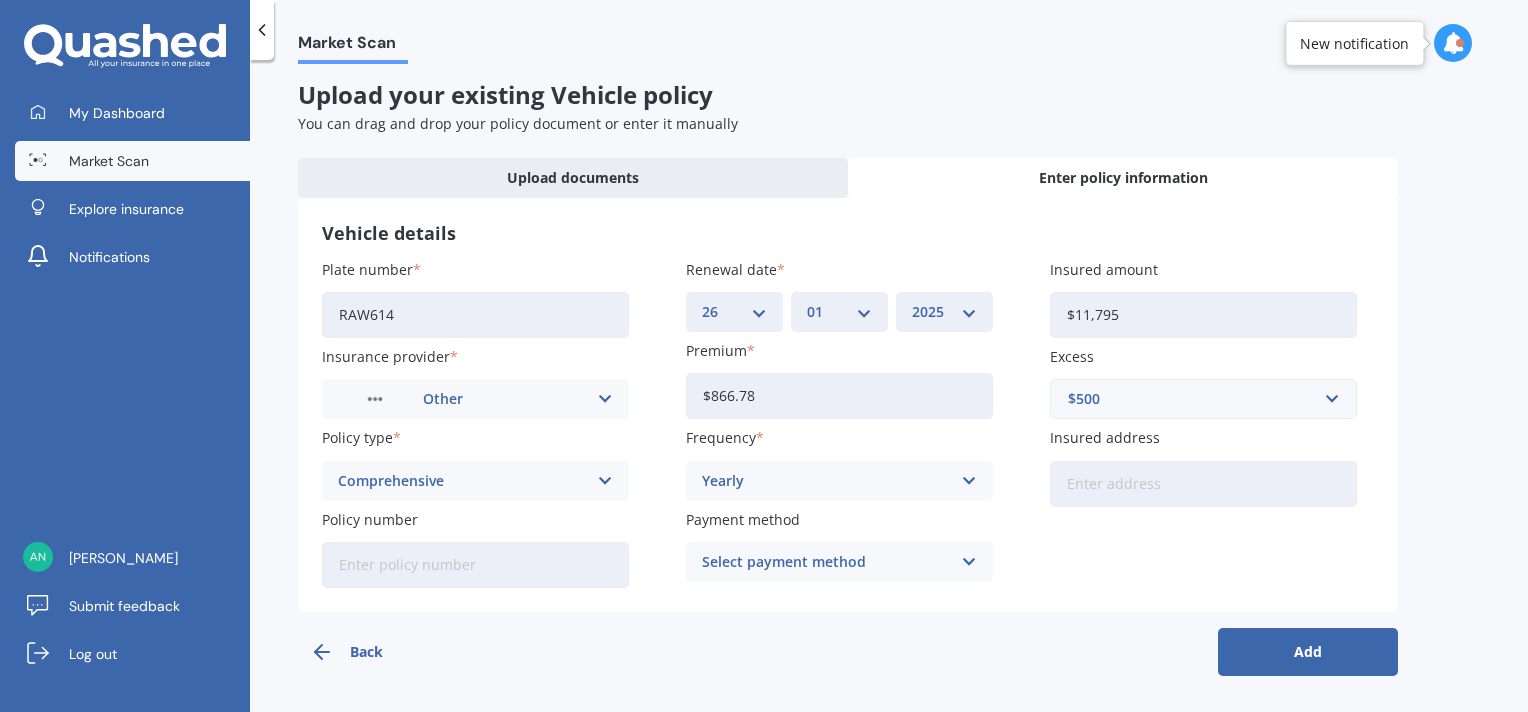 click on "Select payment method" at bounding box center [826, 562] 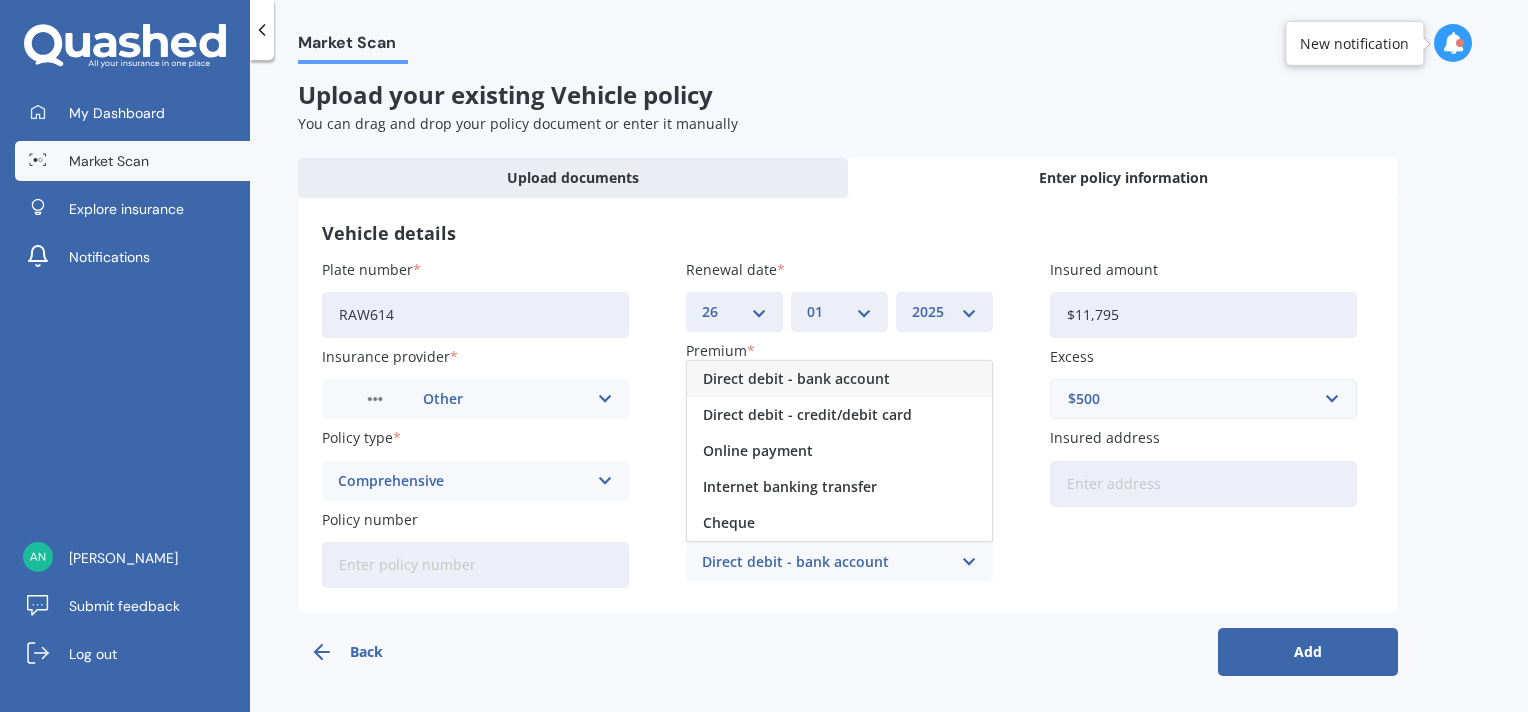 click on "Direct debit - bank account" at bounding box center [796, 379] 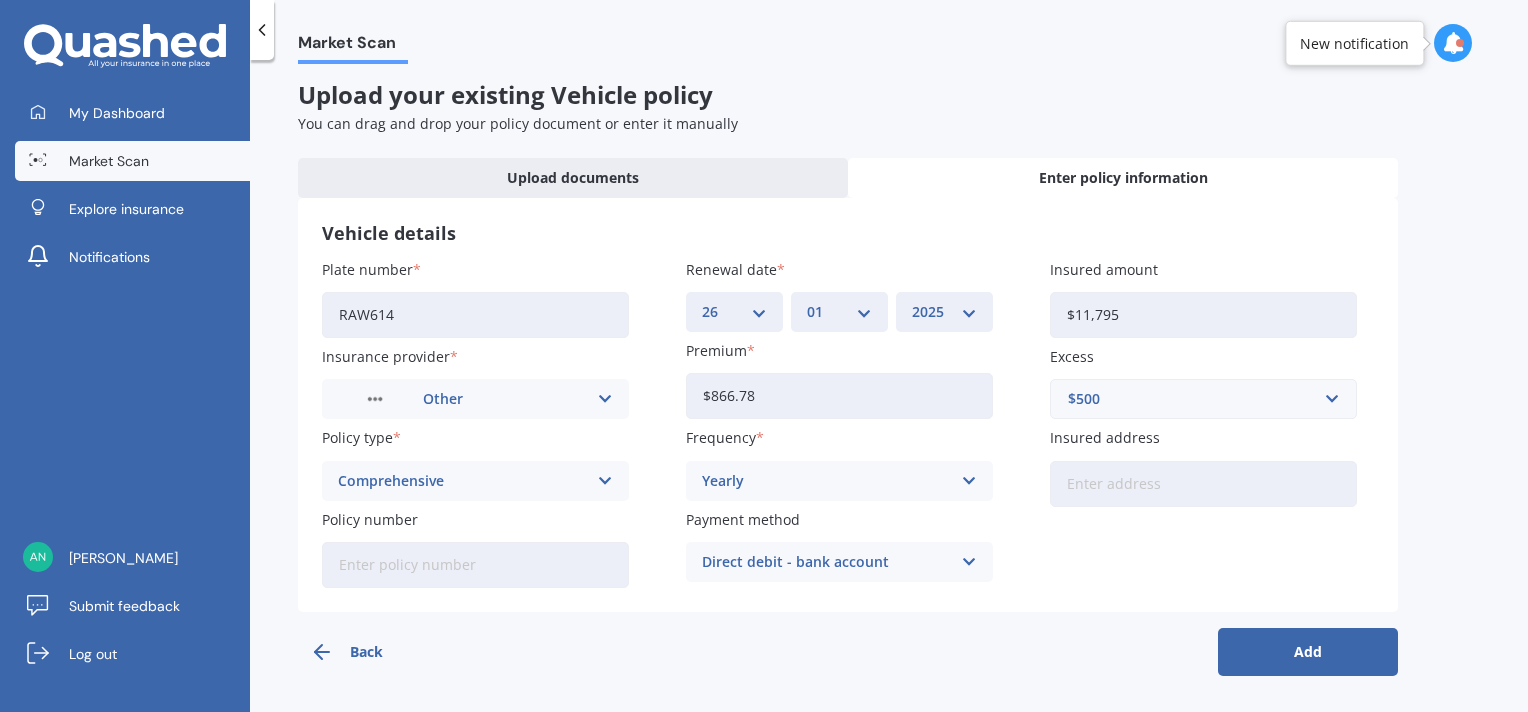click on "Plate number RAW614 Insurance provider Other AA AMI AMP ANZ ASB Aioi Nissay Dowa Ando Assurant BNZ Co-Operative Bank Cove FMG Initio Kiwibank Lantern Lumley MAS NAC NZI Other Provident SBS Star Insure State Swann TSB Tower Trade Me Insurance Vero Westpac YOUI Policy type Comprehensive Comprehensive Third Party Fire and Theft Cover Third Party Policy number Renewal date DD 01 02 03 04 05 06 07 08 09 10 11 12 13 14 15 16 17 18 19 20 21 22 23 24 25 26 27 28 29 30 31 MM 01 02 03 04 05 06 07 08 09 10 11 12 YYYY 2027 2026 2025 2024 2023 2022 2021 2020 2019 2018 2017 2016 2015 2014 2013 2012 2011 2010 2009 2008 2007 2006 2005 2004 2003 2002 2001 2000 1999 1998 1997 1996 1995 1994 1993 1992 1991 1990 1989 1988 1987 1986 1985 1984 1983 1982 1981 1980 1979 1978 1977 1976 1975 1974 1973 1972 1971 1970 1969 1968 1967 1966 1965 1964 1963 1962 1961 1960 1959 1958 1957 1956 1955 1954 1953 1952 1951 1950 1949 1948 1947 1946 1945 1944 1943 1942 1941 1940 1939 1938 1937 1936 1935 1934 1933 1932 1931 1930 1929 1928 Premium $500" at bounding box center (848, 423) 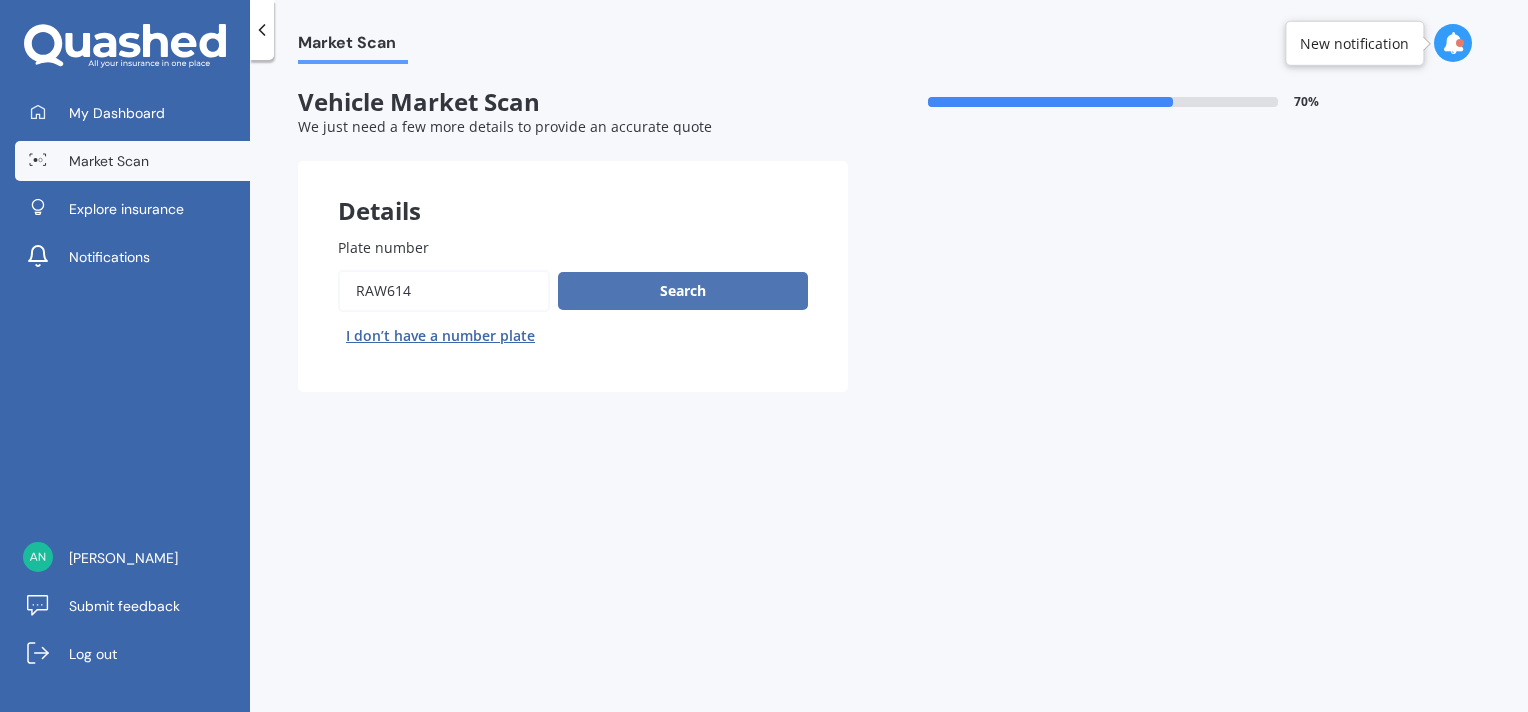 click on "Search" at bounding box center [683, 291] 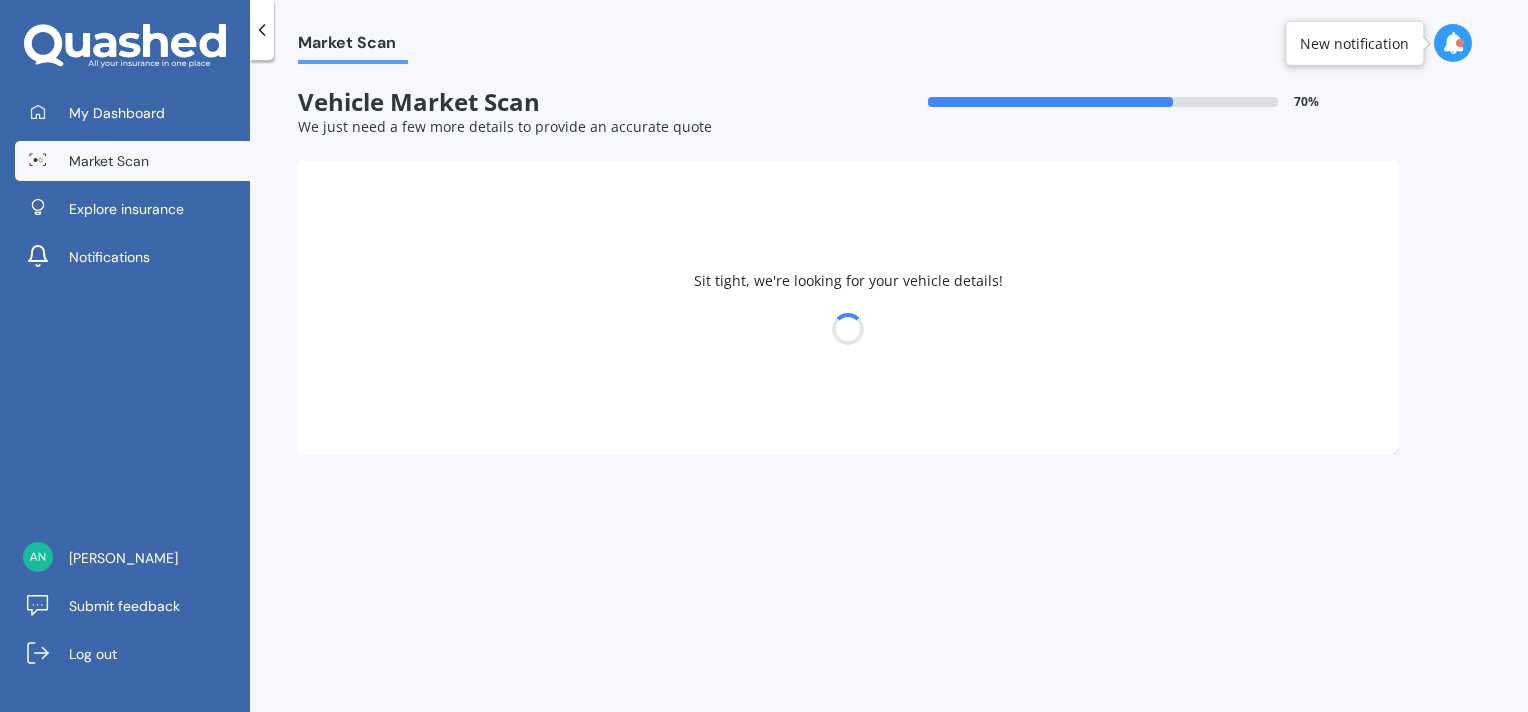 select on "NISSAN" 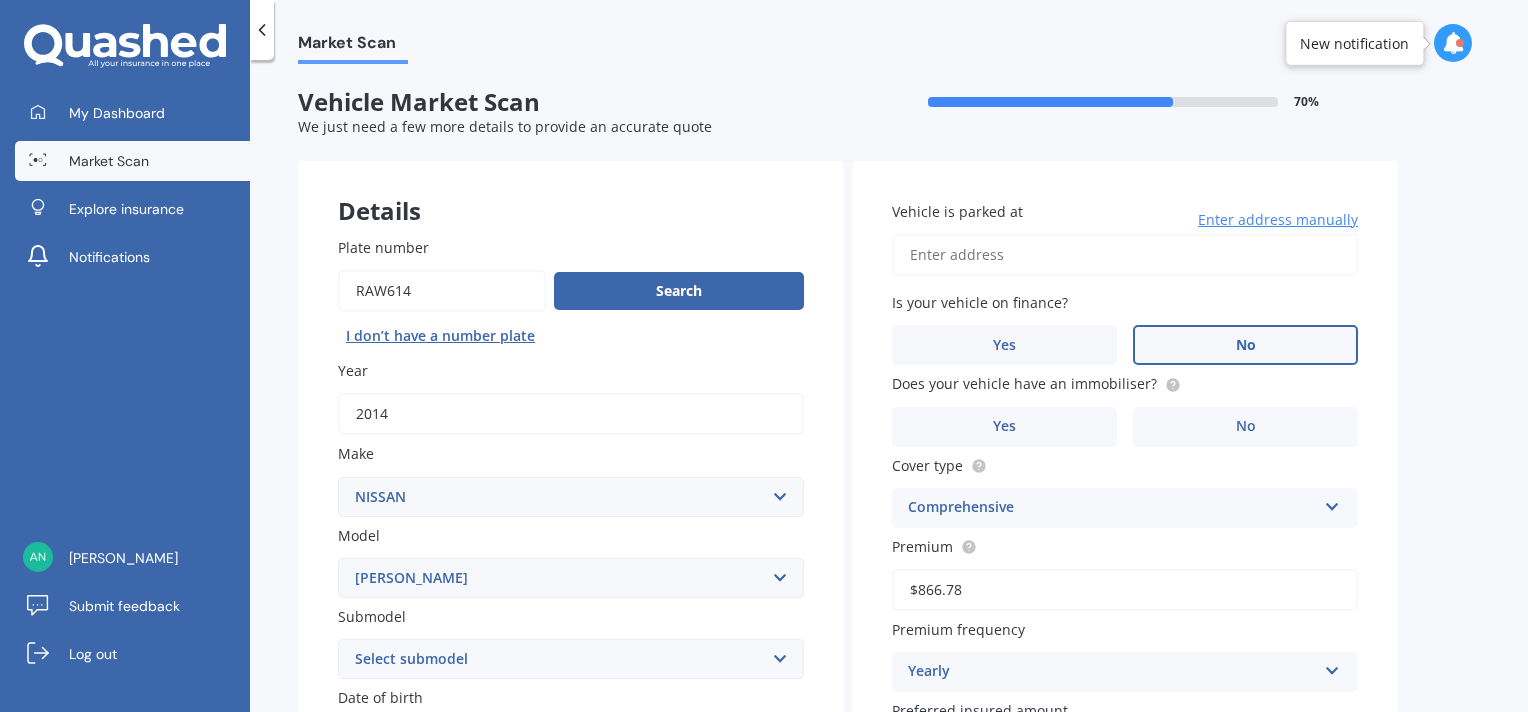 click on "No" at bounding box center (1245, 345) 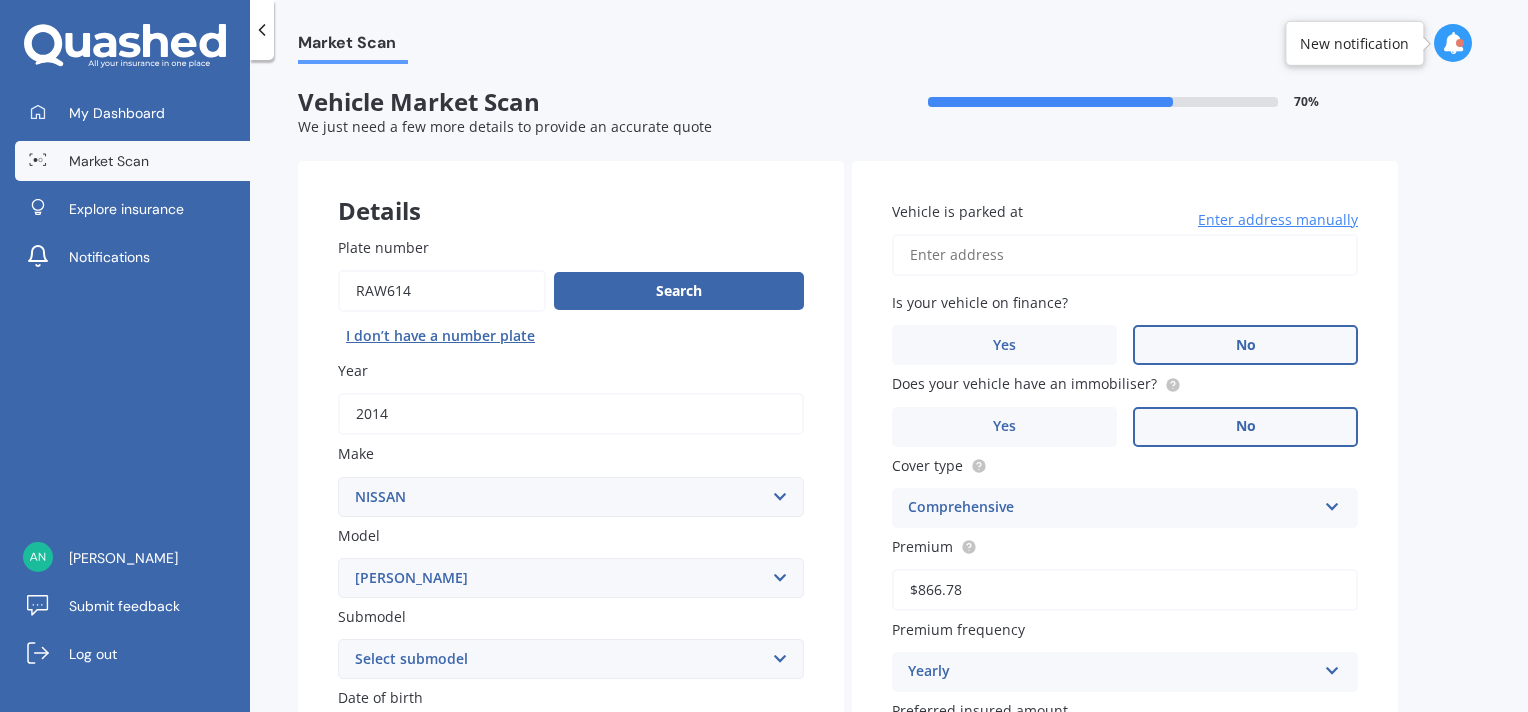 click on "No" at bounding box center (1246, 426) 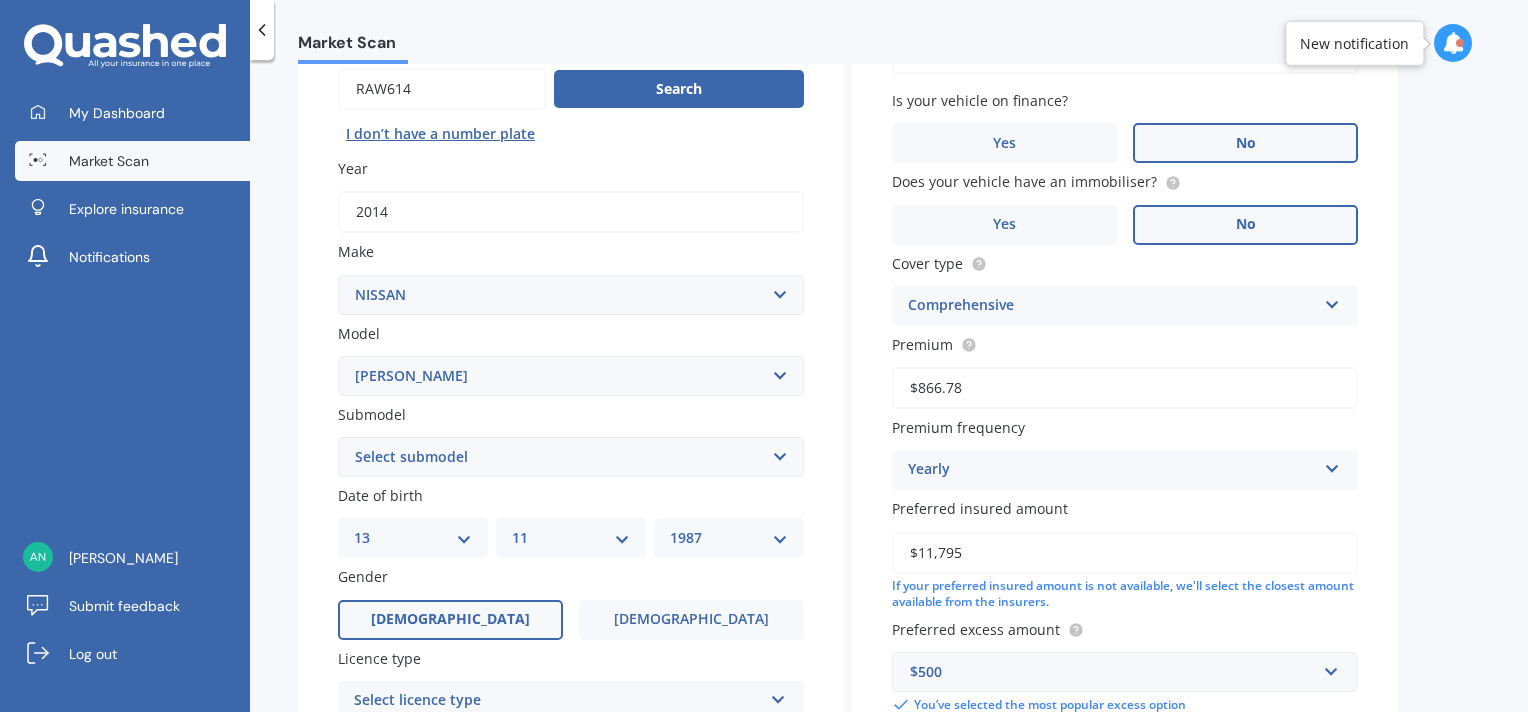 scroll, scrollTop: 300, scrollLeft: 0, axis: vertical 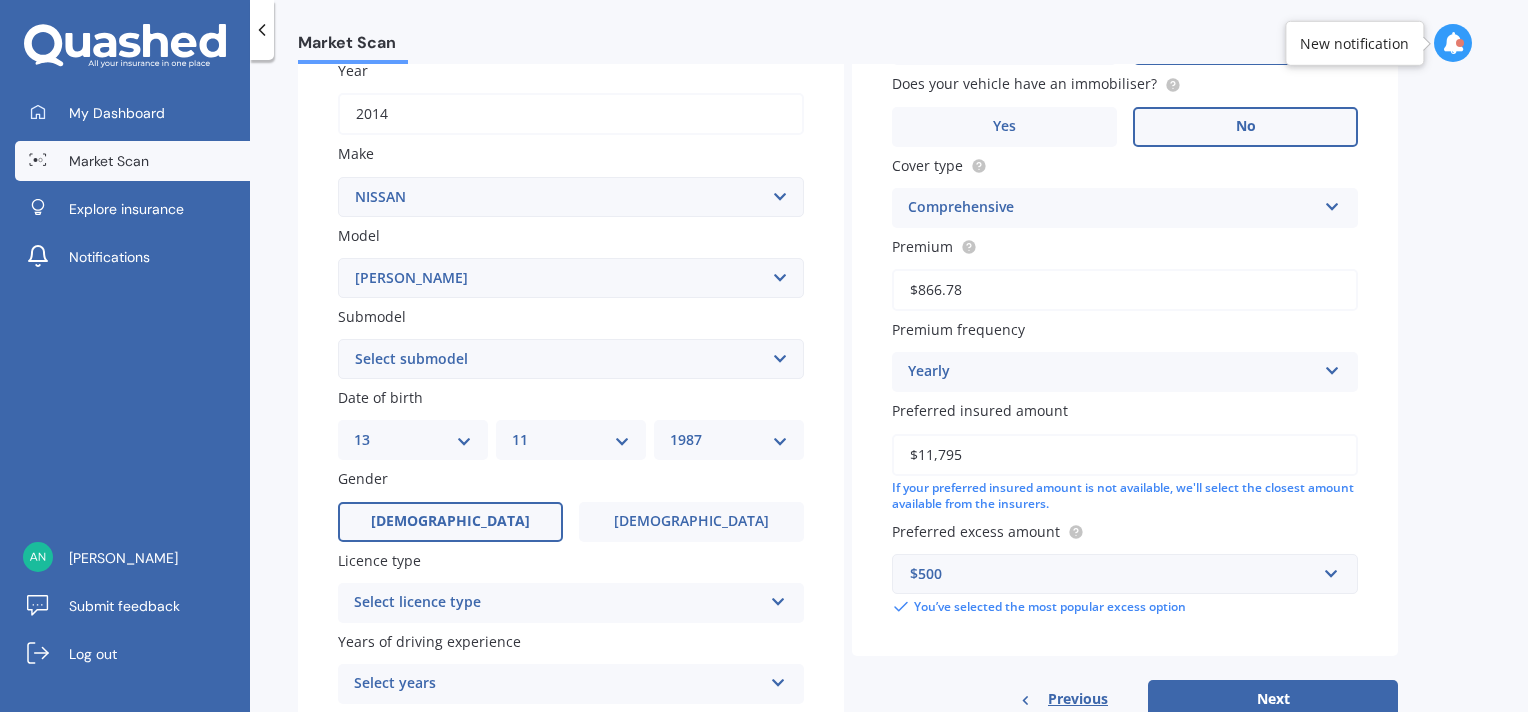 click on "Select submodel Hybrid Petrol Turbo Diesel" at bounding box center [571, 359] 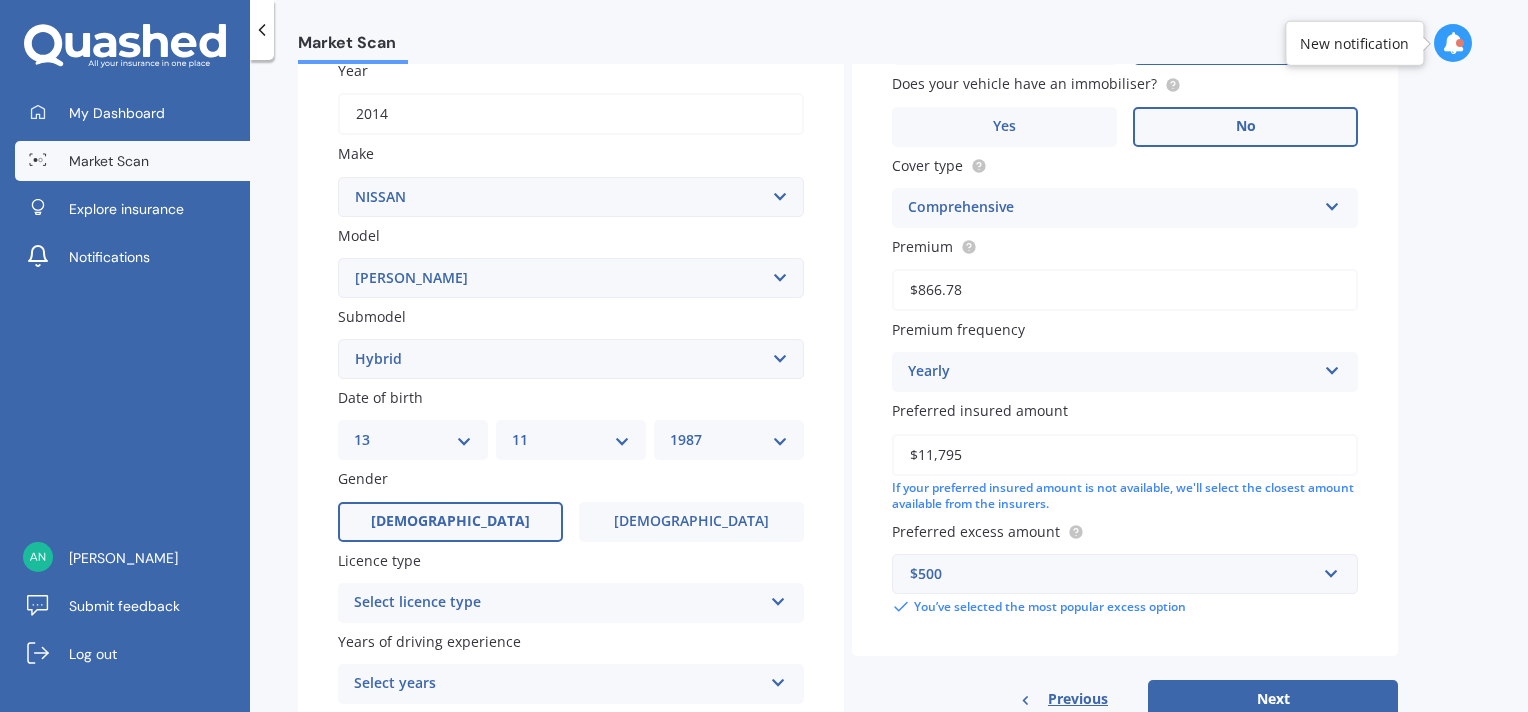 click on "Select submodel Hybrid Petrol Turbo Diesel" at bounding box center (571, 359) 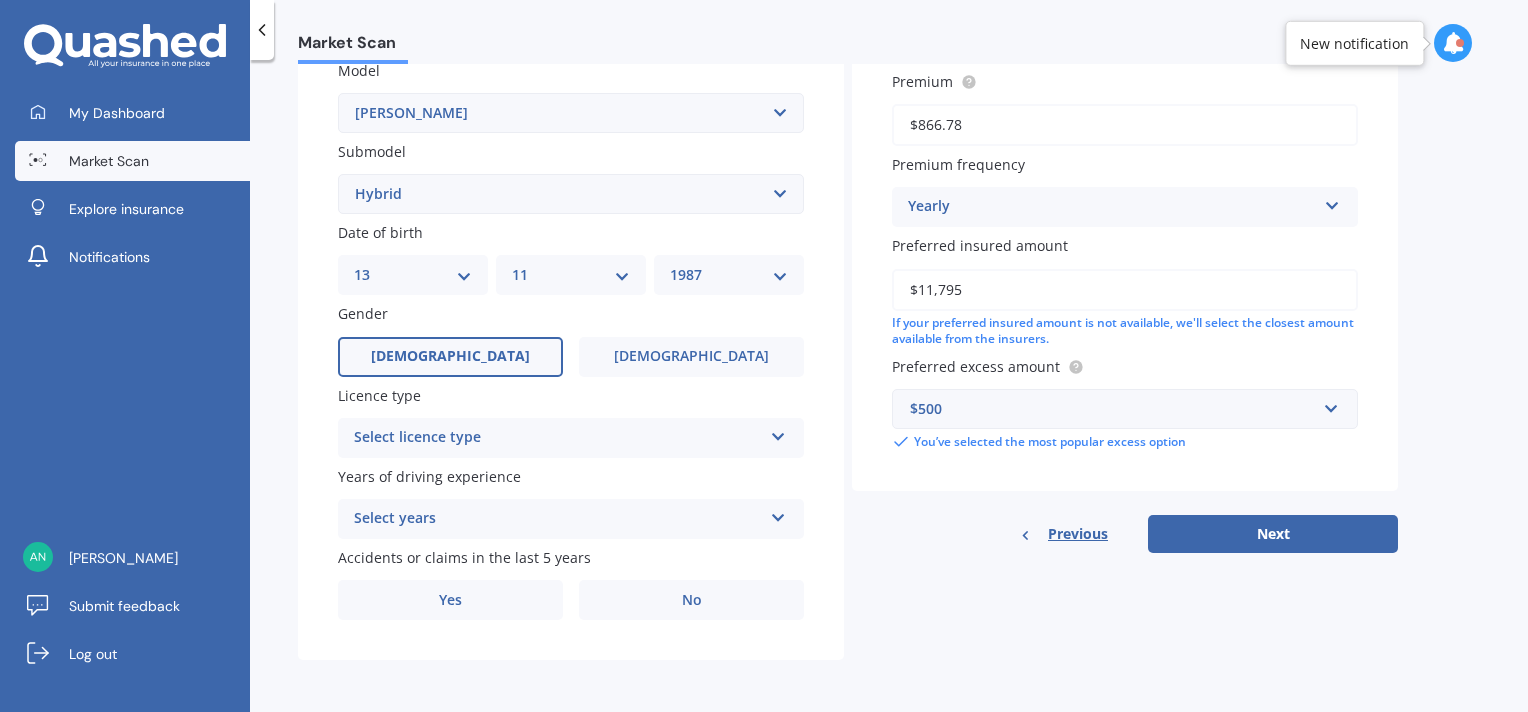 click on "Select licence type" at bounding box center (558, 438) 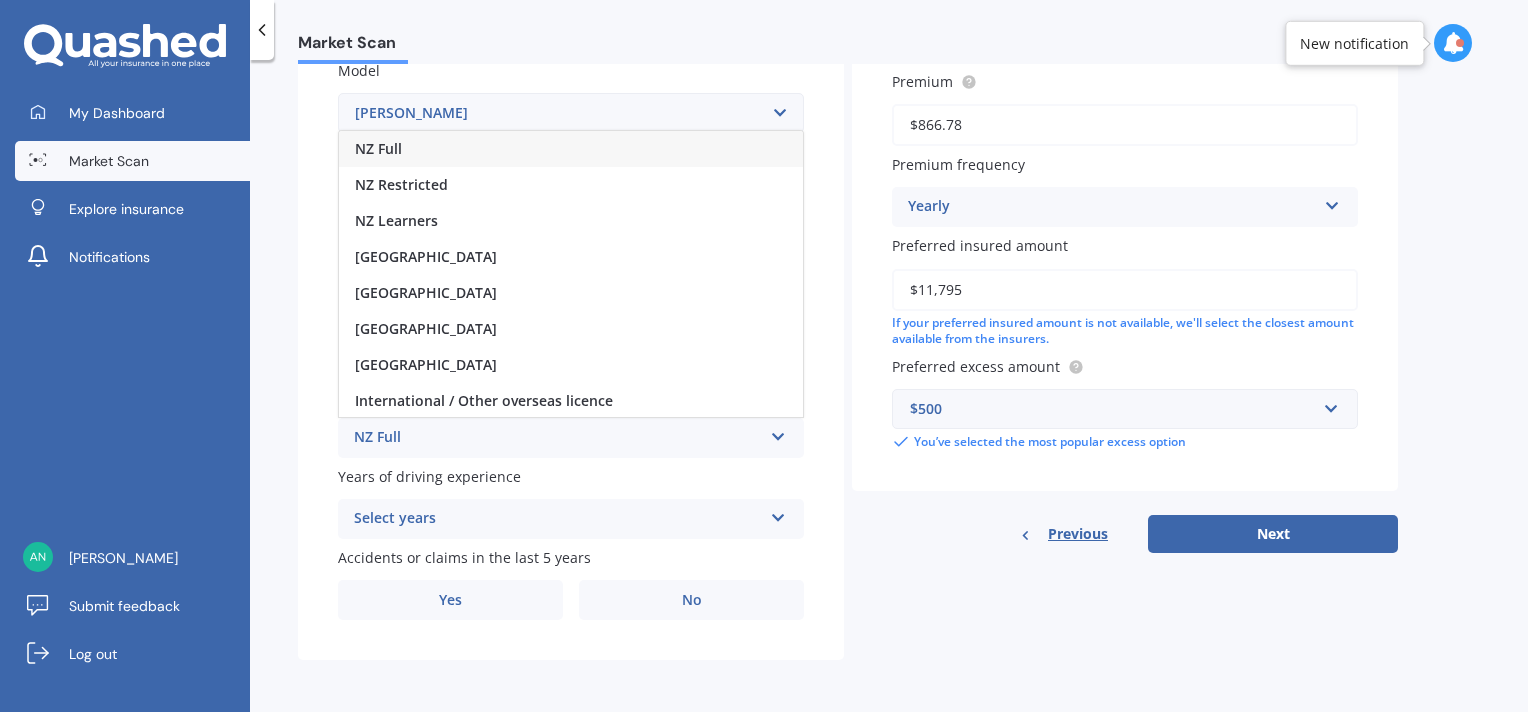 click on "NZ Full" at bounding box center (571, 149) 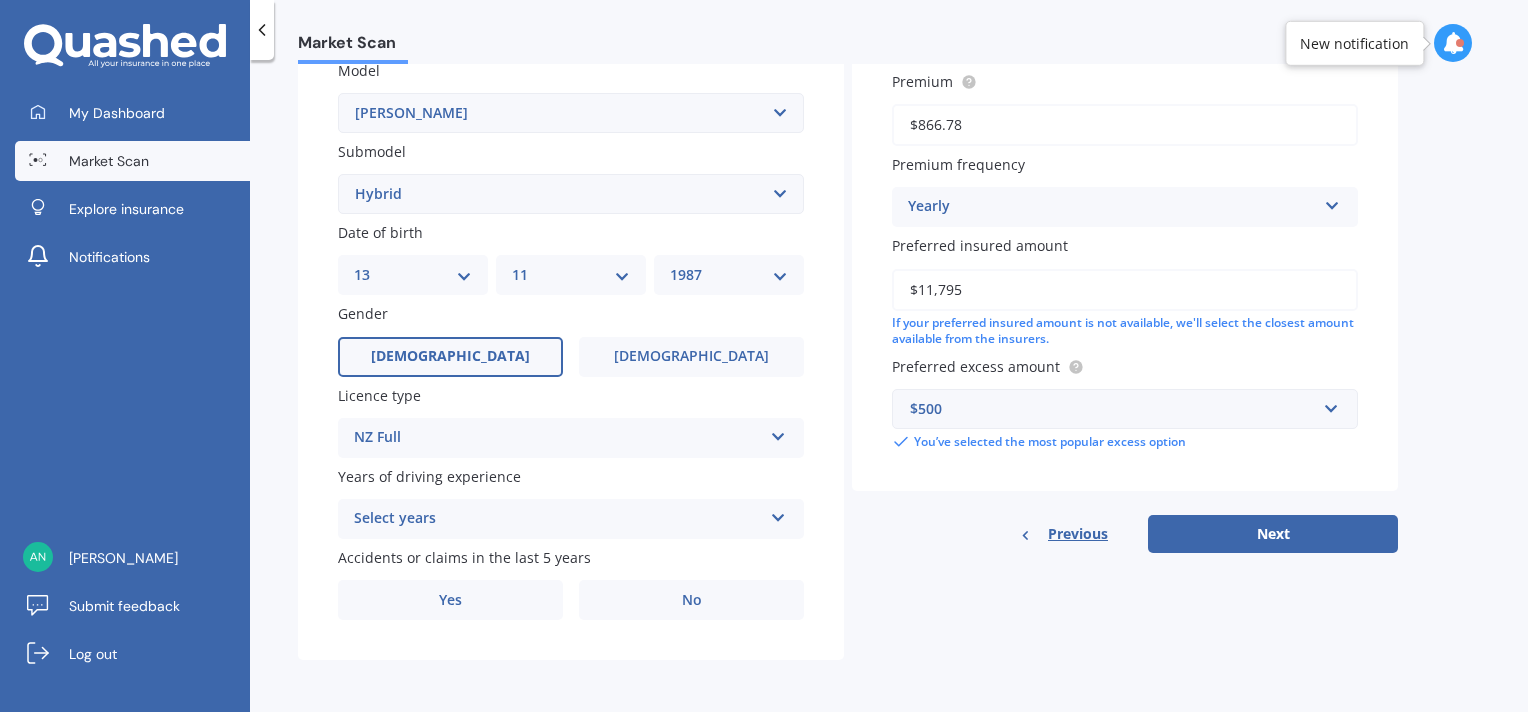 click on "Select years" at bounding box center (558, 519) 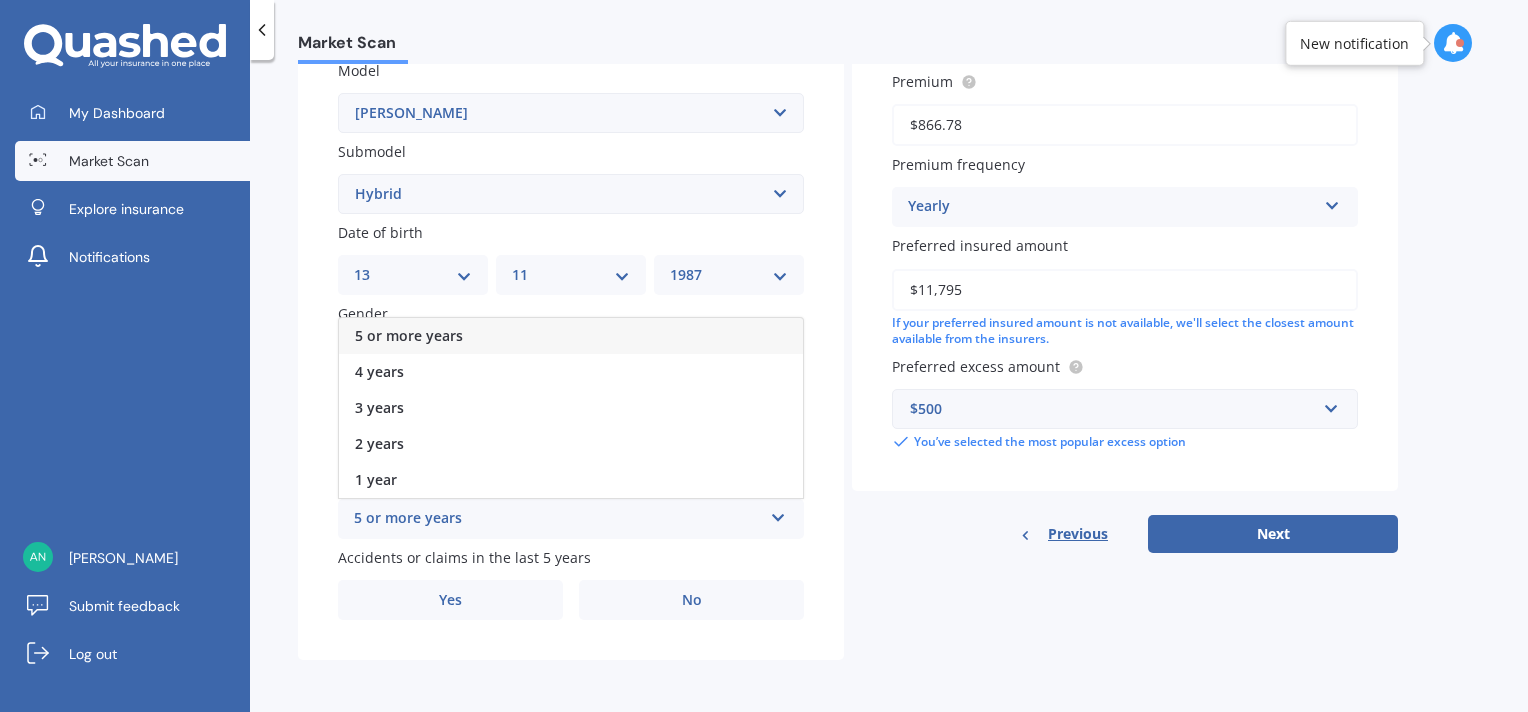click on "5 or more years" at bounding box center (571, 336) 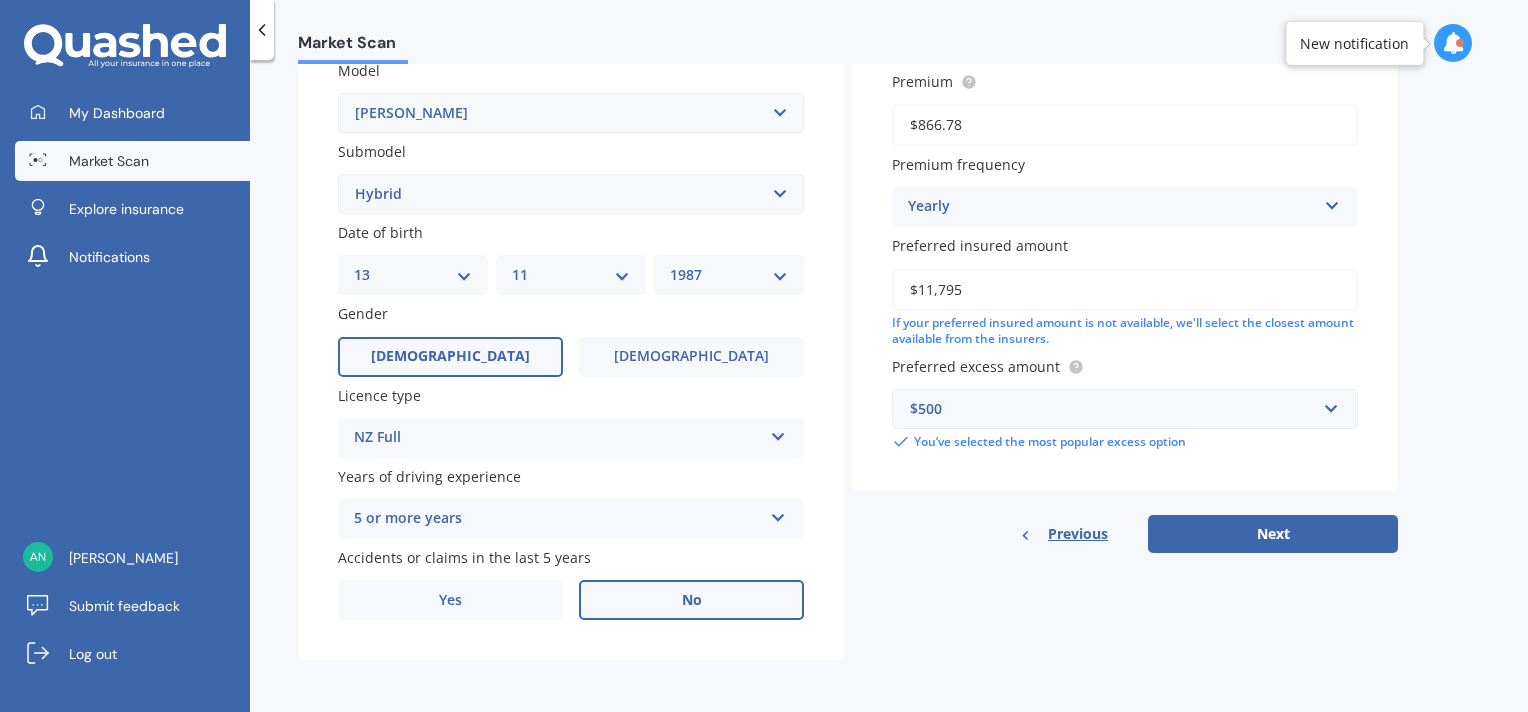 click on "No" at bounding box center (691, 600) 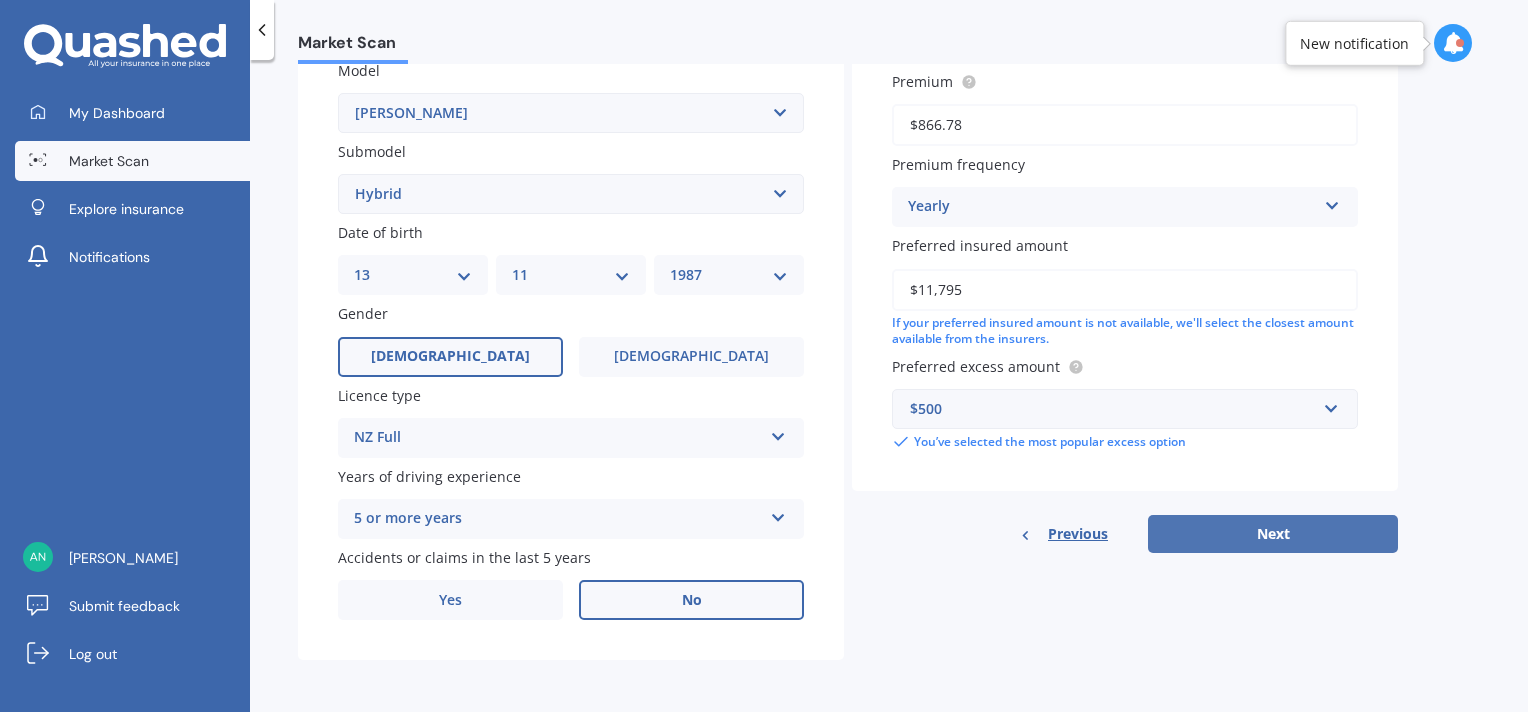click on "Next" at bounding box center (1273, 534) 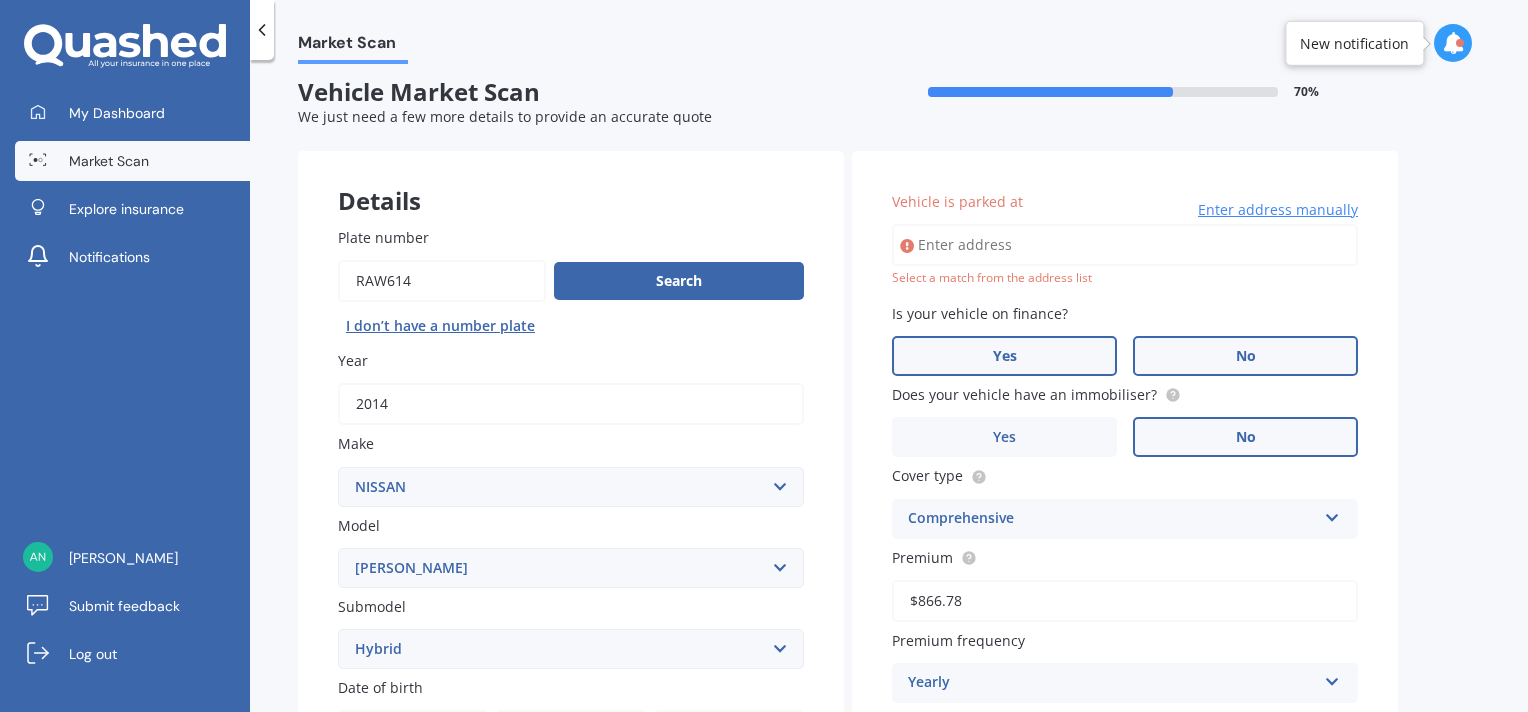 scroll, scrollTop: 0, scrollLeft: 0, axis: both 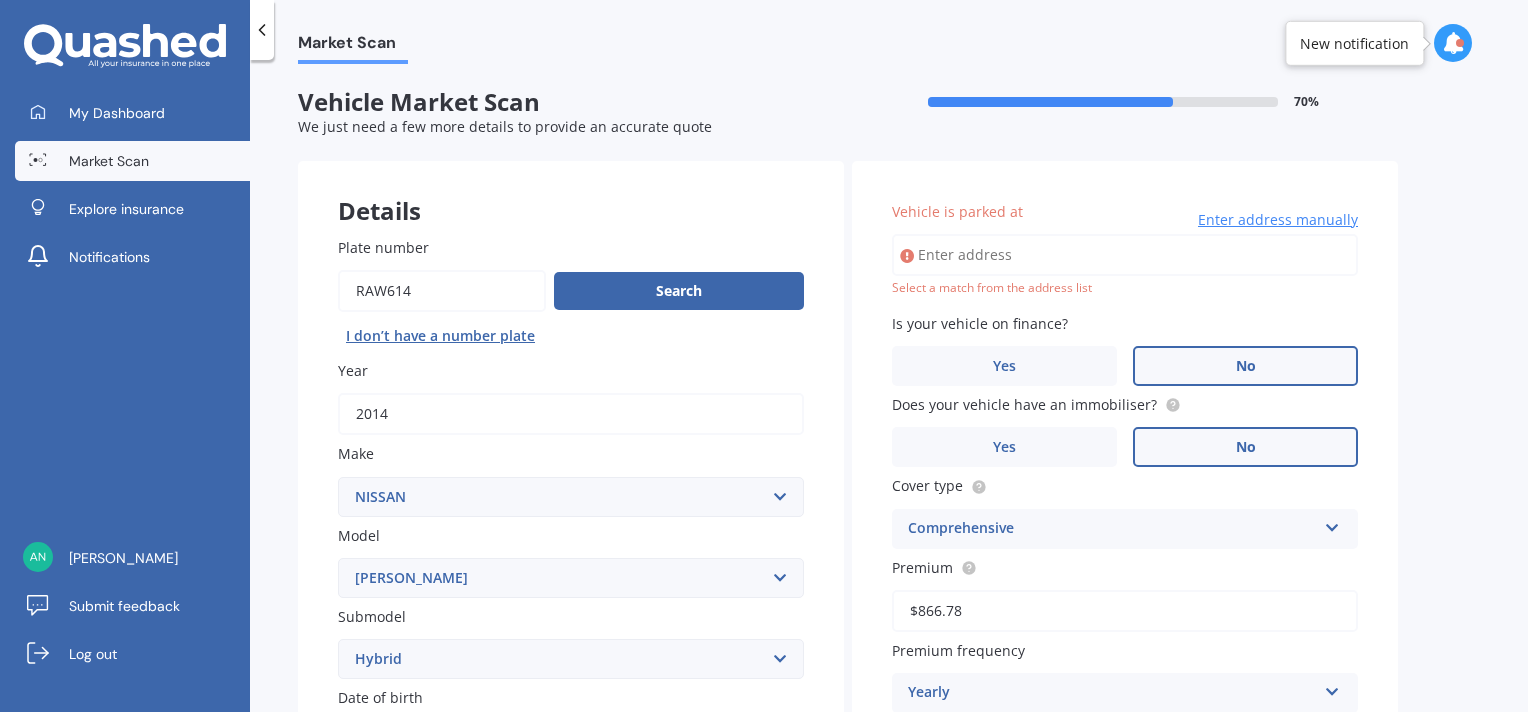 click on "No" at bounding box center (1245, 366) 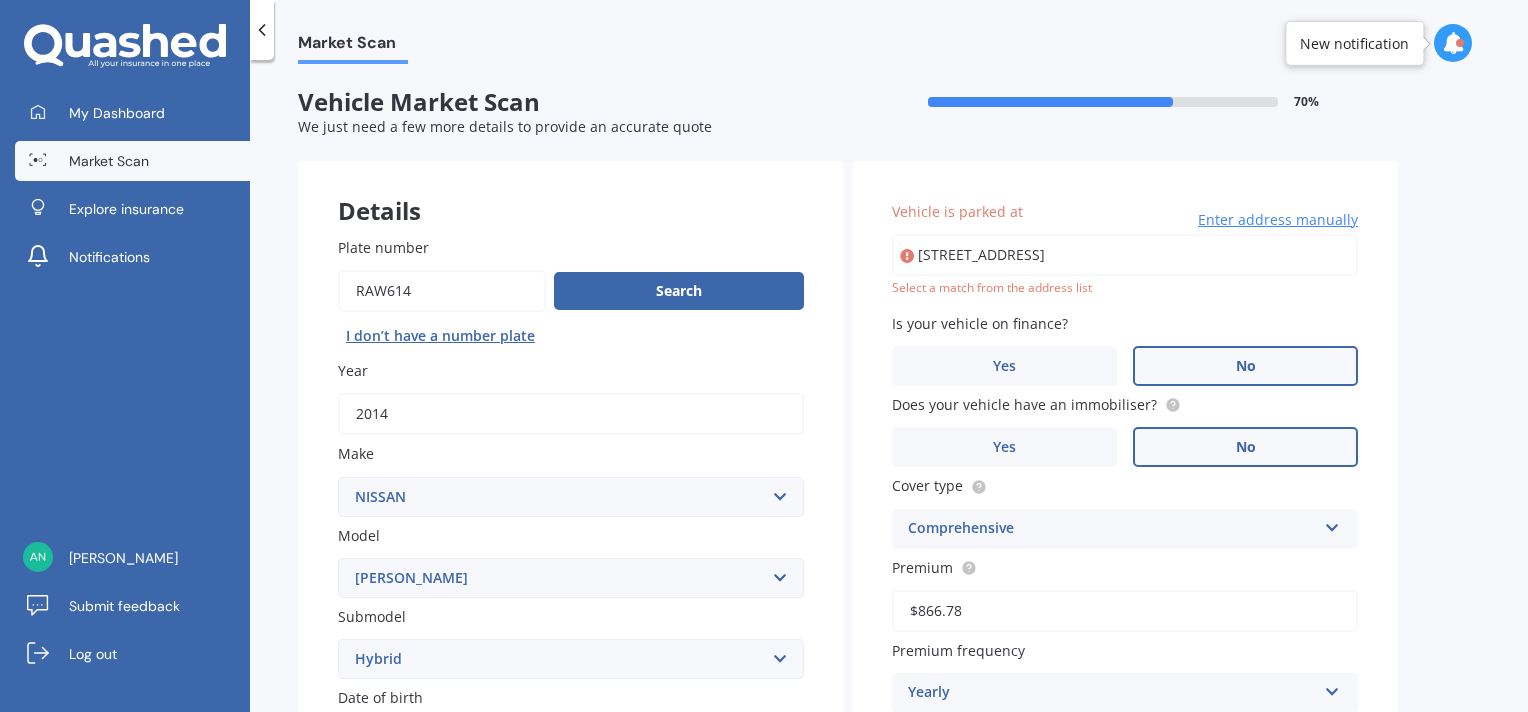 select on "10" 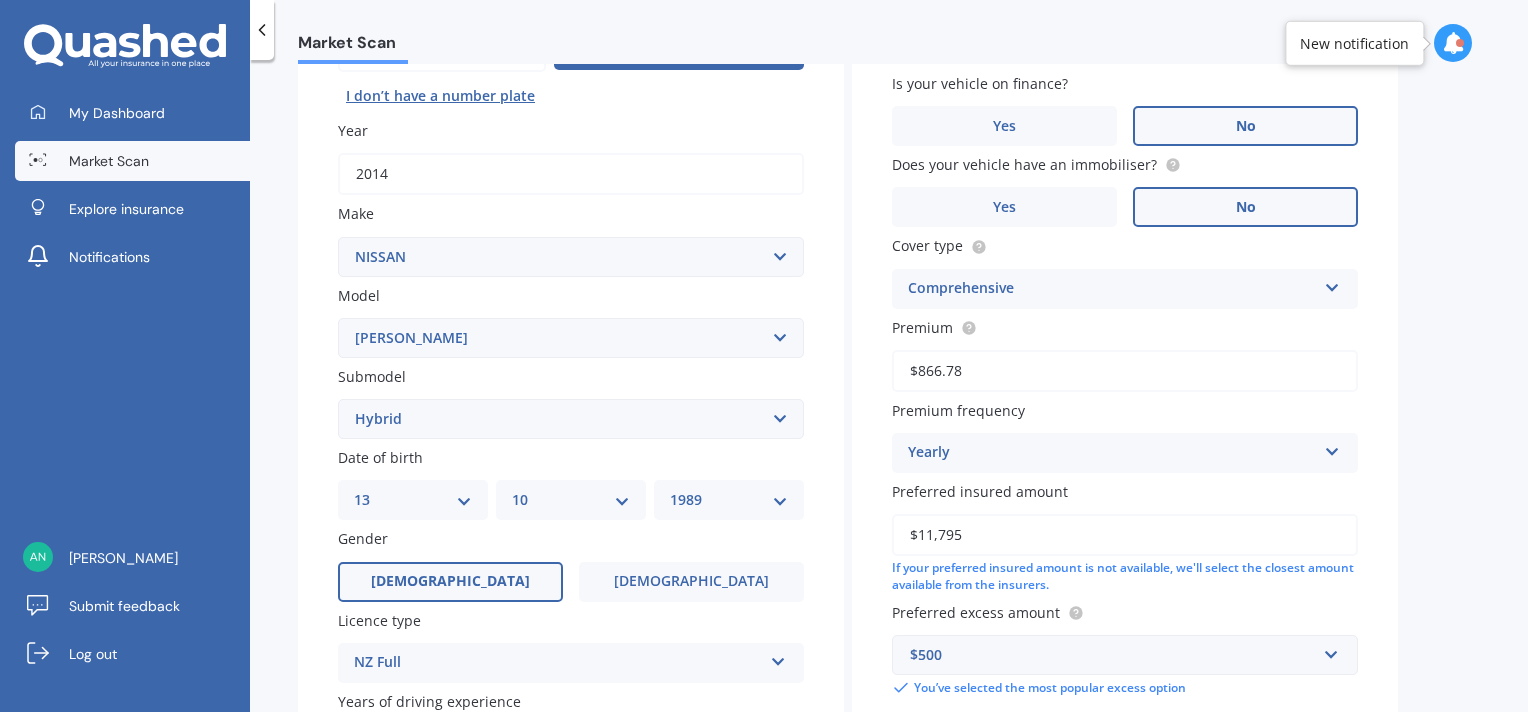 scroll, scrollTop: 0, scrollLeft: 0, axis: both 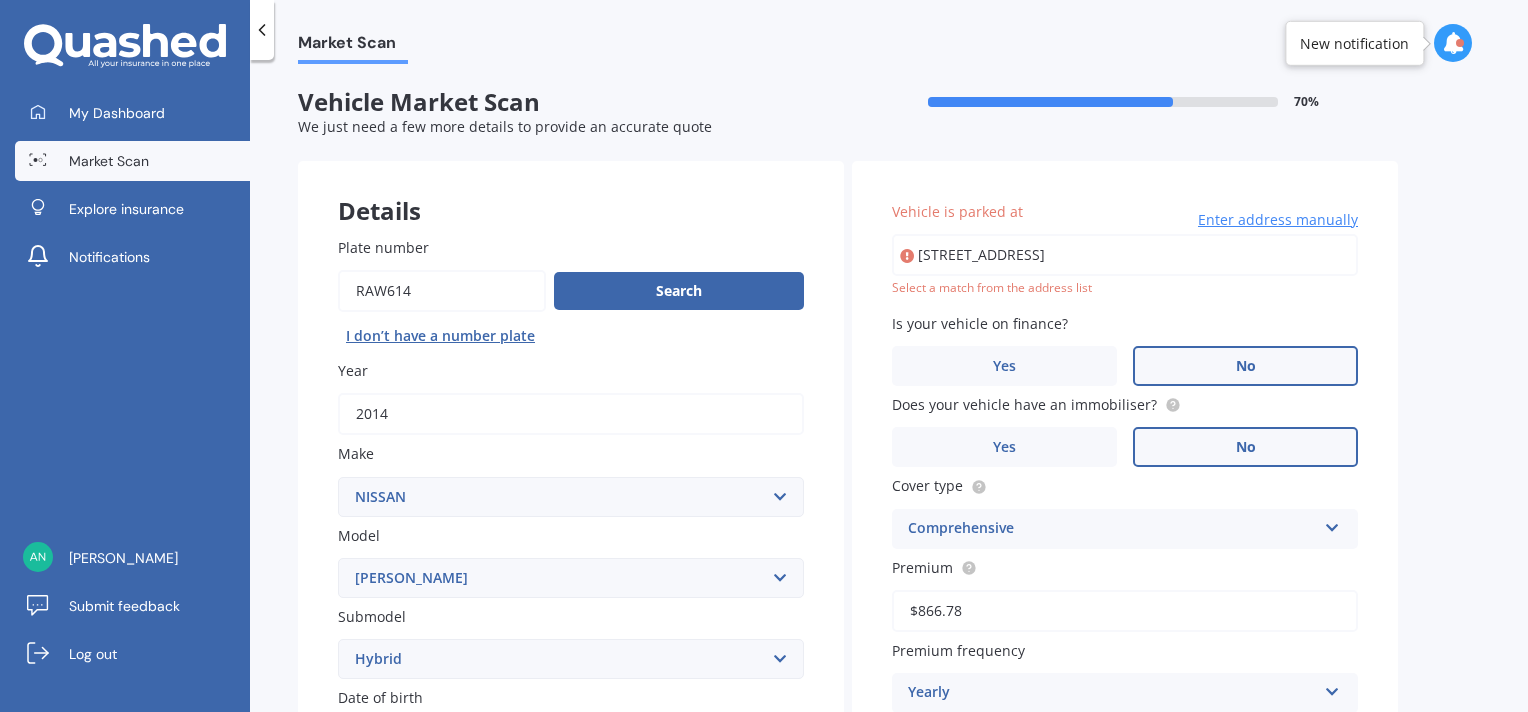 click on "16 Tetekura Street, Takanini 2110" at bounding box center [1125, 255] 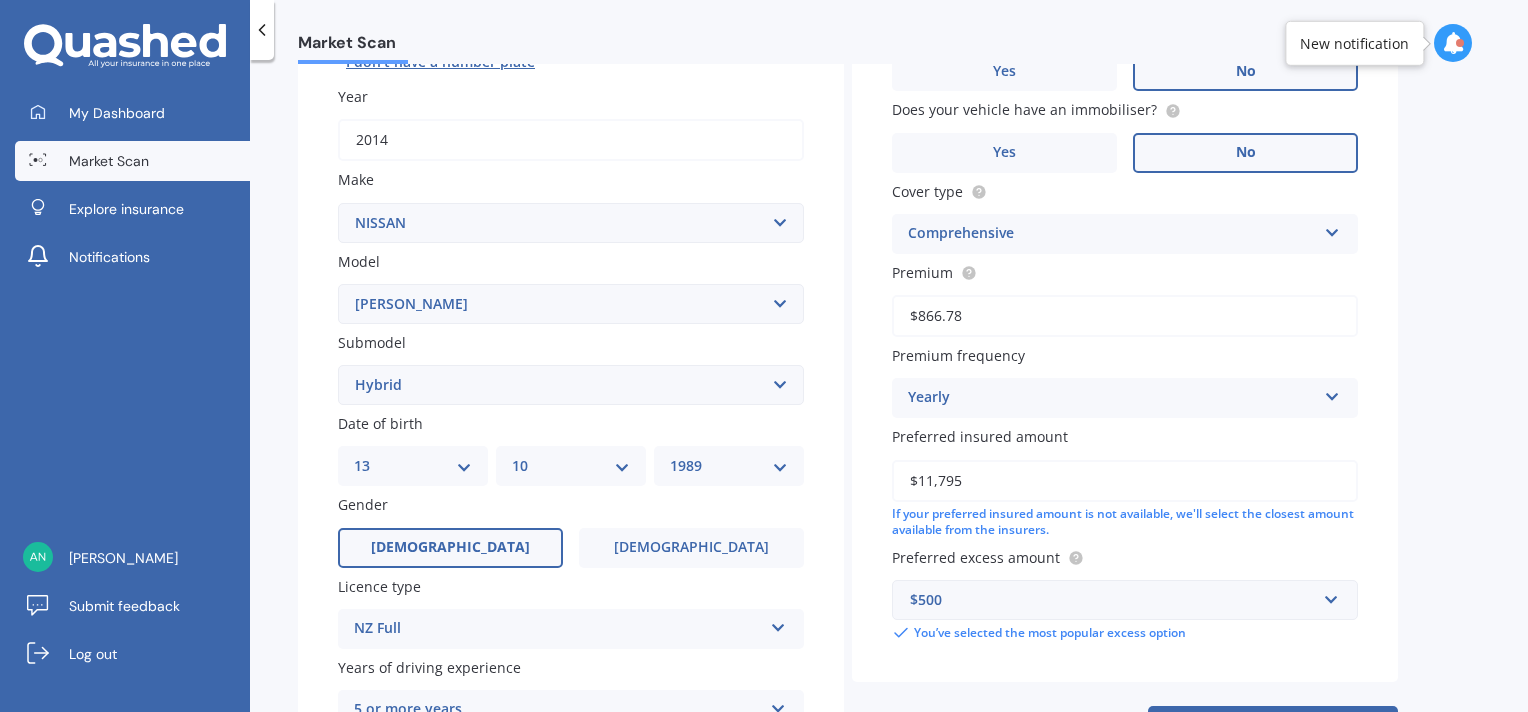 scroll, scrollTop: 400, scrollLeft: 0, axis: vertical 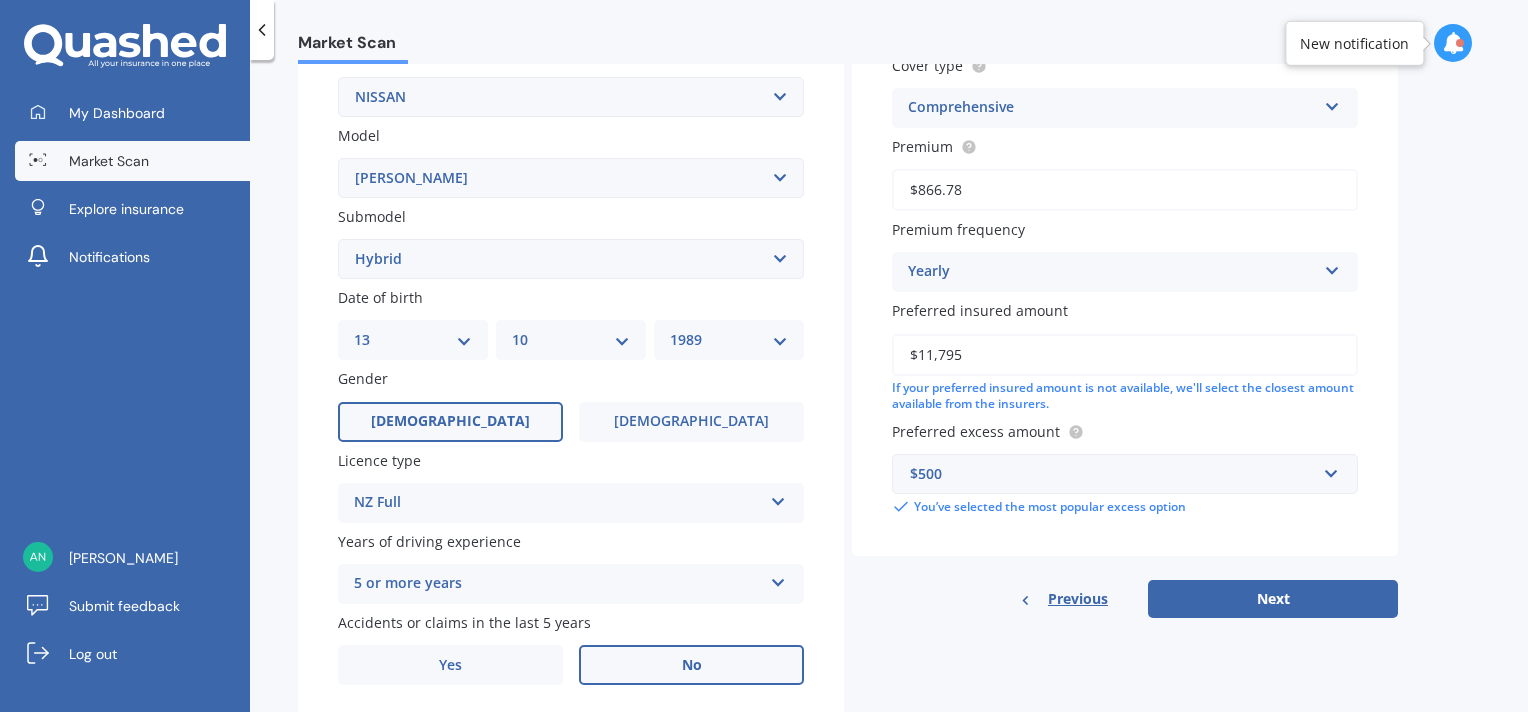 click on "$500" at bounding box center [1113, 474] 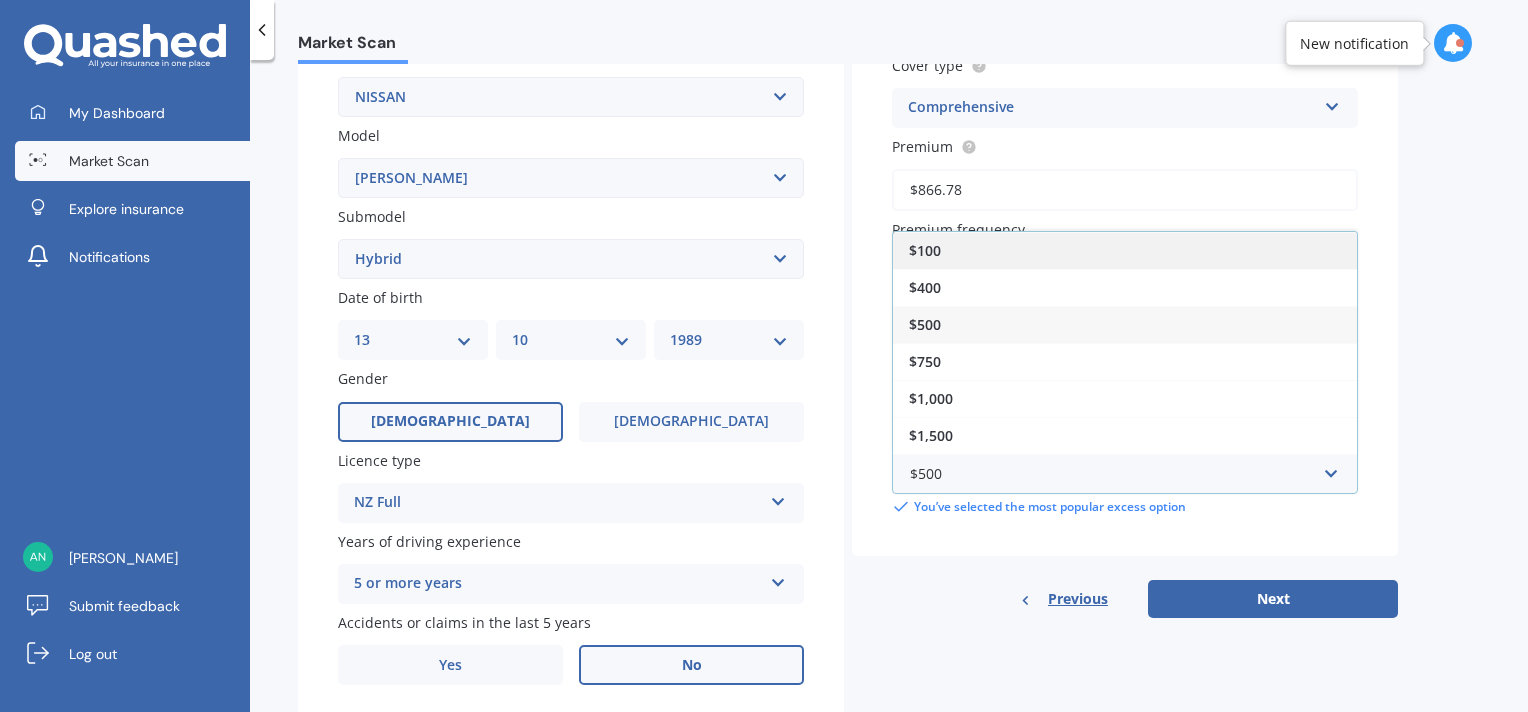 click on "$100" at bounding box center [1125, 250] 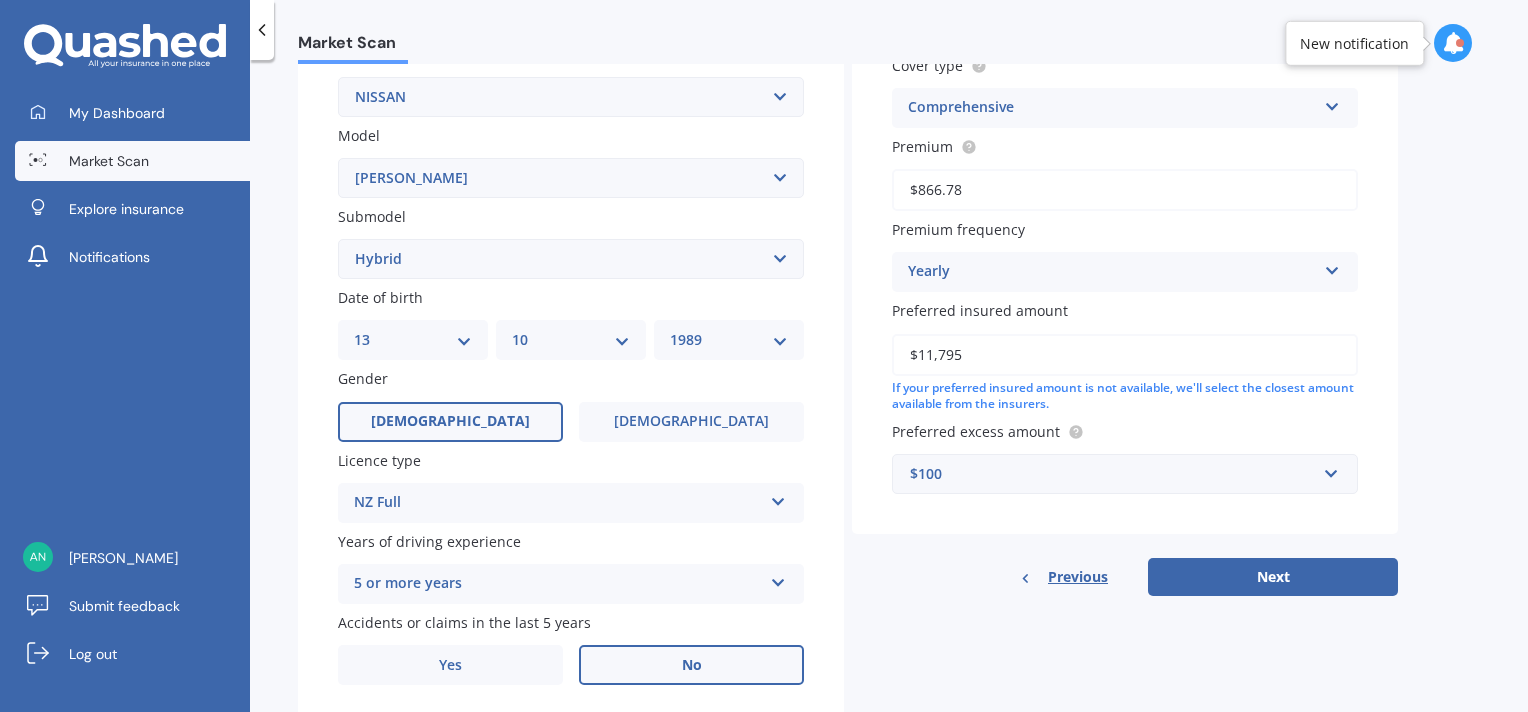 click on "Vehicle is parked at 16 Tetekura Street, Takanini, Auckland 2110 Enter address manually Is your vehicle on finance? Yes No Does your vehicle have an immobiliser? Yes No Cover type Comprehensive Comprehensive Third Party Fire and Theft Cover Third Party Premium $866.78 Premium frequency Yearly Yearly Six-Monthly Quarterly Monthly Fortnightly Weekly Preferred insured amount $11,795 If your preferred insured amount is not available, we'll select the closest amount available from the insurers. Preferred excess amount $100 $100 $400 $500 $750 $1,000 $1,500 $2,000 Previous Next" at bounding box center (1125, 179) 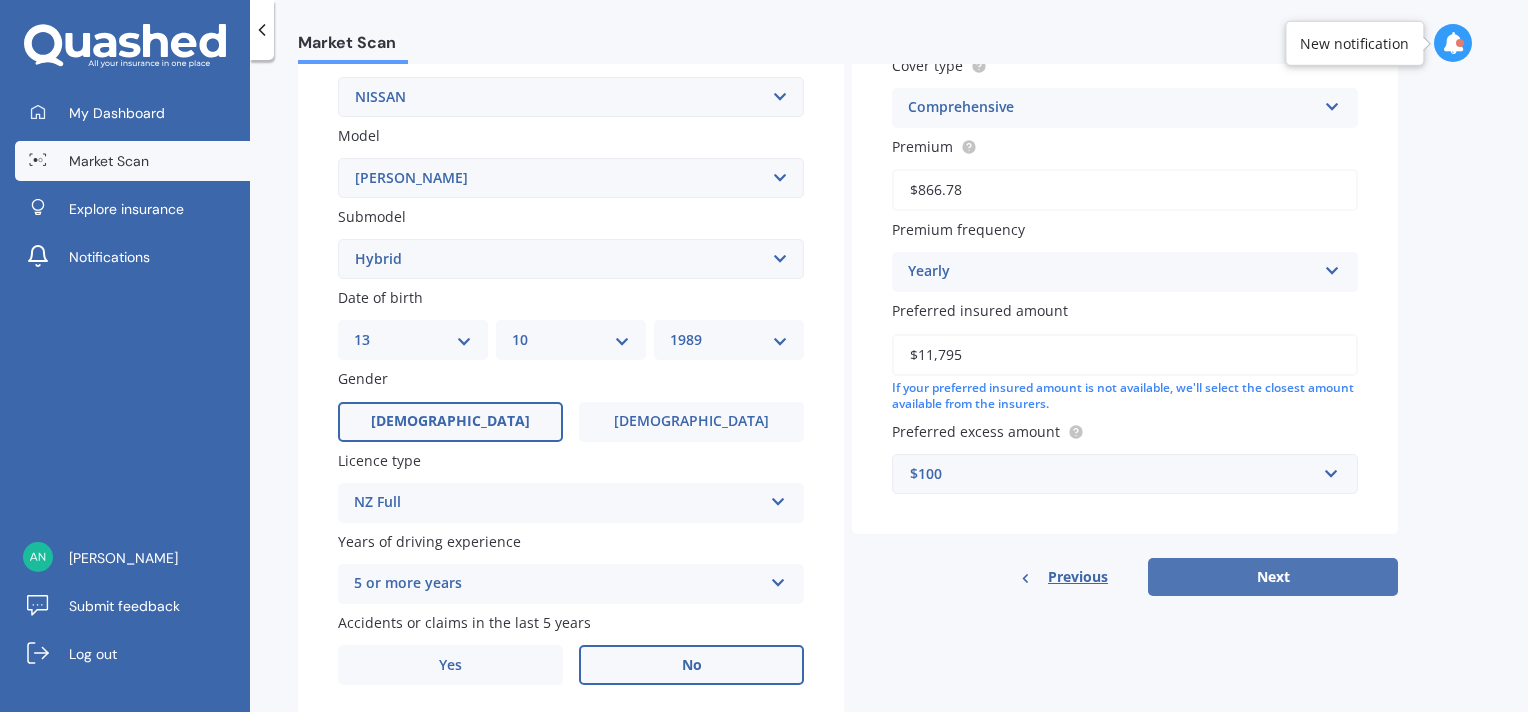 click on "Next" at bounding box center (1273, 577) 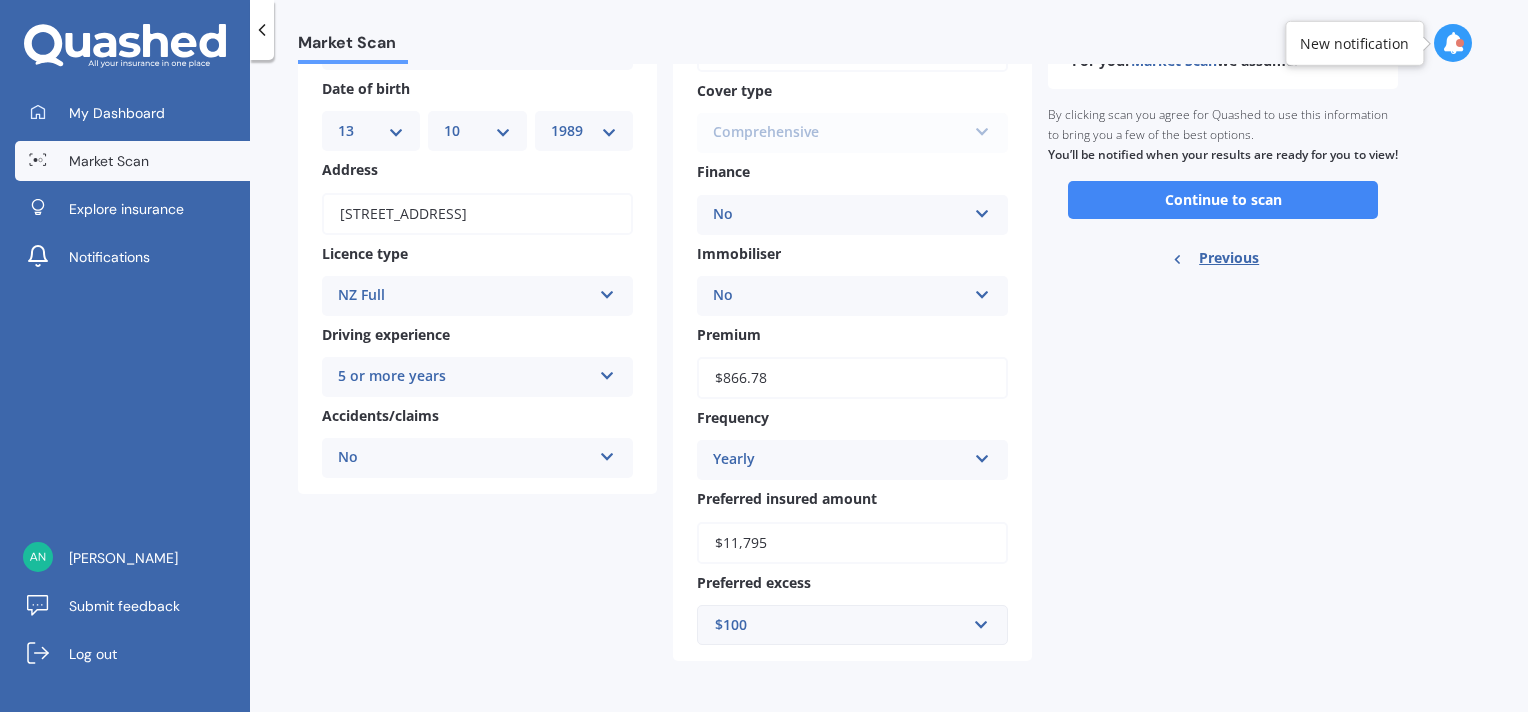 scroll, scrollTop: 0, scrollLeft: 0, axis: both 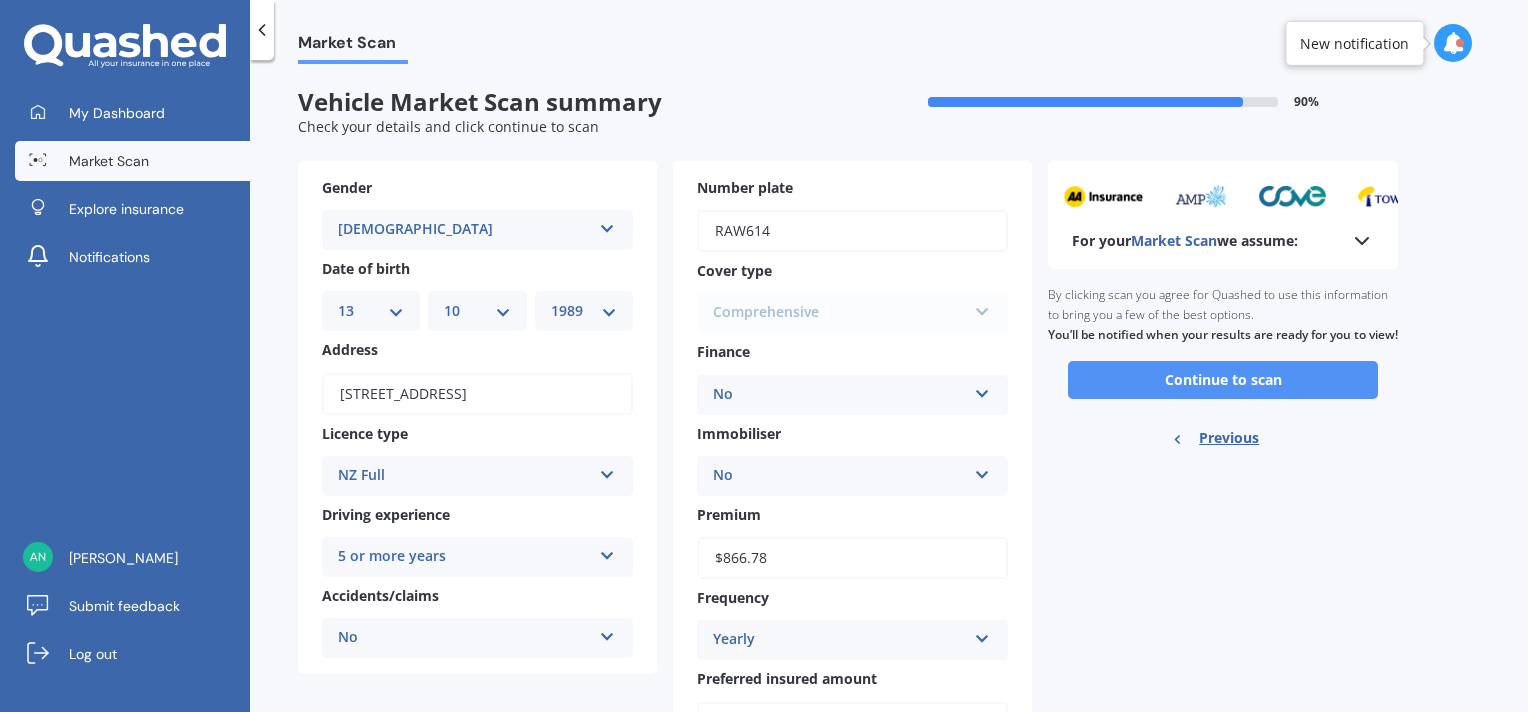 click on "Continue to scan" at bounding box center (1223, 380) 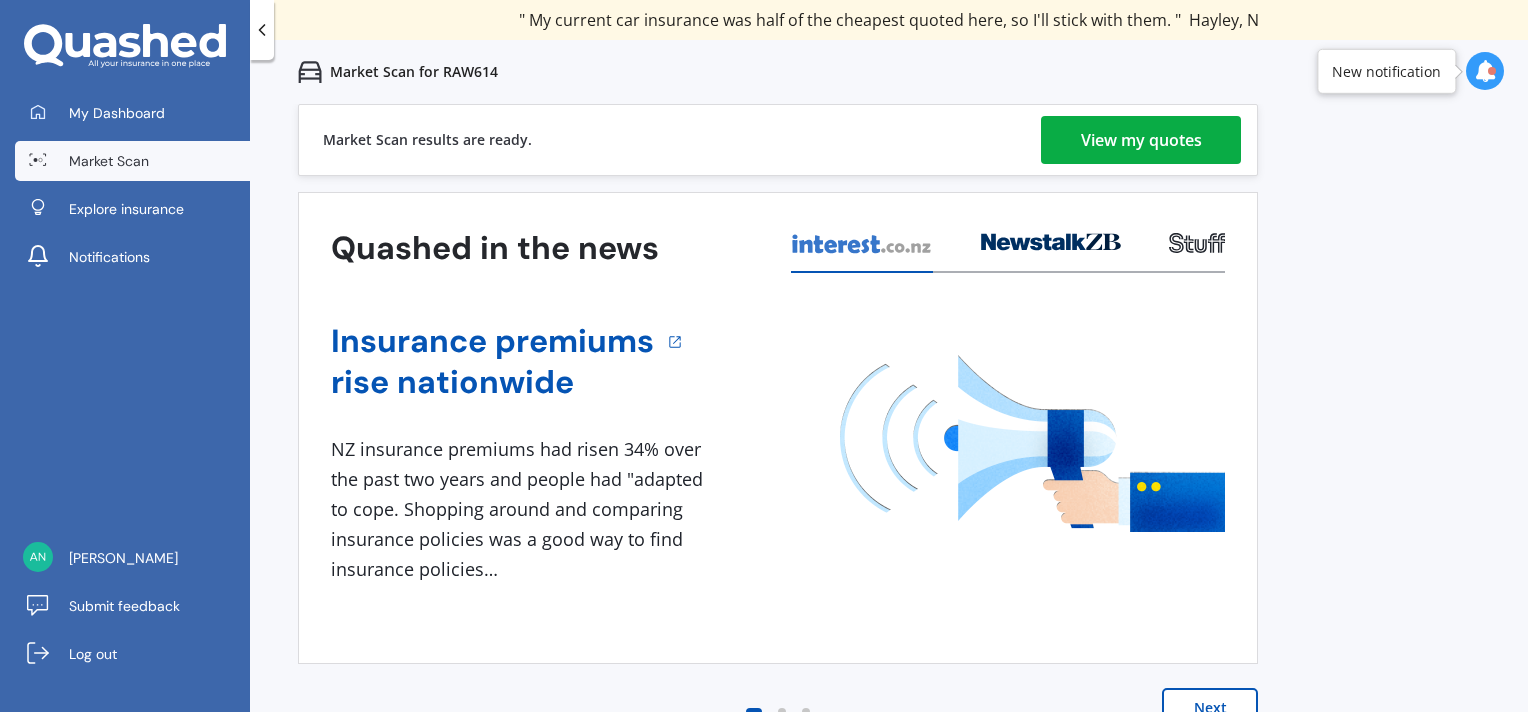 click on "View my quotes" at bounding box center [1141, 140] 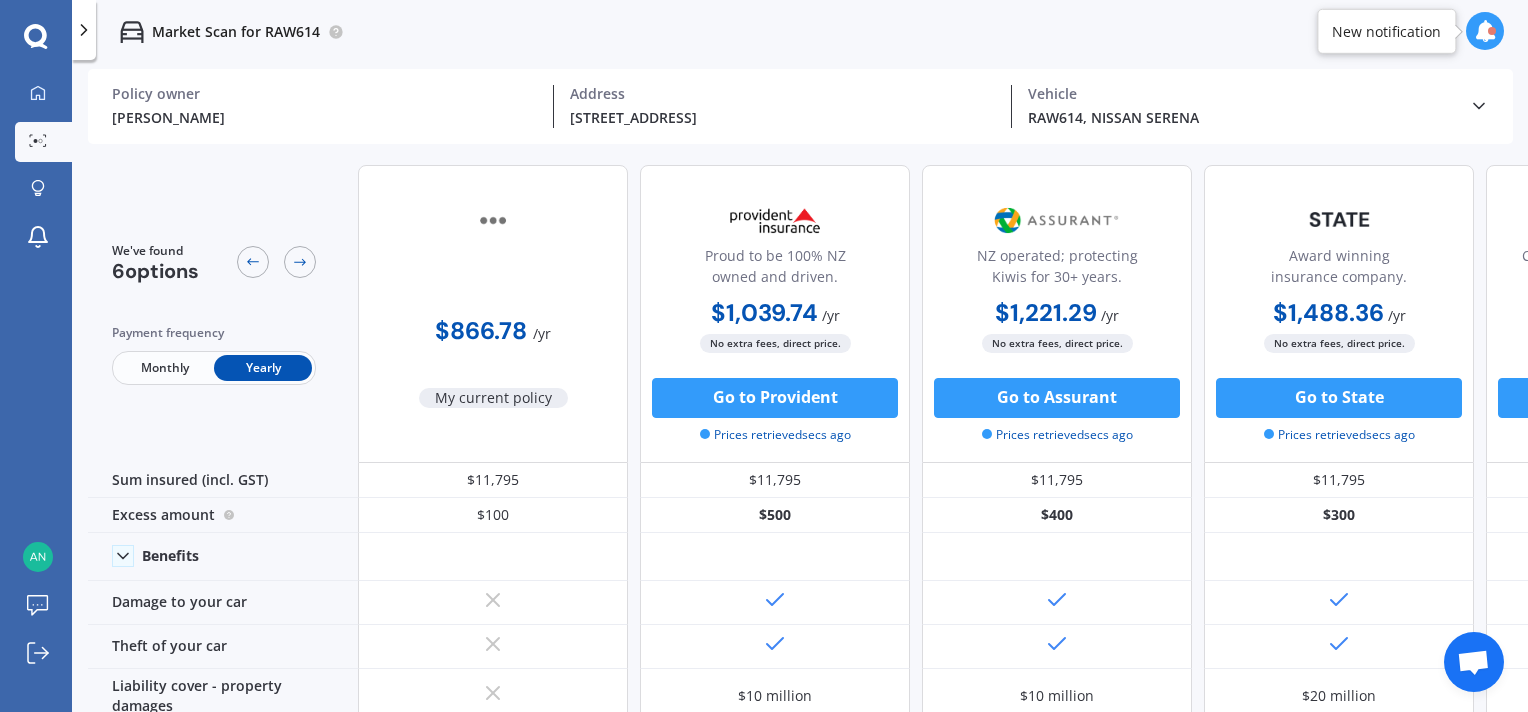 click on "$866.78   /  yr" at bounding box center [493, 323] 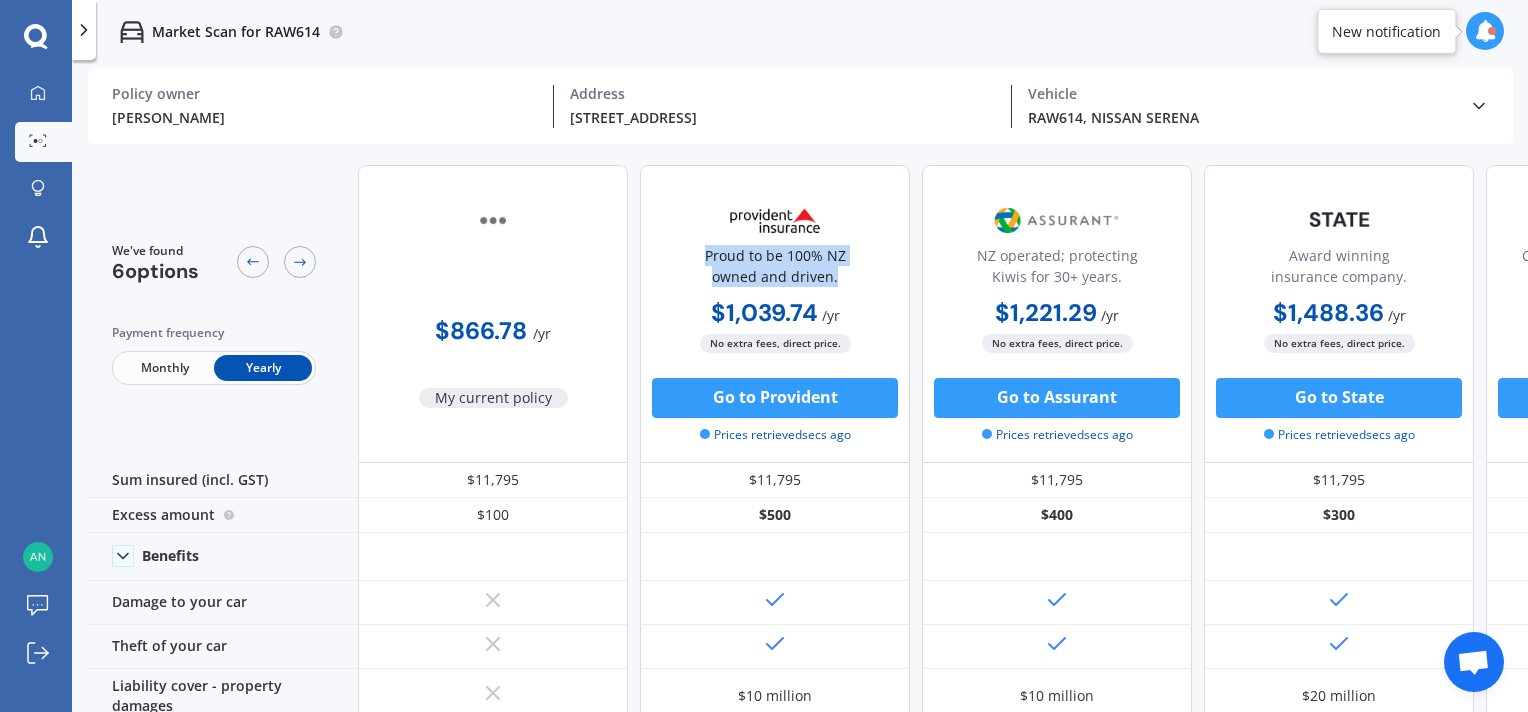 drag, startPoint x: 678, startPoint y: 255, endPoint x: 848, endPoint y: 274, distance: 171.05847 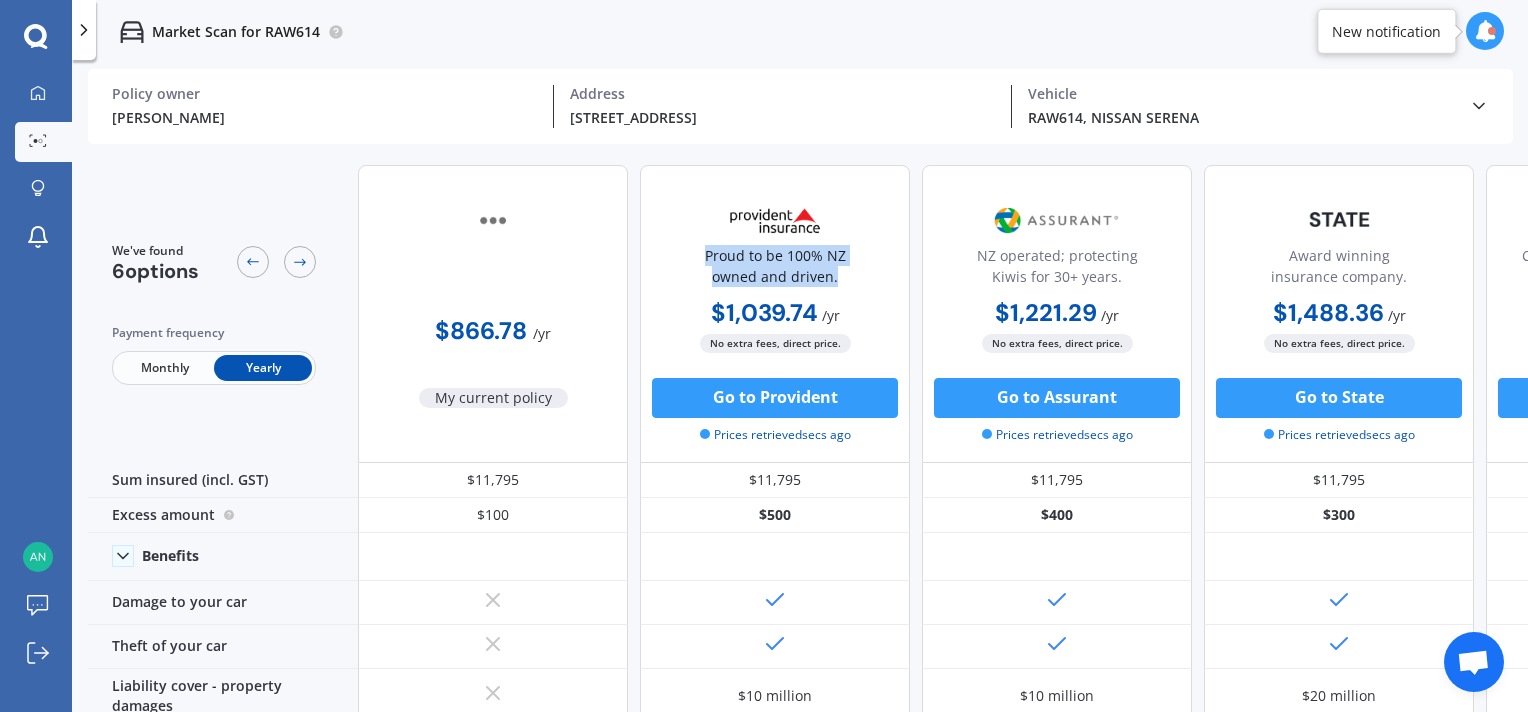 click on "Proud to be 100% NZ owned and driven." at bounding box center (775, 270) 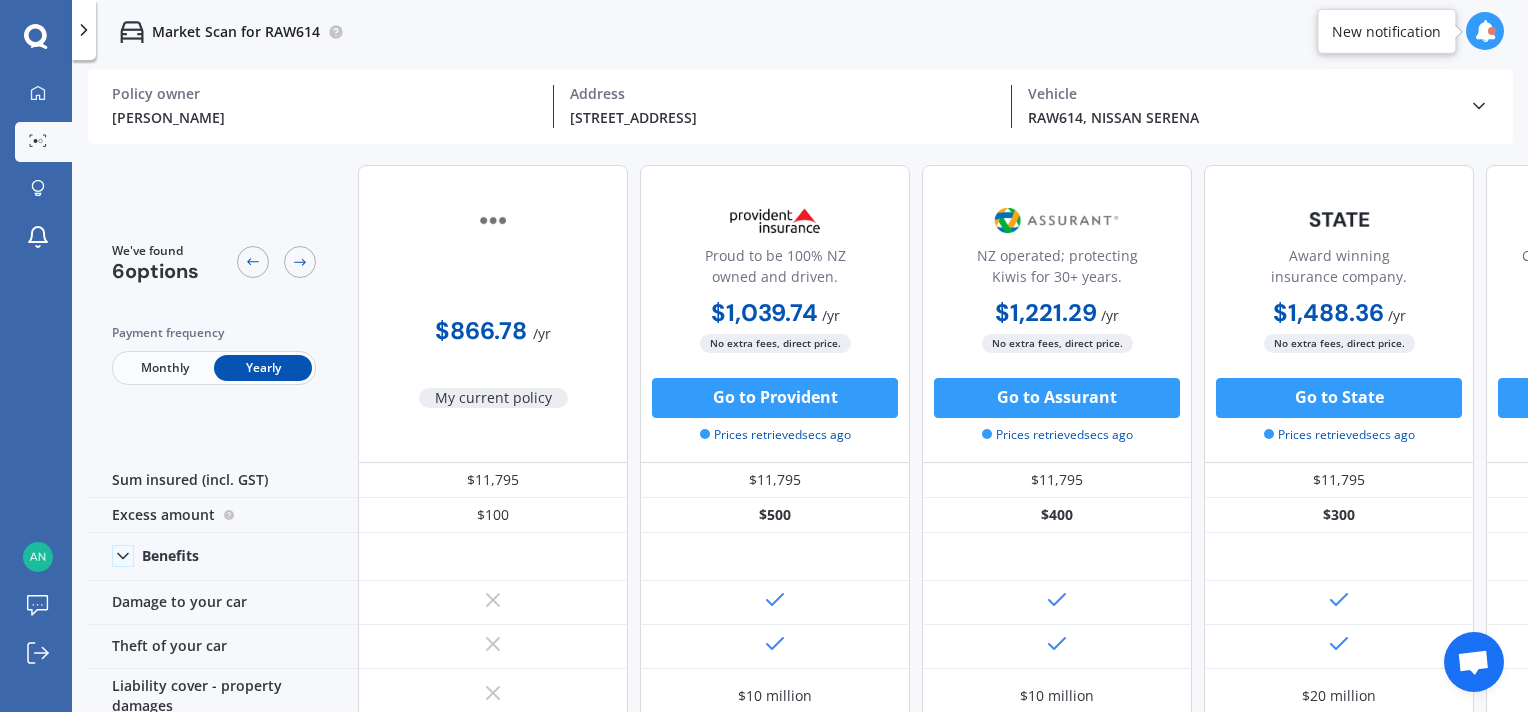 click on "$1,039.74   /  yr $1,039.74   /  yr $103.88   /  mo" at bounding box center [775, 314] 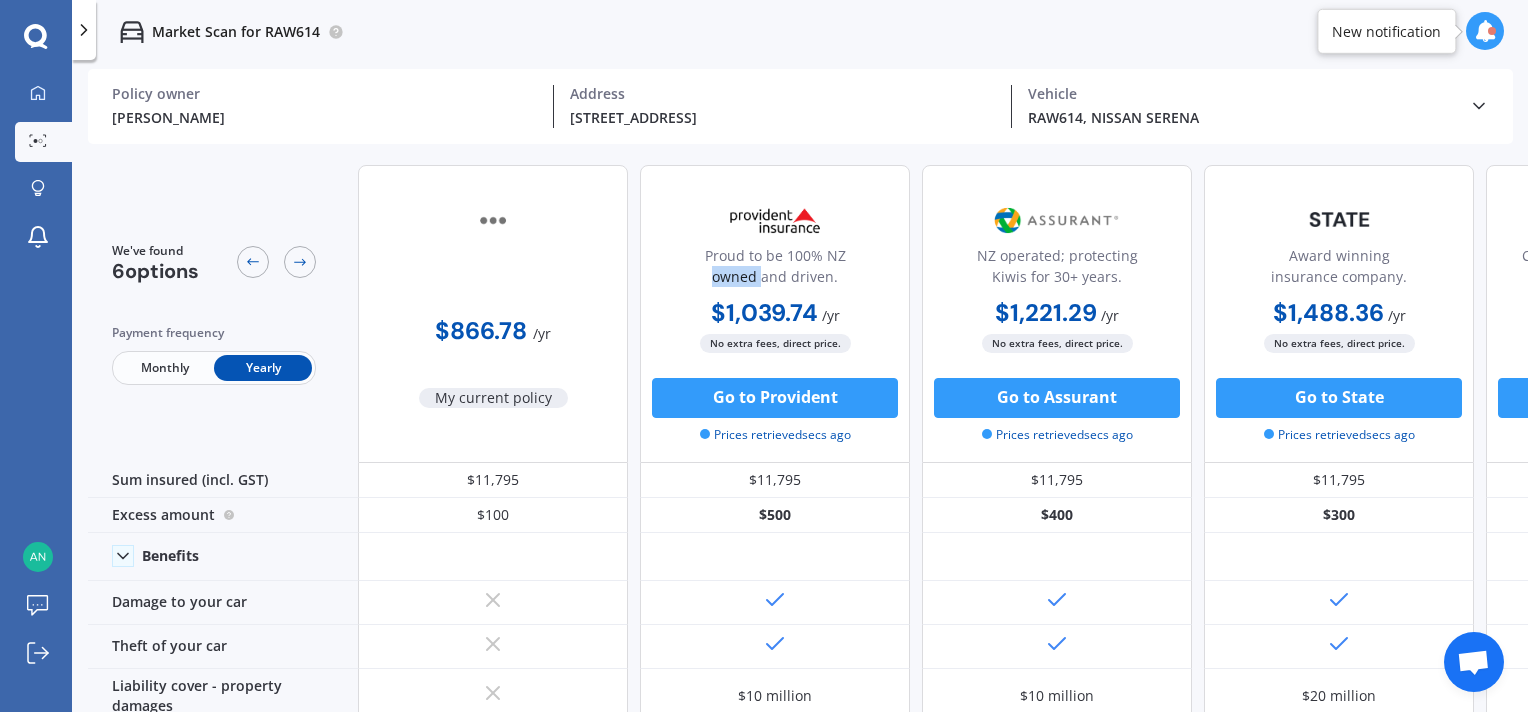 click on "Proud to be 100% NZ owned and driven." at bounding box center [775, 270] 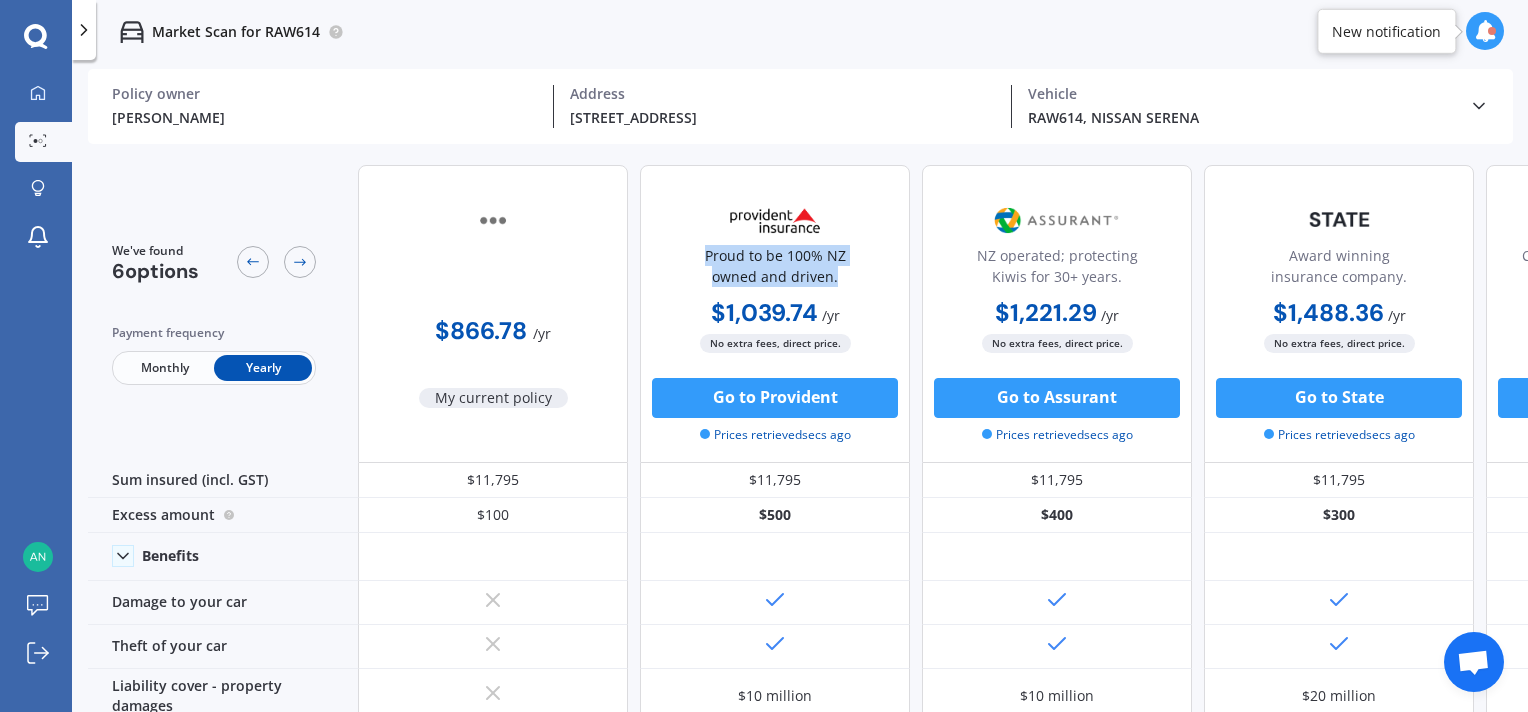 click on "Proud to be 100% NZ owned and driven." at bounding box center (775, 270) 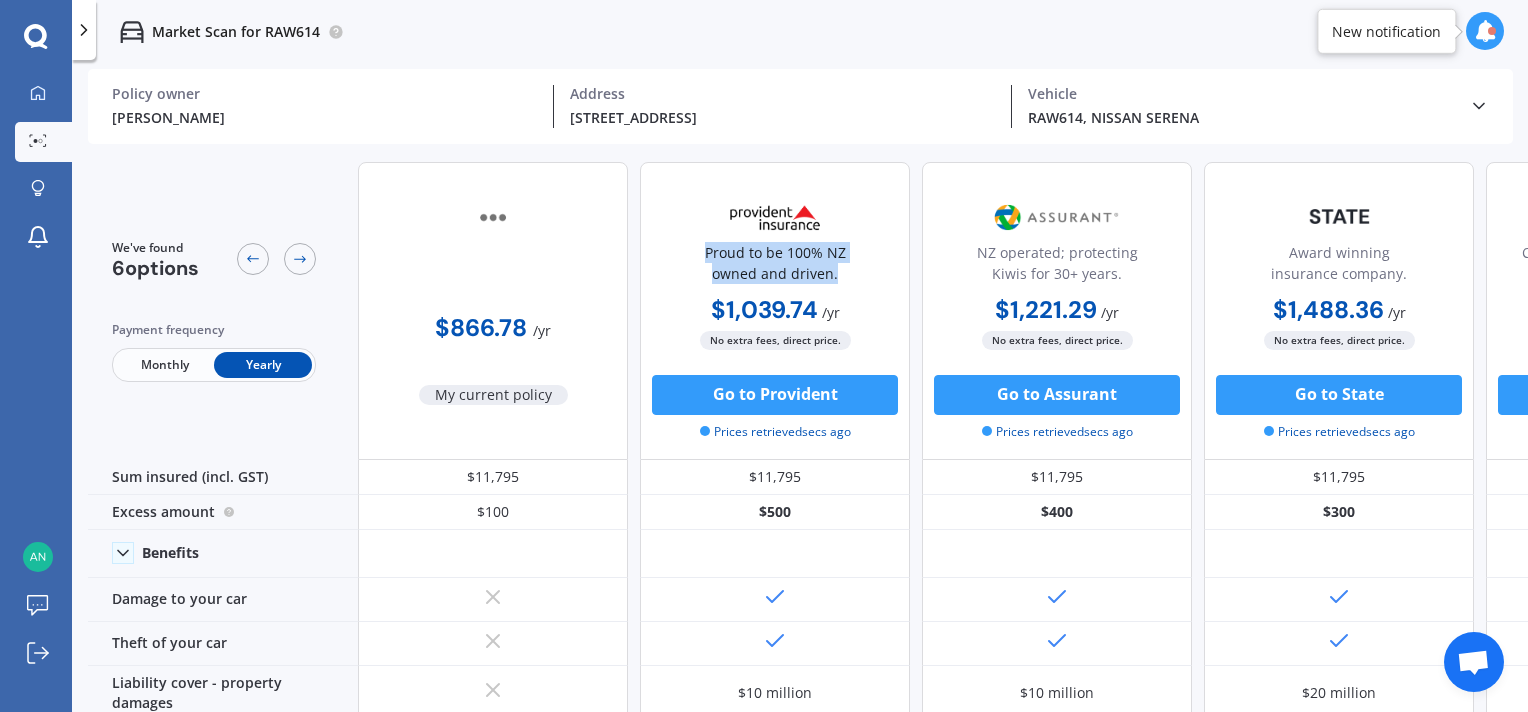 scroll, scrollTop: 0, scrollLeft: 0, axis: both 